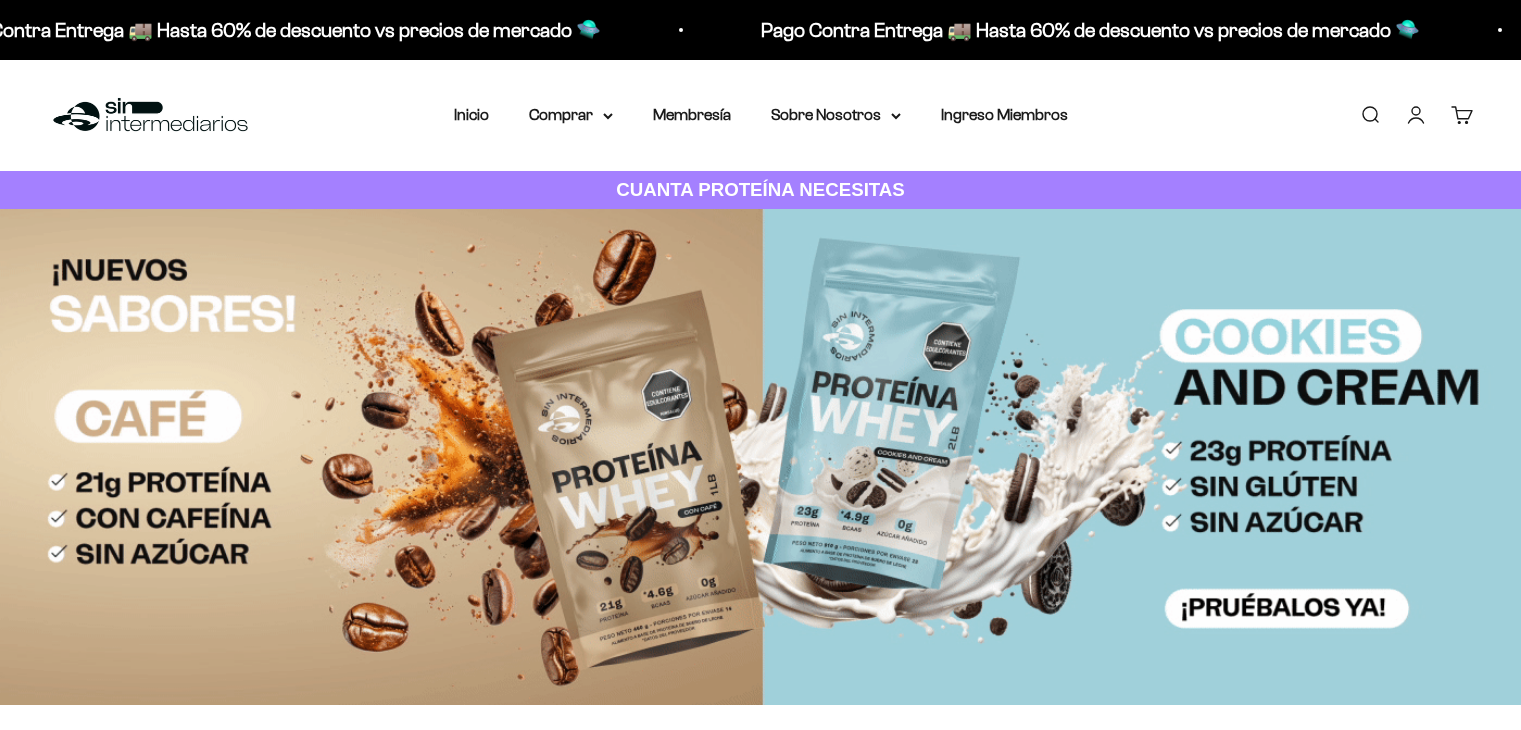 scroll, scrollTop: 0, scrollLeft: 0, axis: both 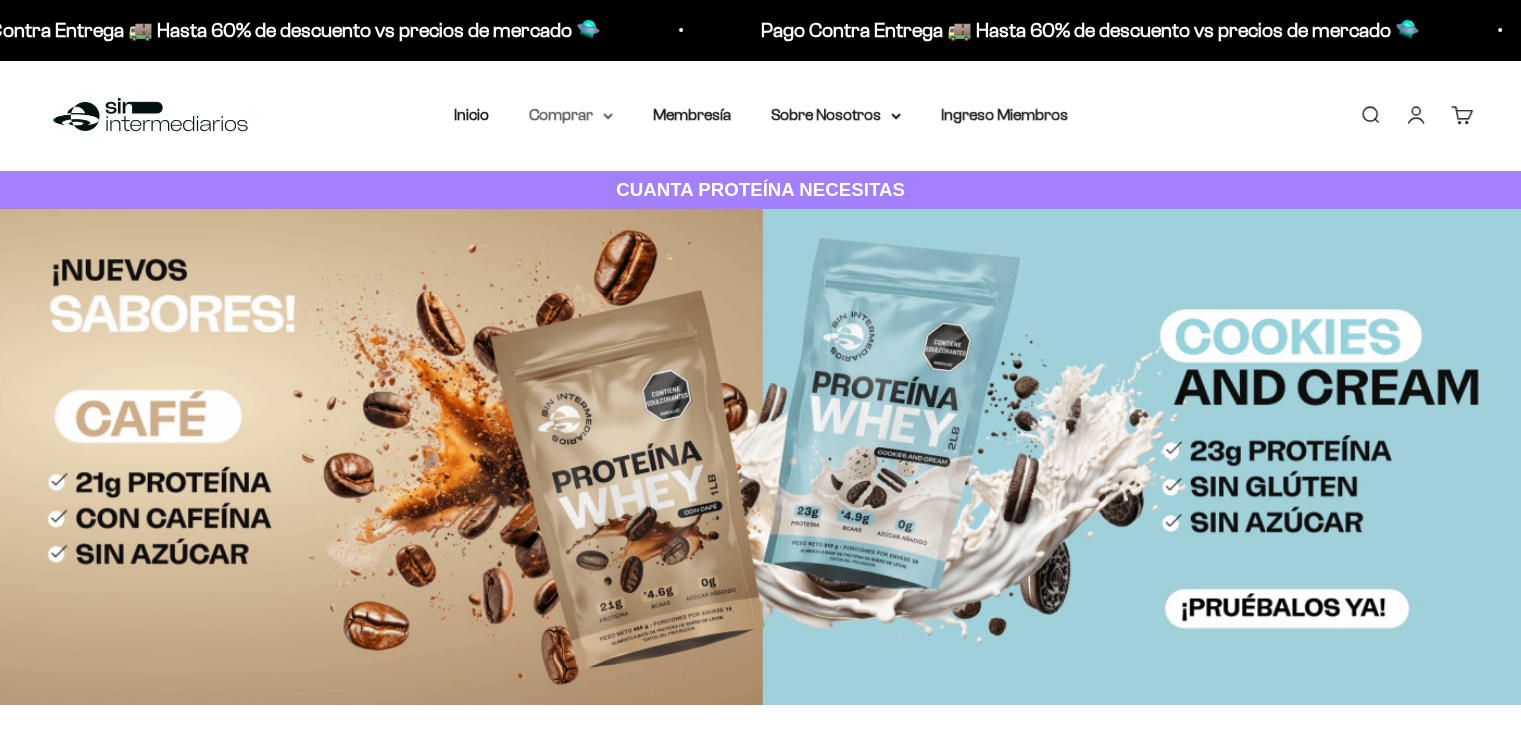 click 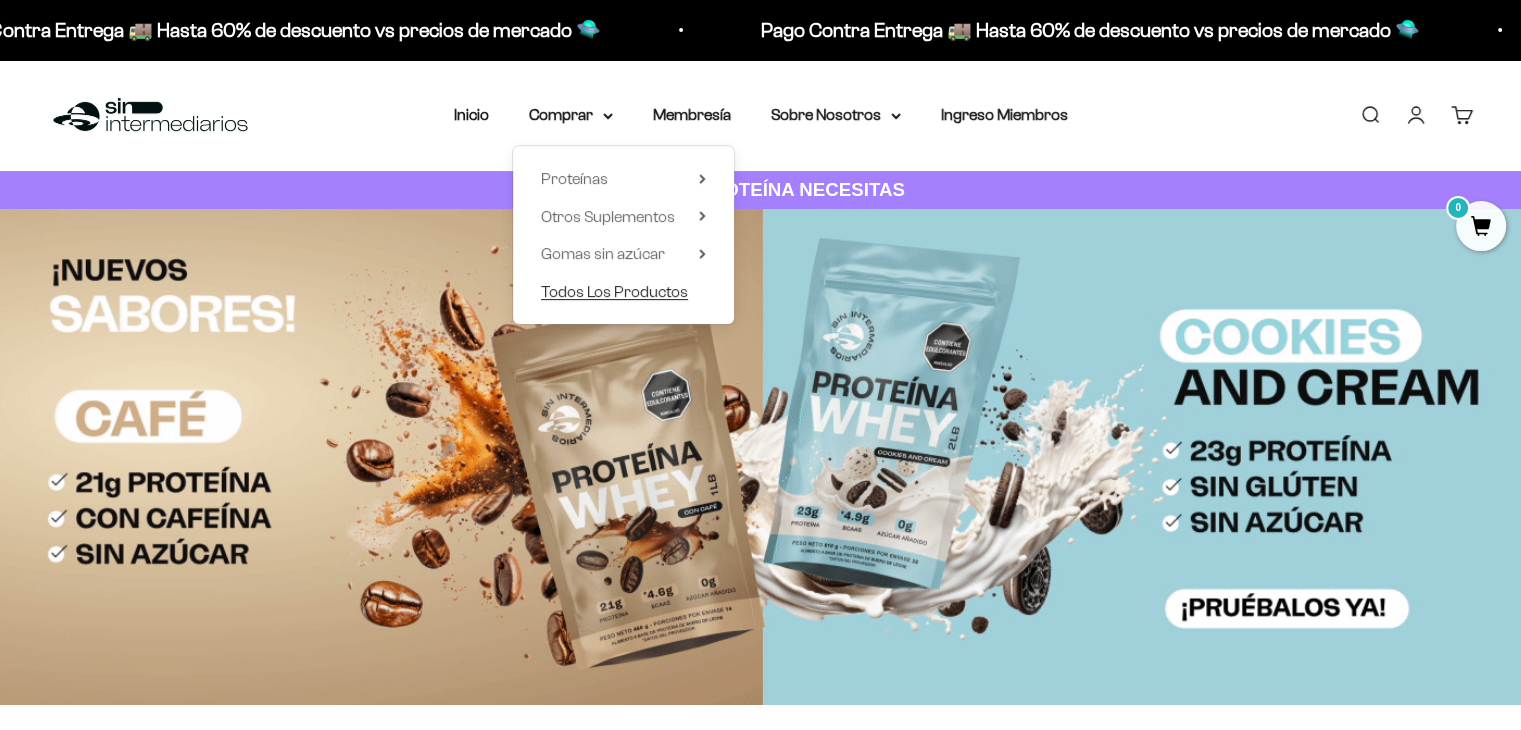 click on "Todos Los Productos" at bounding box center [614, 291] 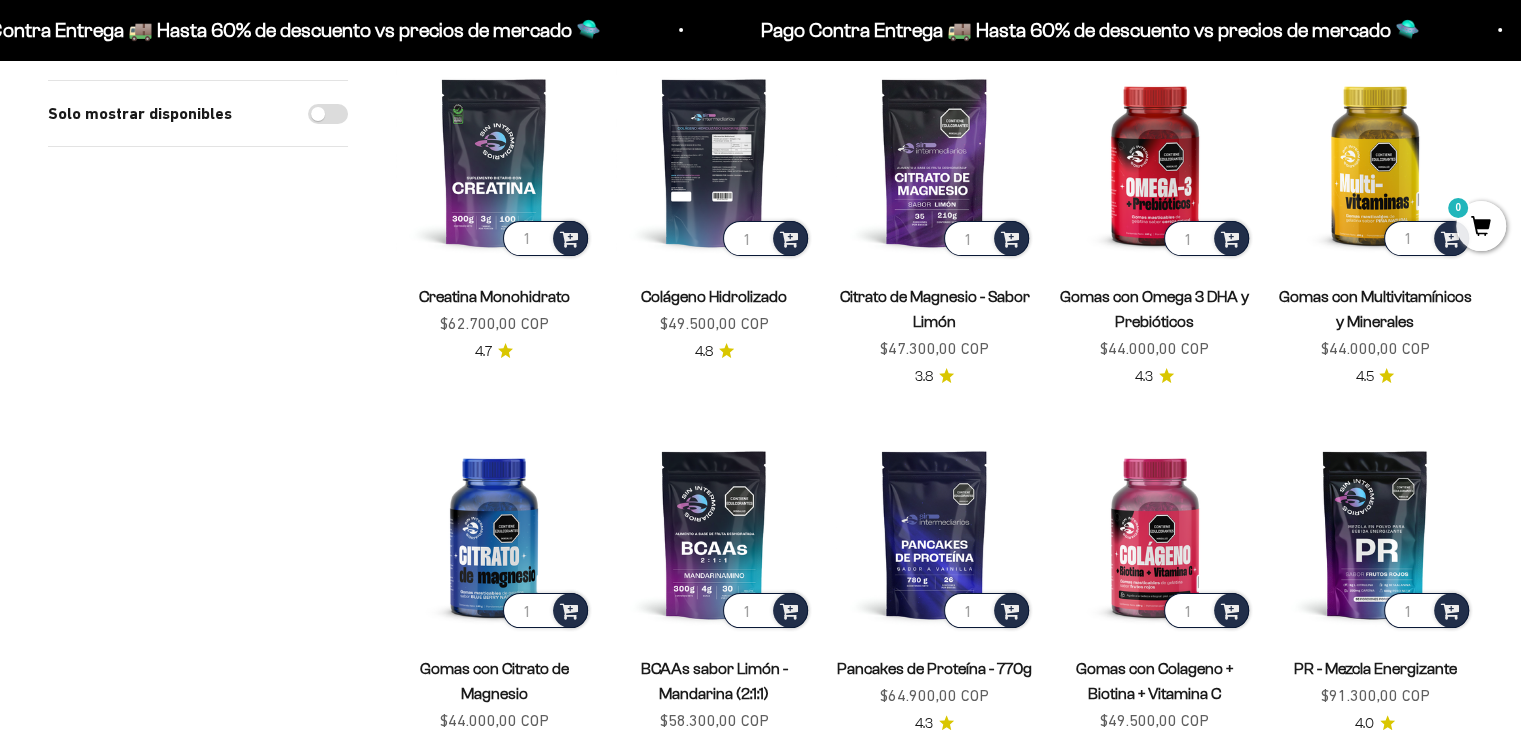 scroll, scrollTop: 100, scrollLeft: 0, axis: vertical 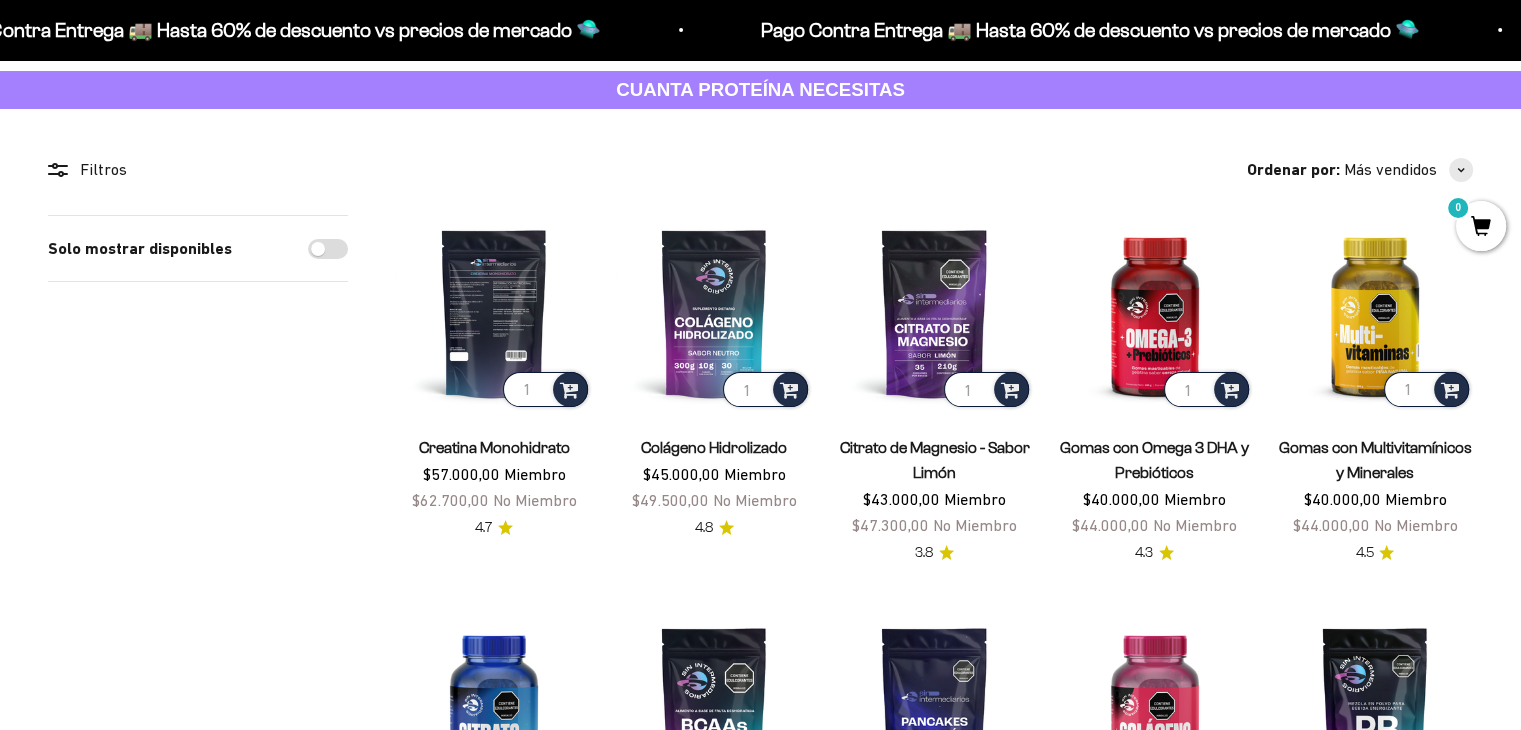 click at bounding box center [494, 313] 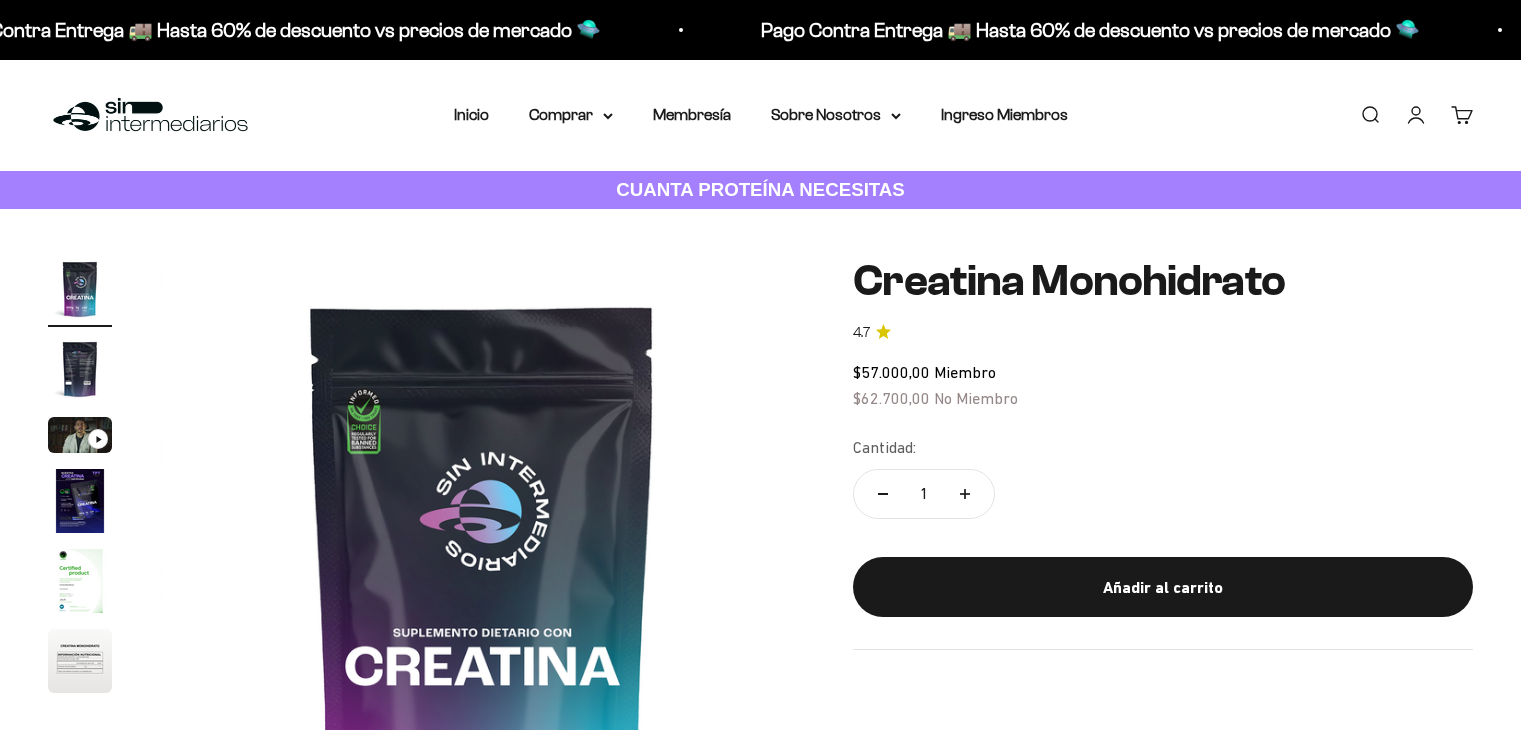 scroll, scrollTop: 0, scrollLeft: 0, axis: both 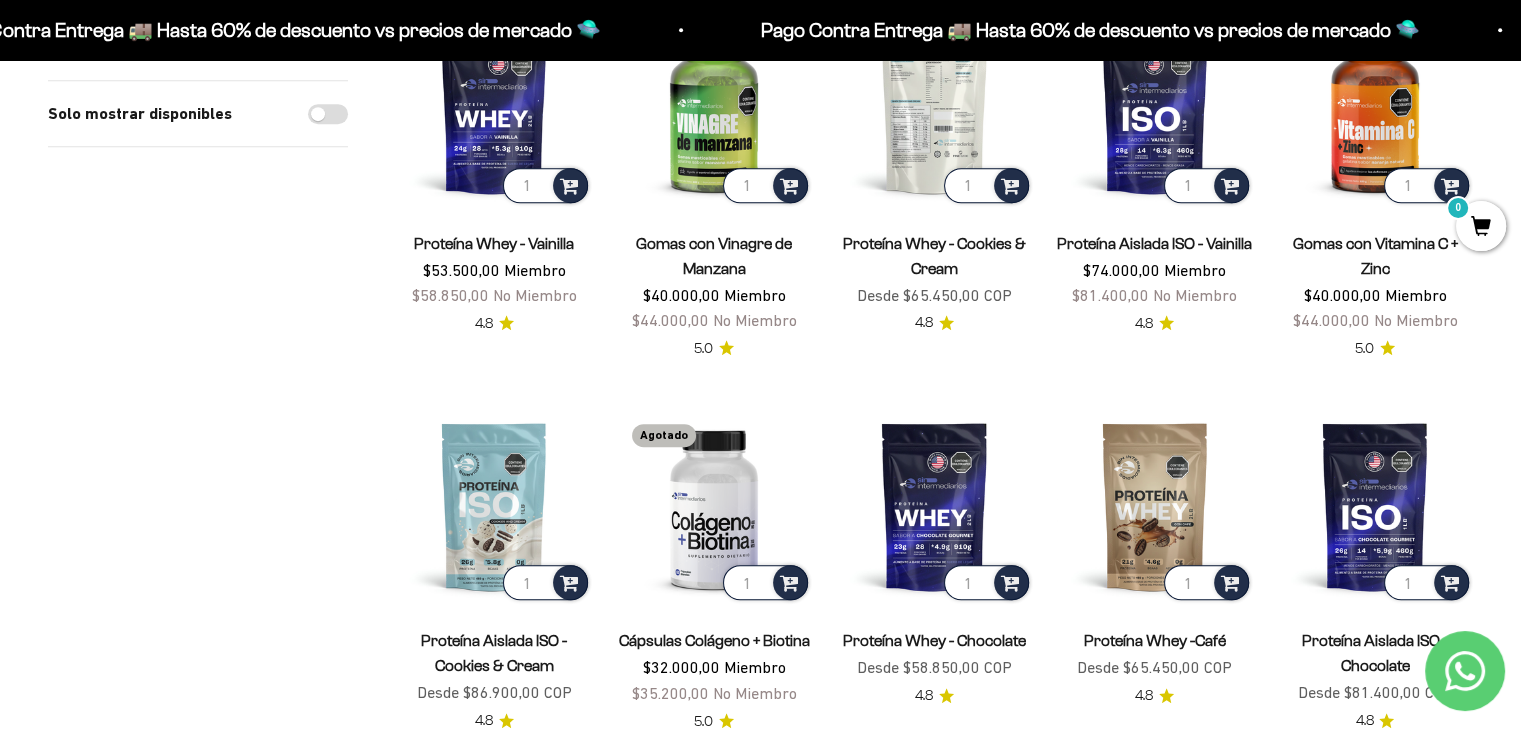click at bounding box center (934, 108) 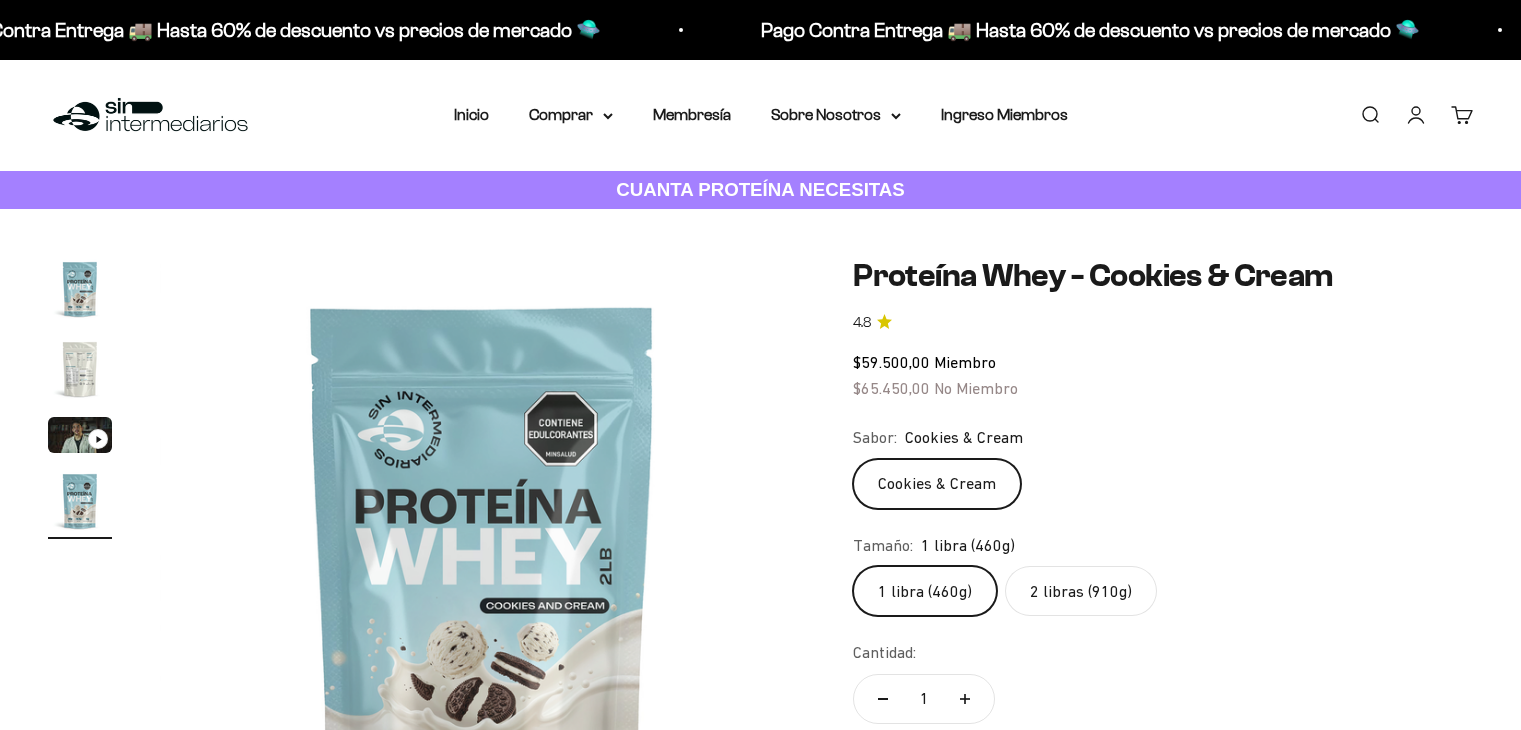 scroll, scrollTop: 0, scrollLeft: 0, axis: both 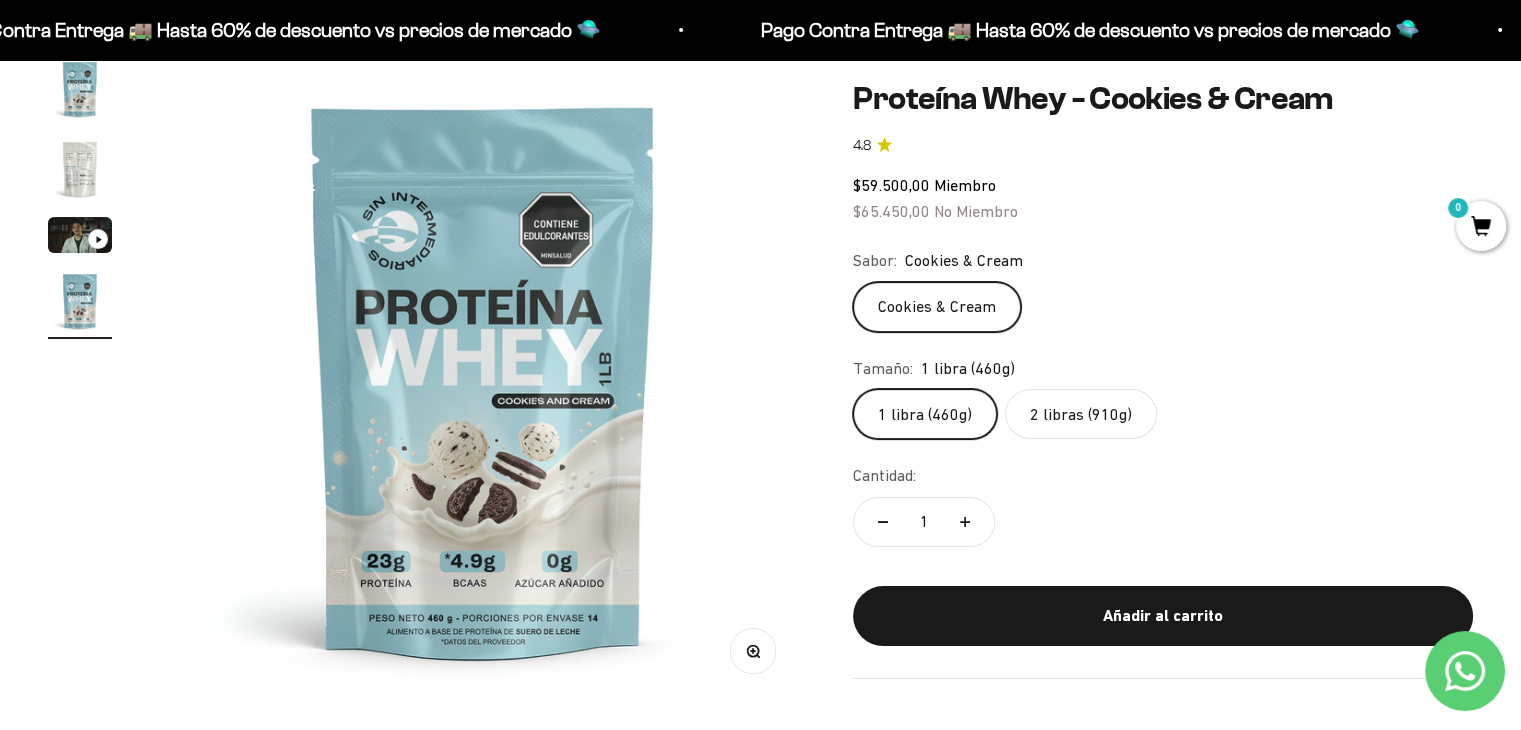 click at bounding box center (80, 169) 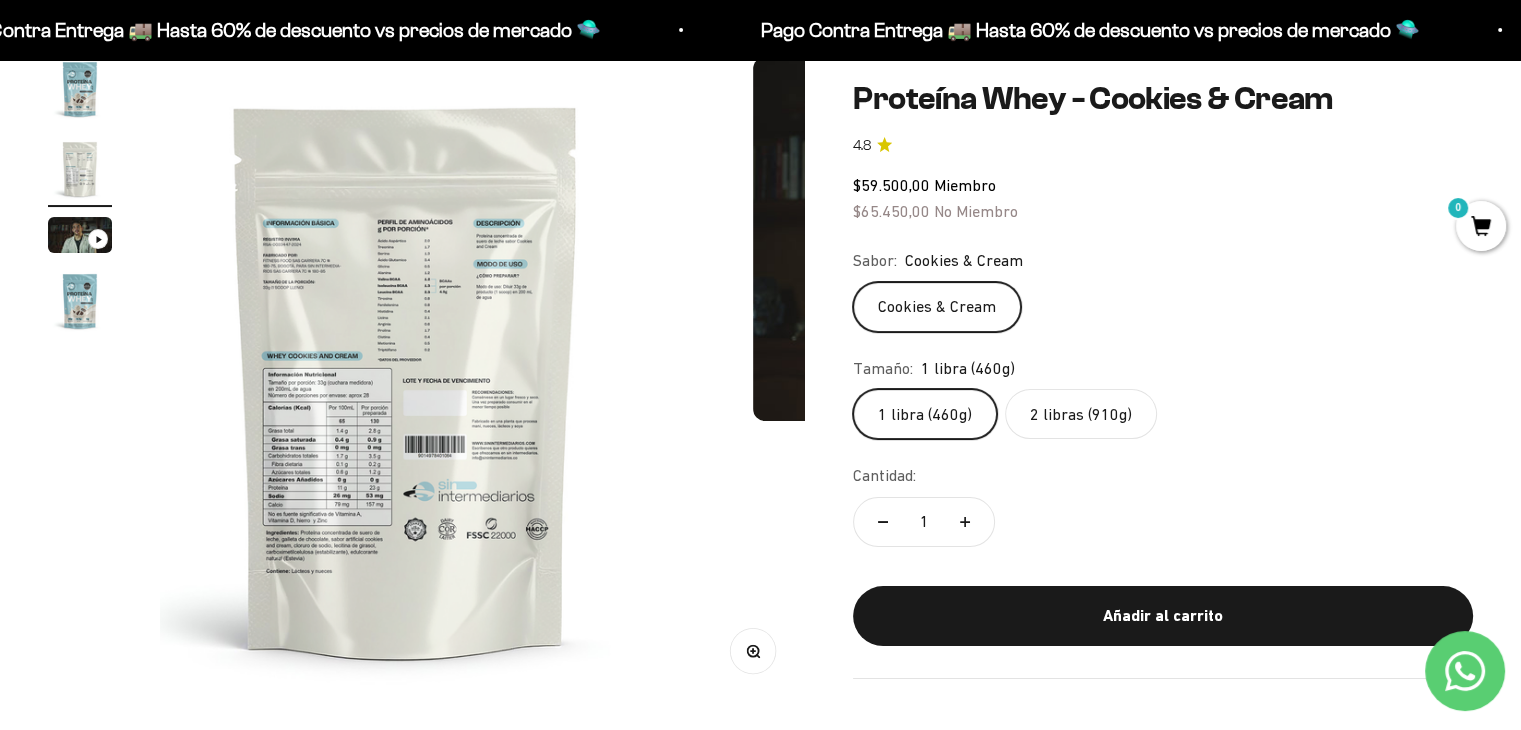 scroll, scrollTop: 0, scrollLeft: 669, axis: horizontal 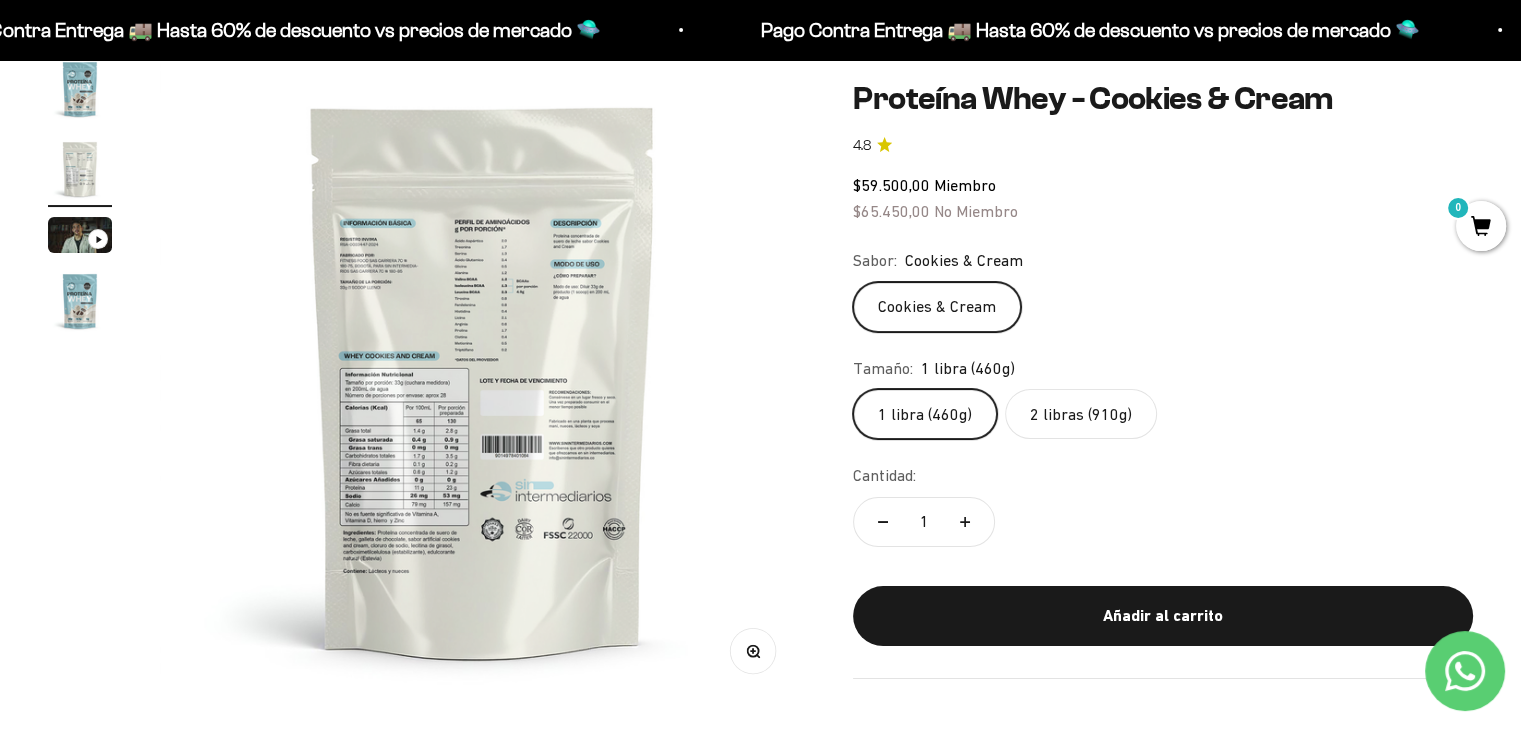 click at bounding box center (482, 379) 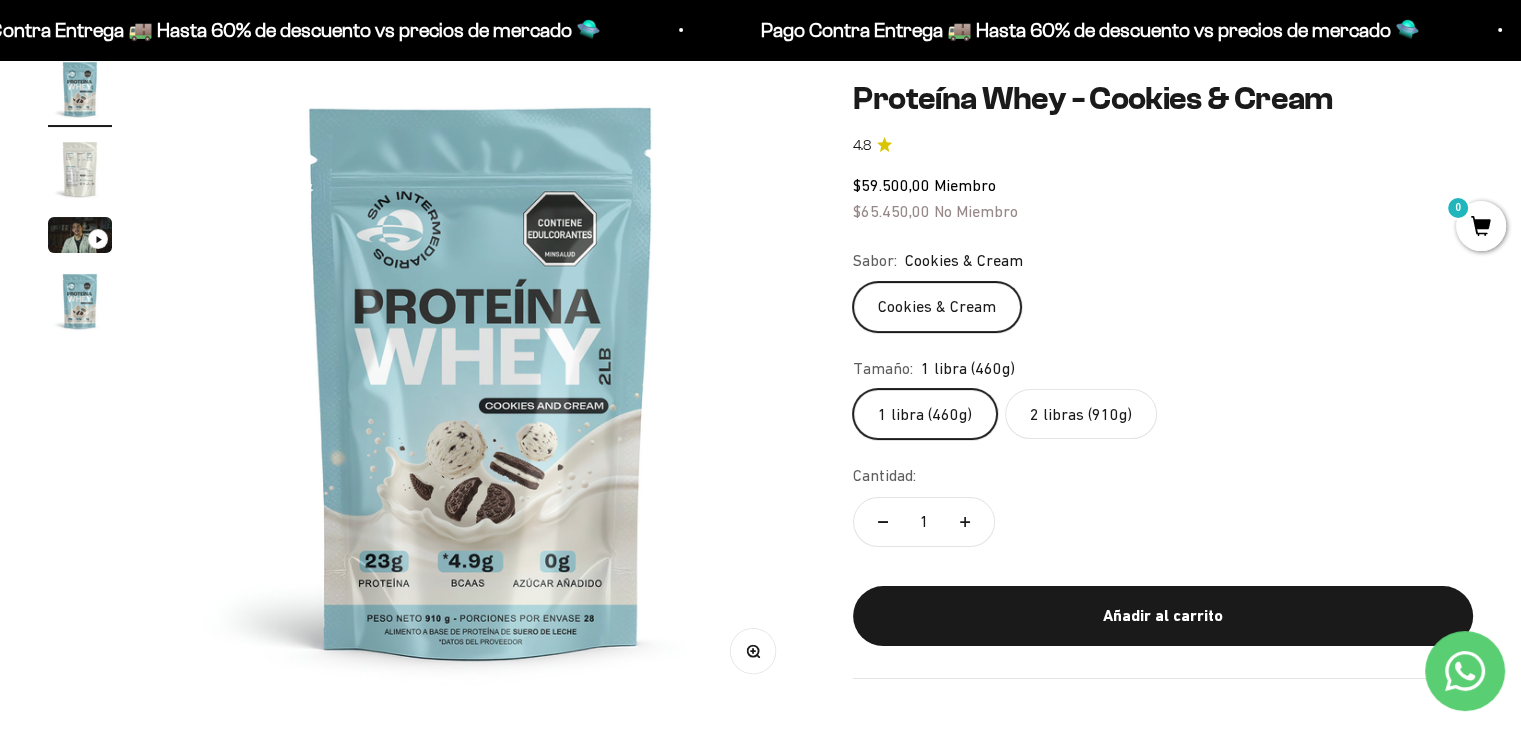 scroll, scrollTop: 0, scrollLeft: 0, axis: both 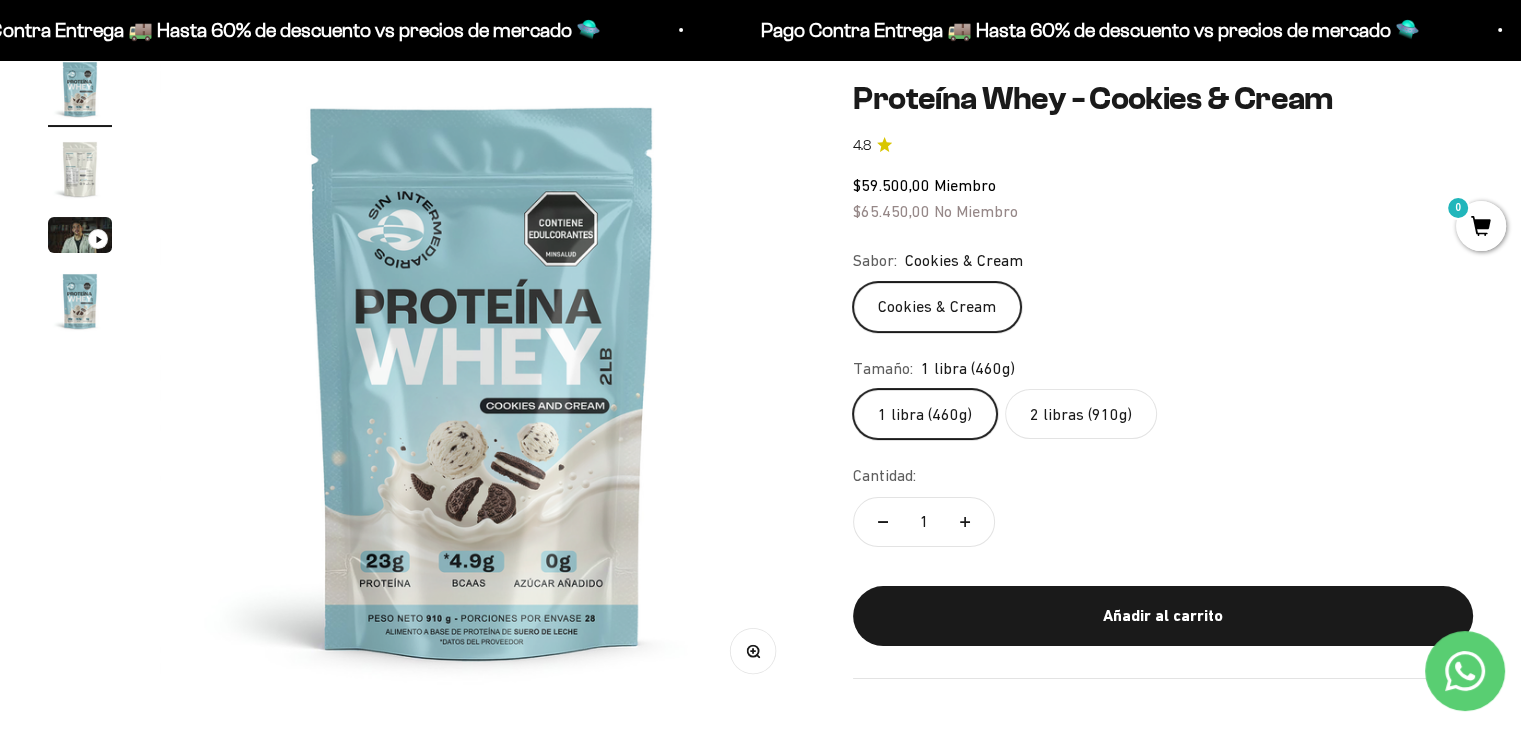 click at bounding box center [80, 169] 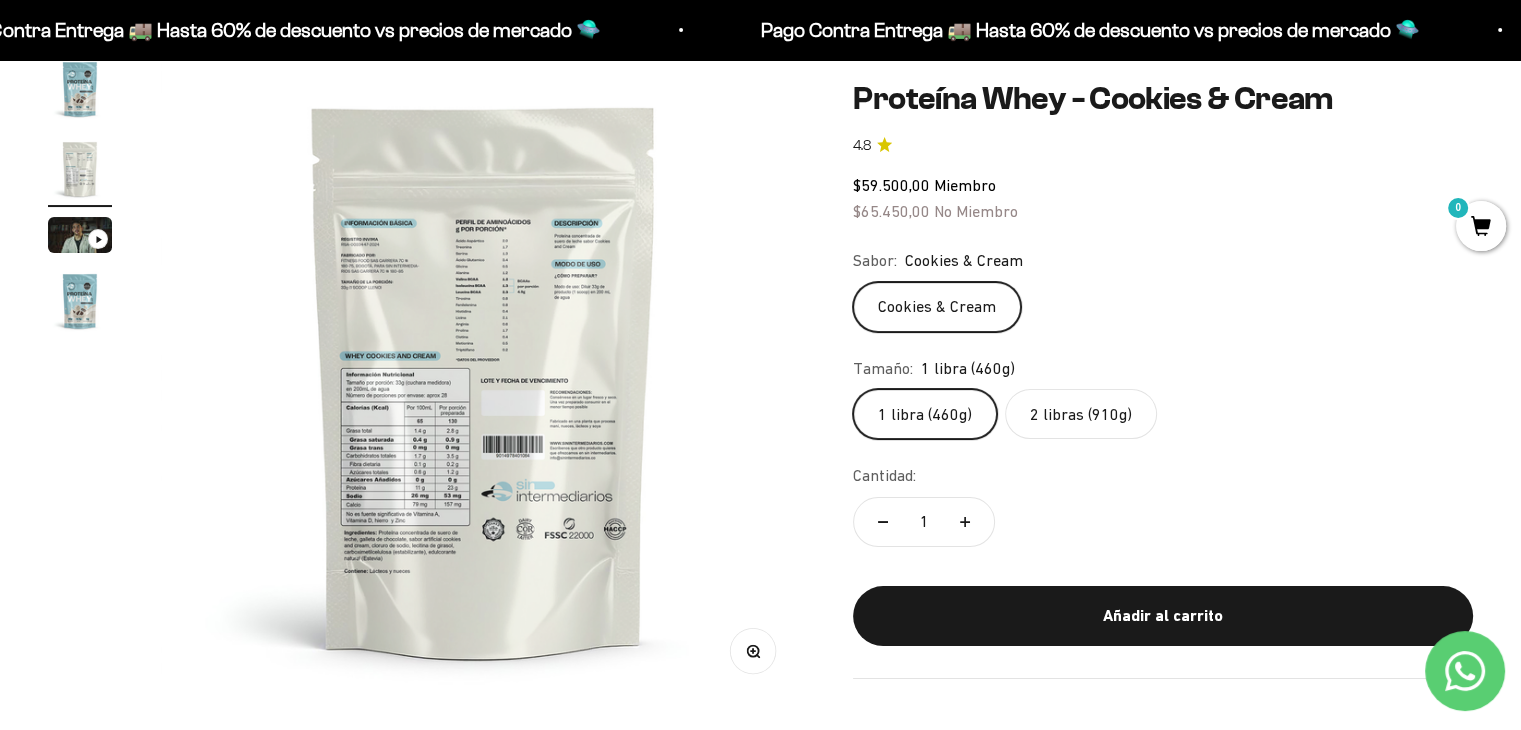 scroll, scrollTop: 0, scrollLeft: 669, axis: horizontal 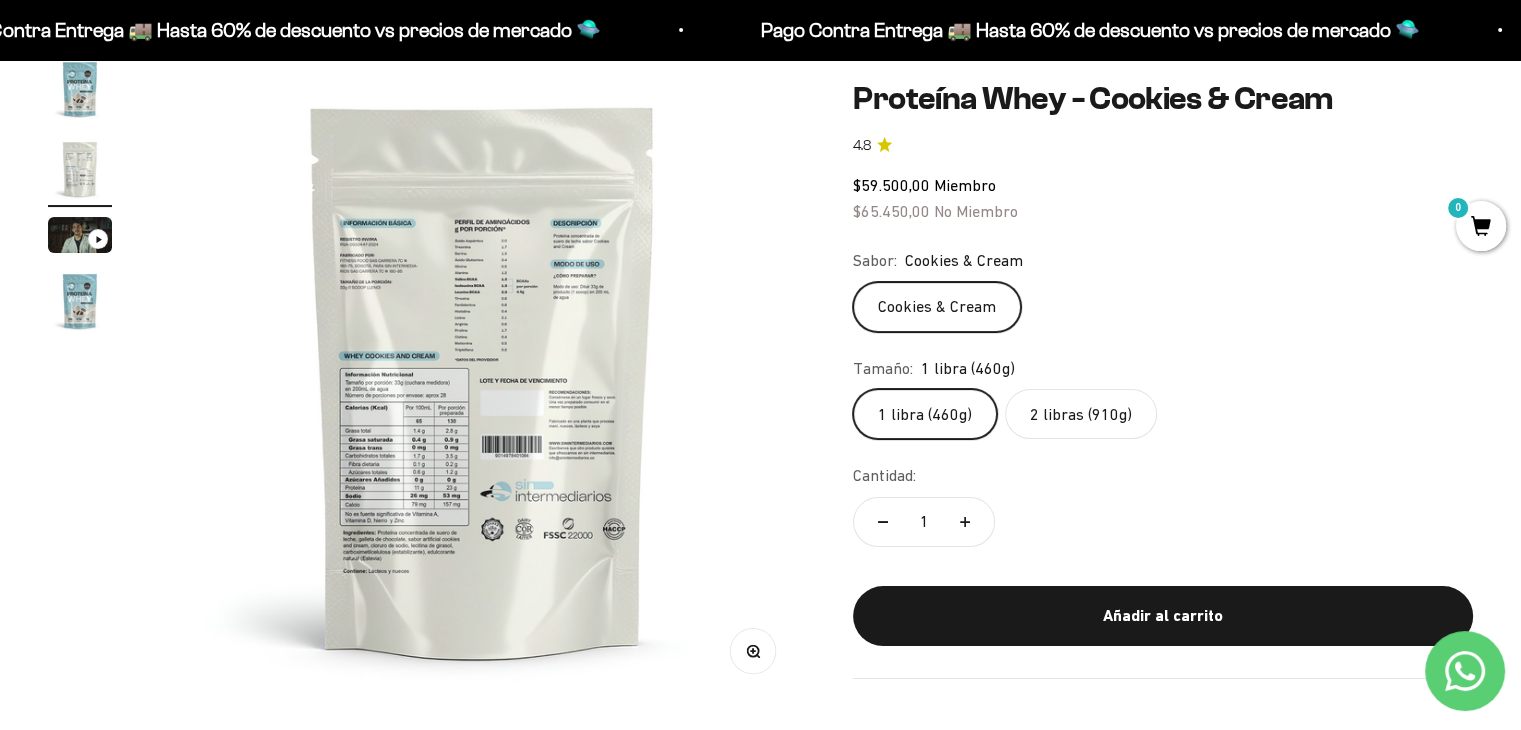 click on "Zoom" at bounding box center [753, 650] 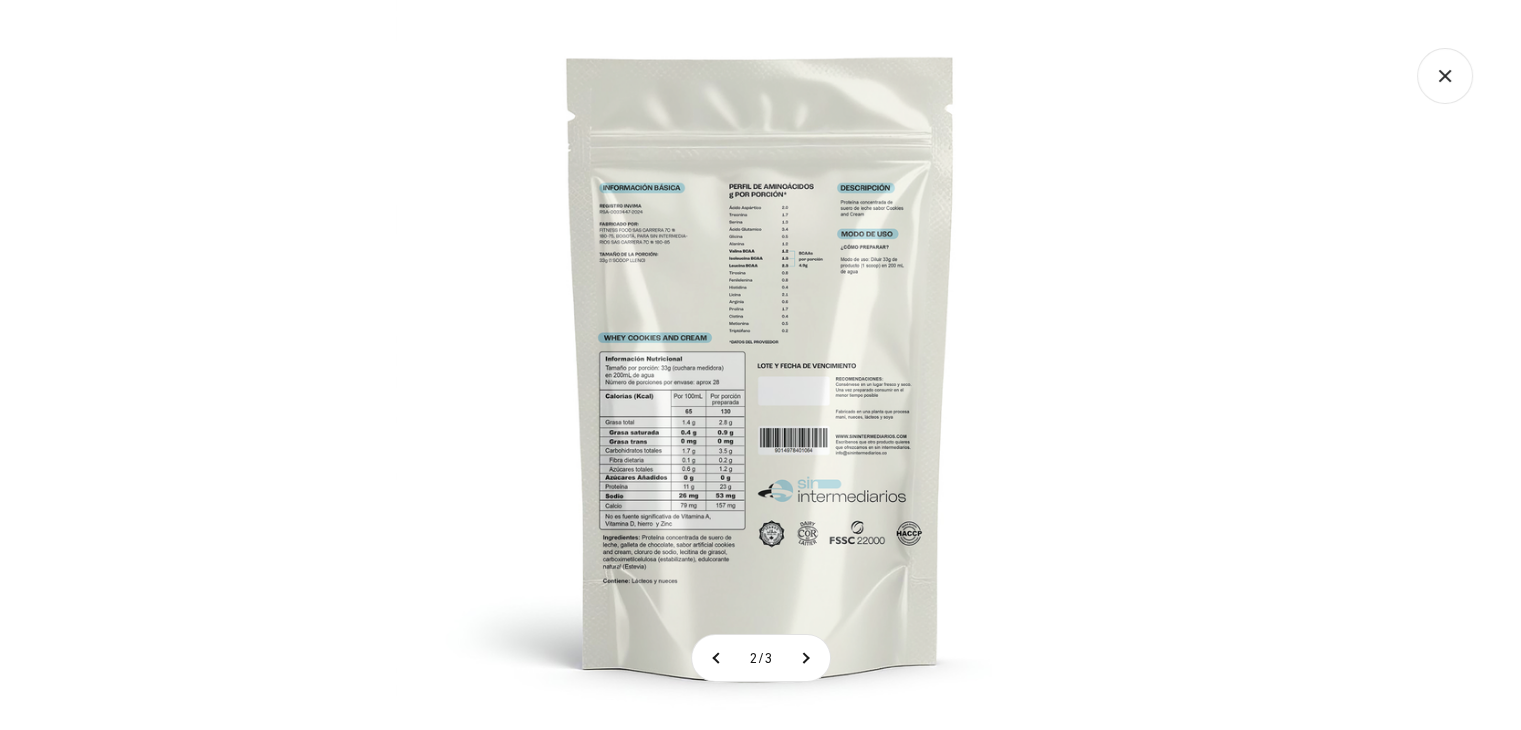 click at bounding box center (761, 365) 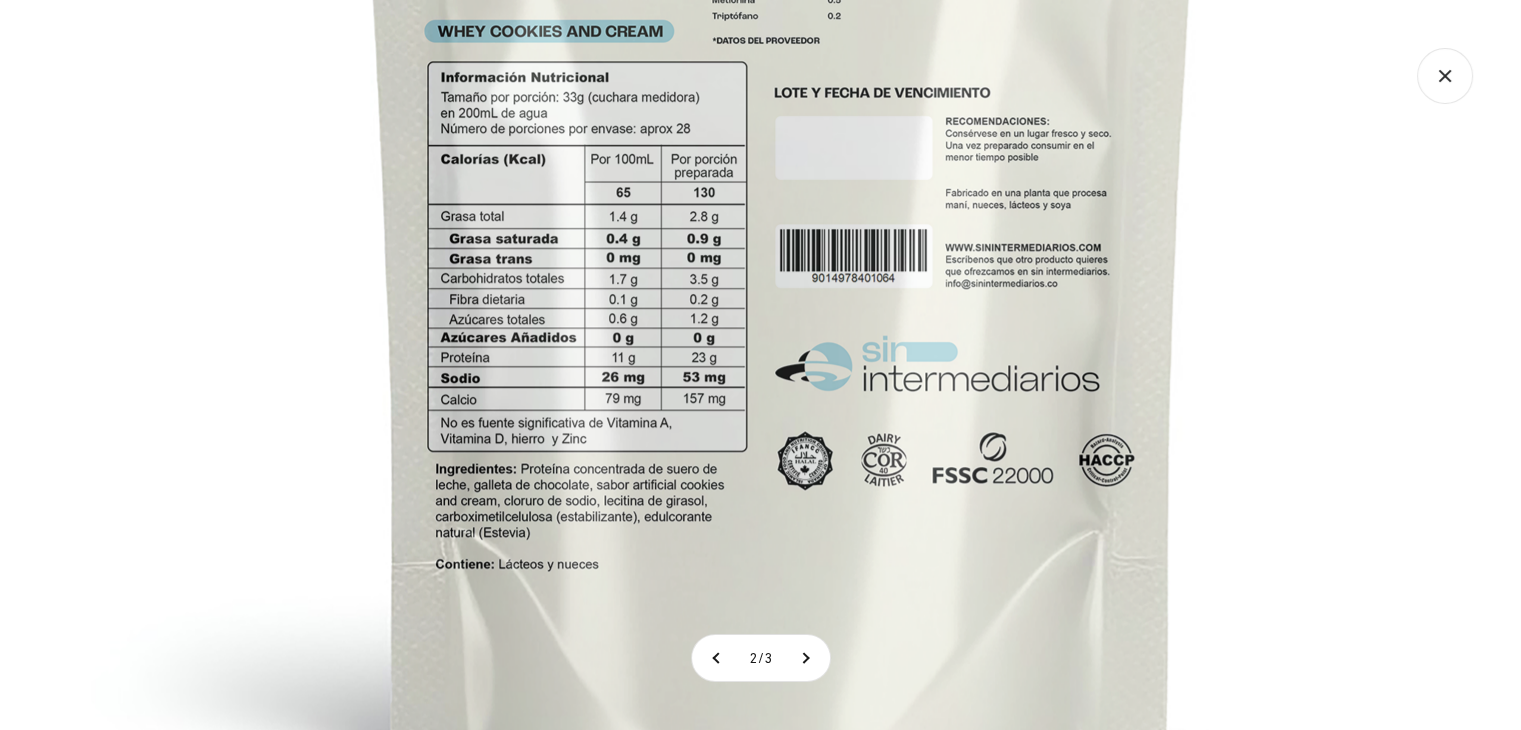 click at bounding box center (782, 91) 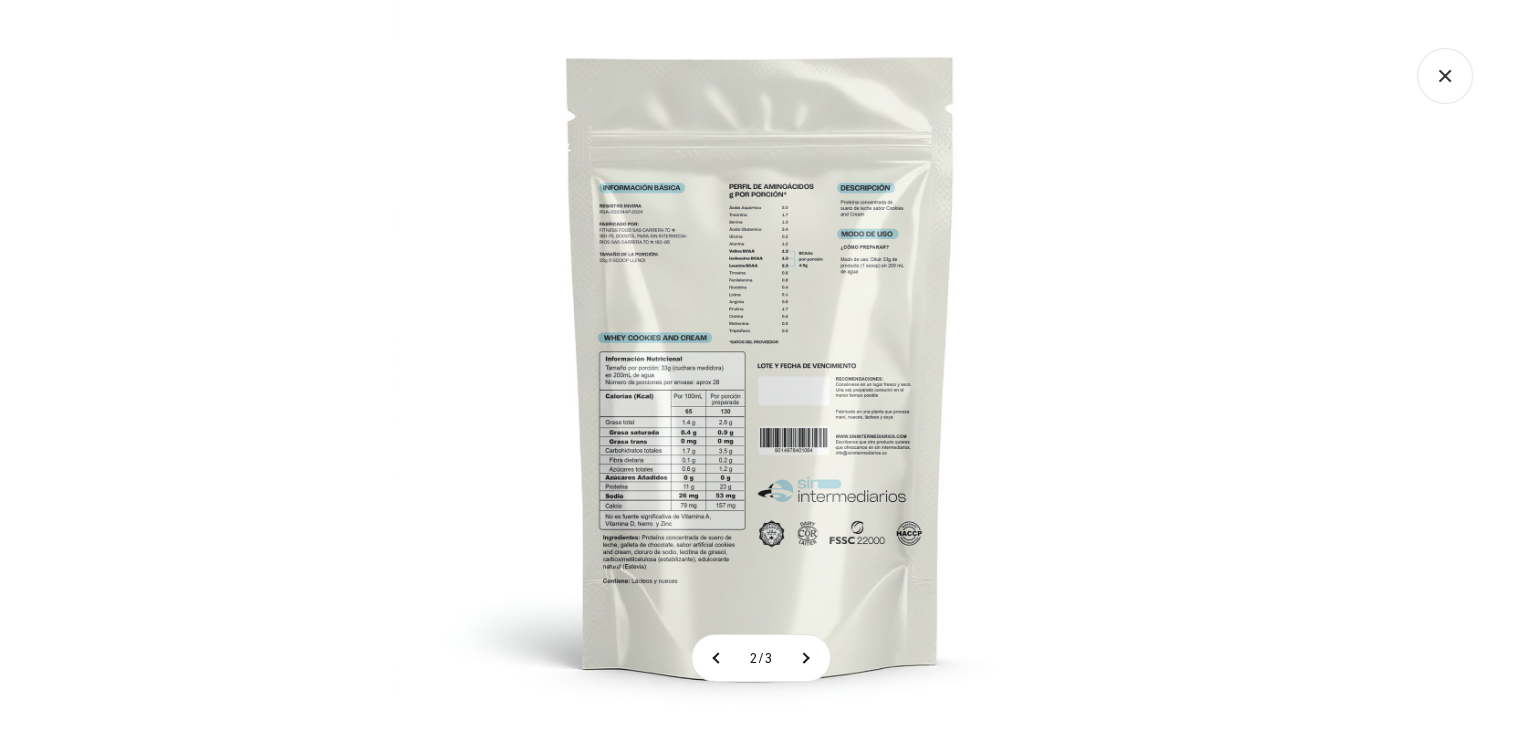 click 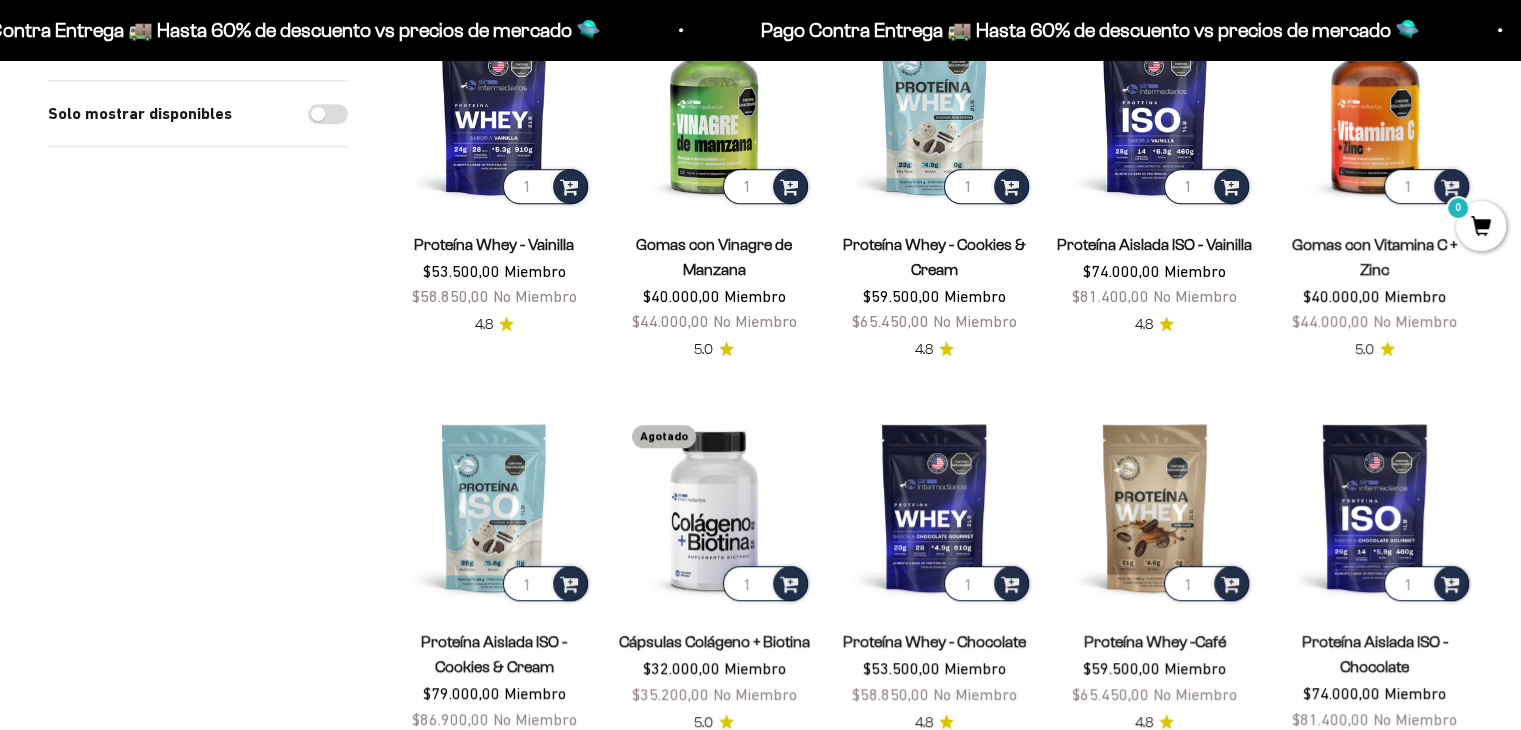 scroll, scrollTop: 1100, scrollLeft: 0, axis: vertical 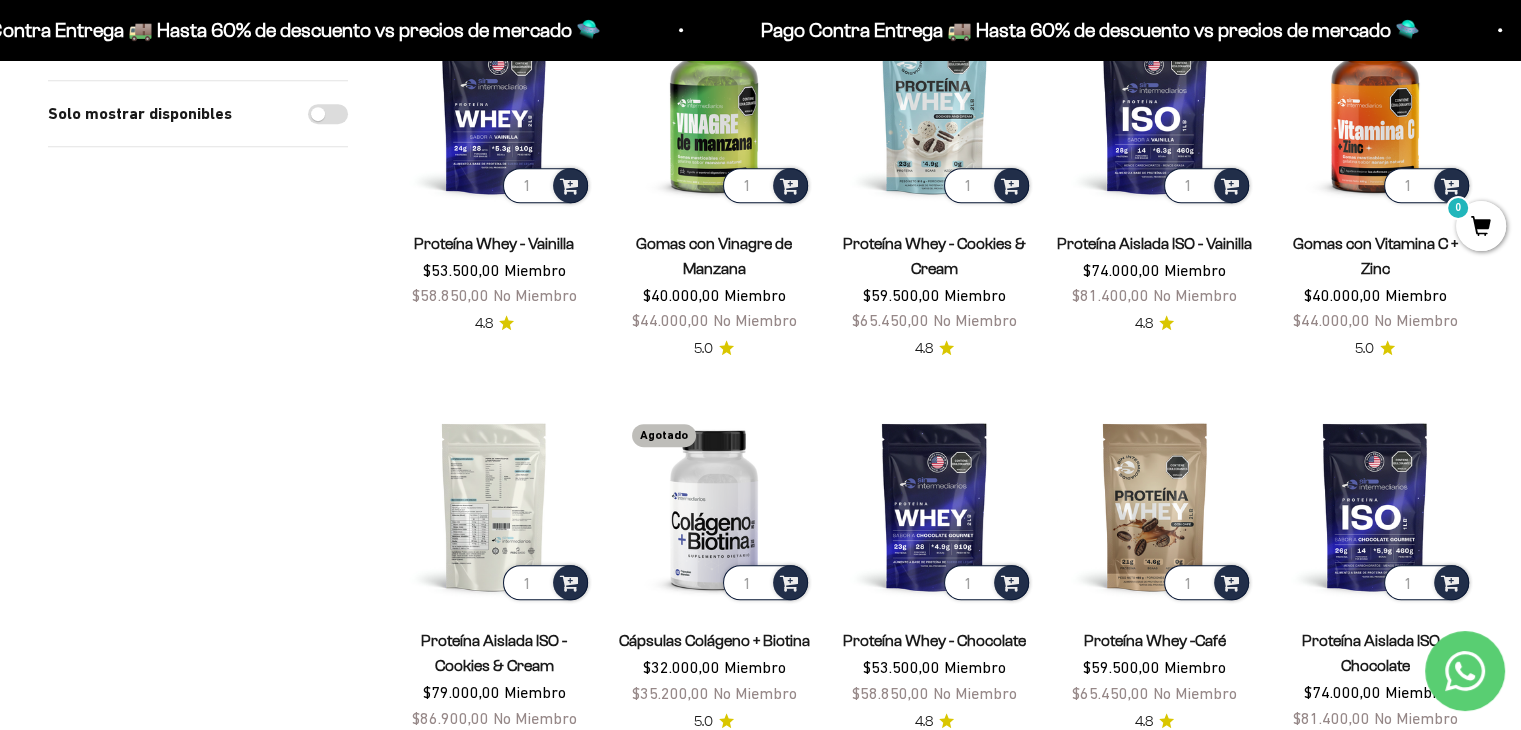 click at bounding box center (494, 506) 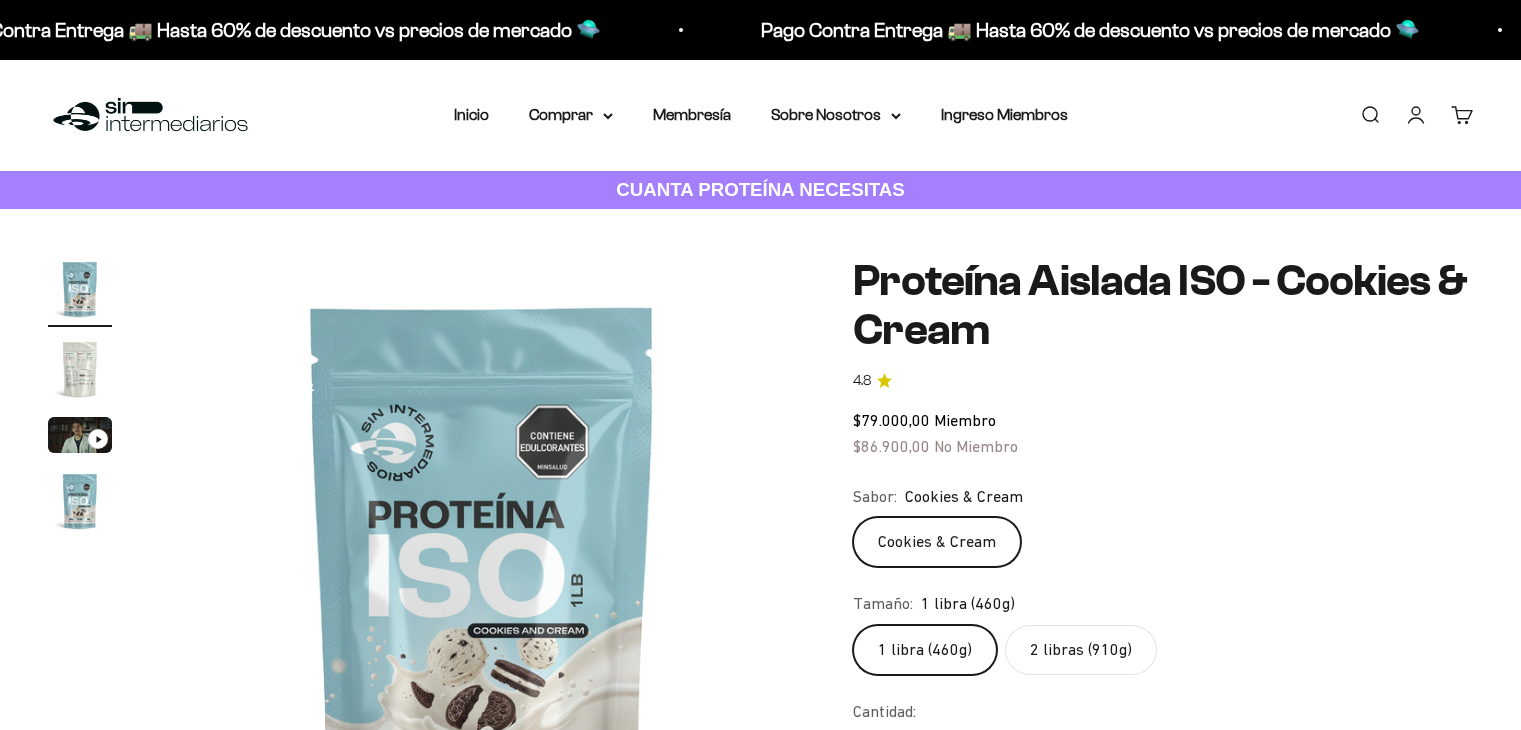 scroll, scrollTop: 0, scrollLeft: 0, axis: both 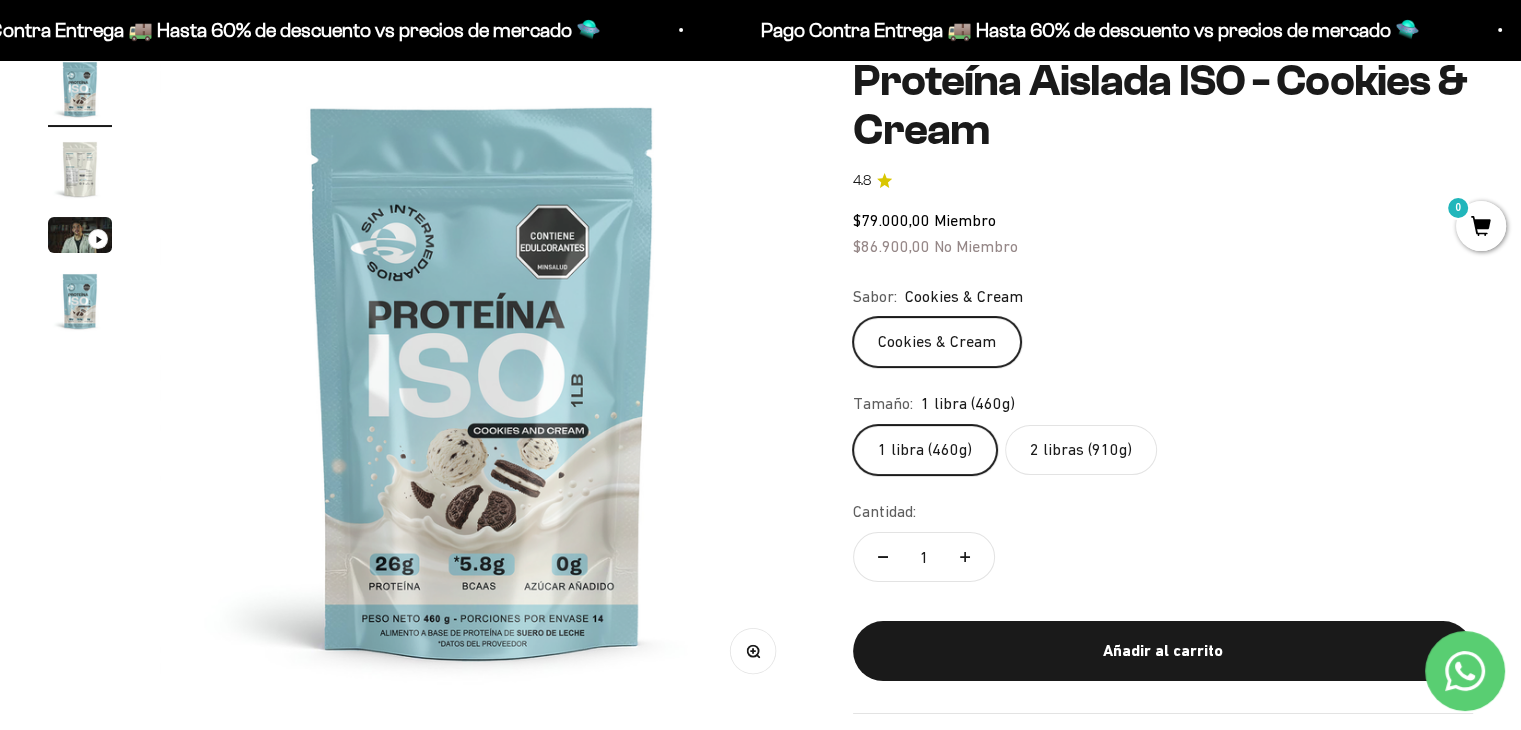 click at bounding box center [80, 169] 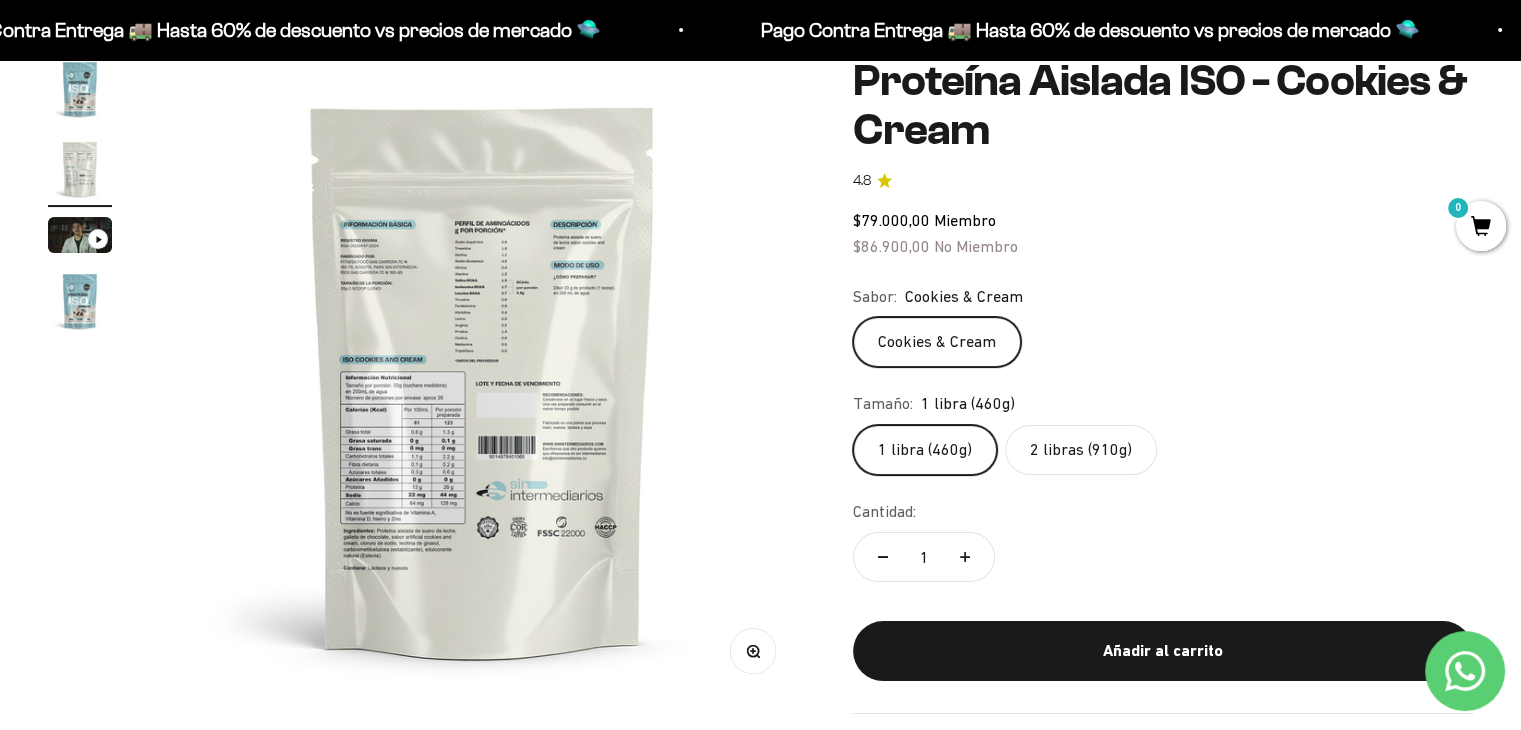 click at bounding box center (482, 379) 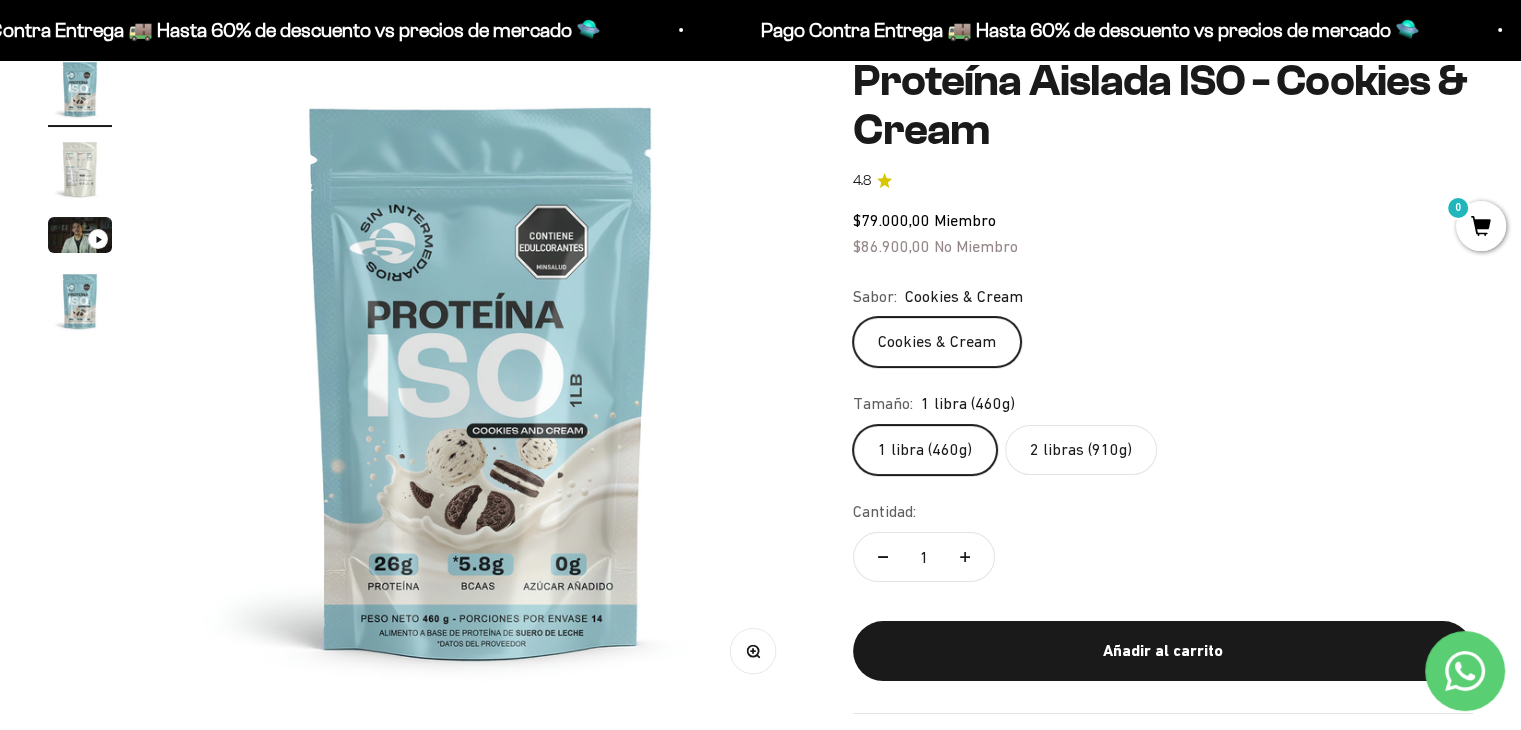 scroll, scrollTop: 0, scrollLeft: 0, axis: both 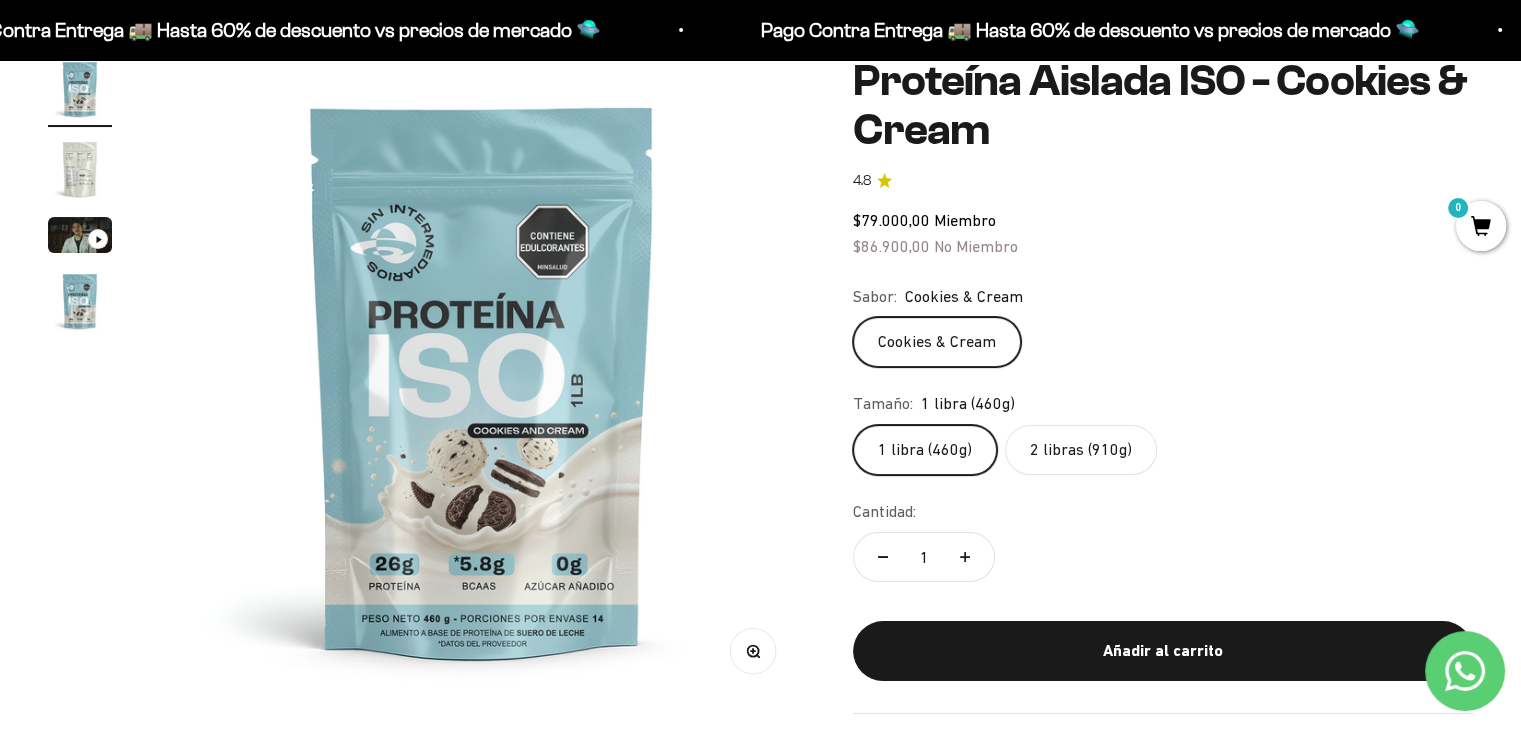 click at bounding box center (80, 169) 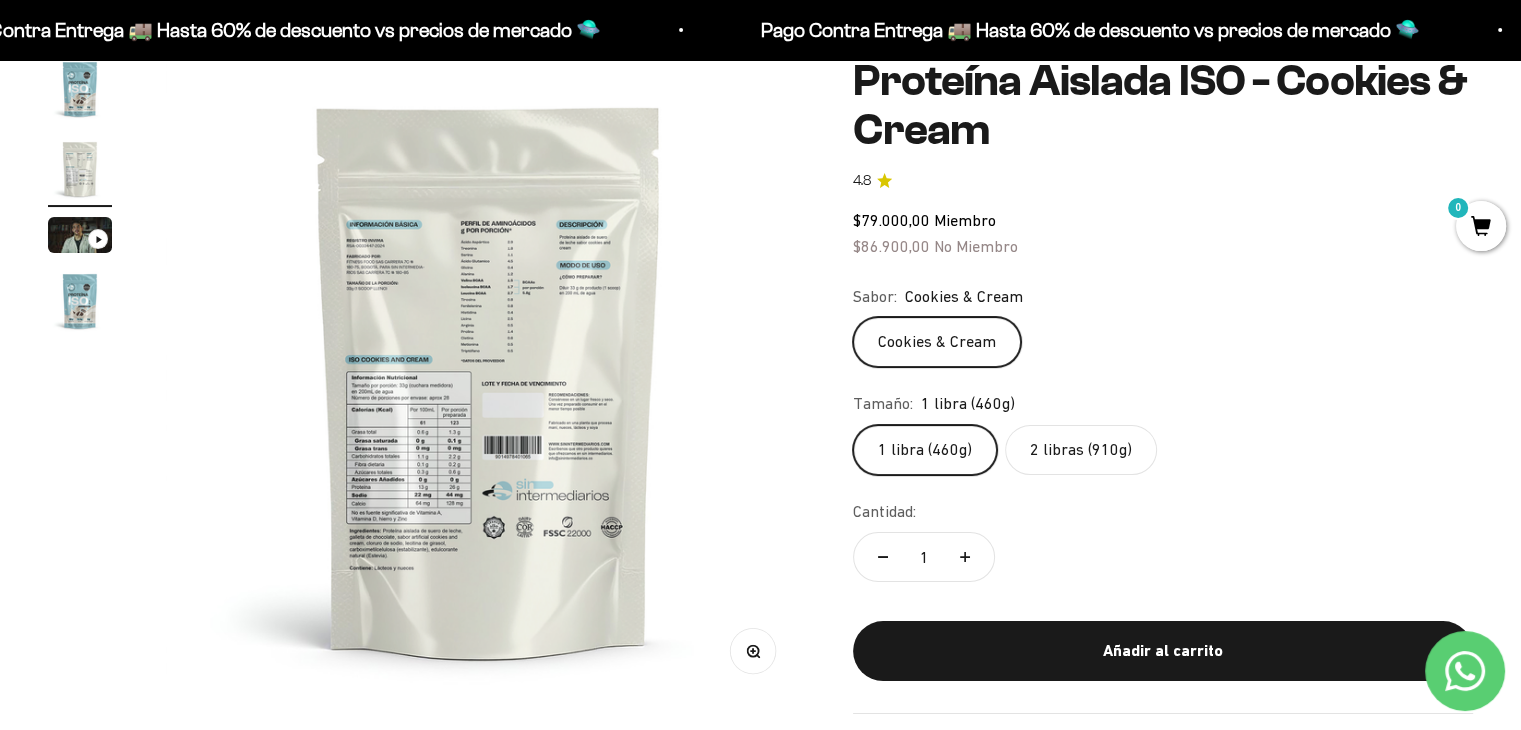 scroll, scrollTop: 0, scrollLeft: 669, axis: horizontal 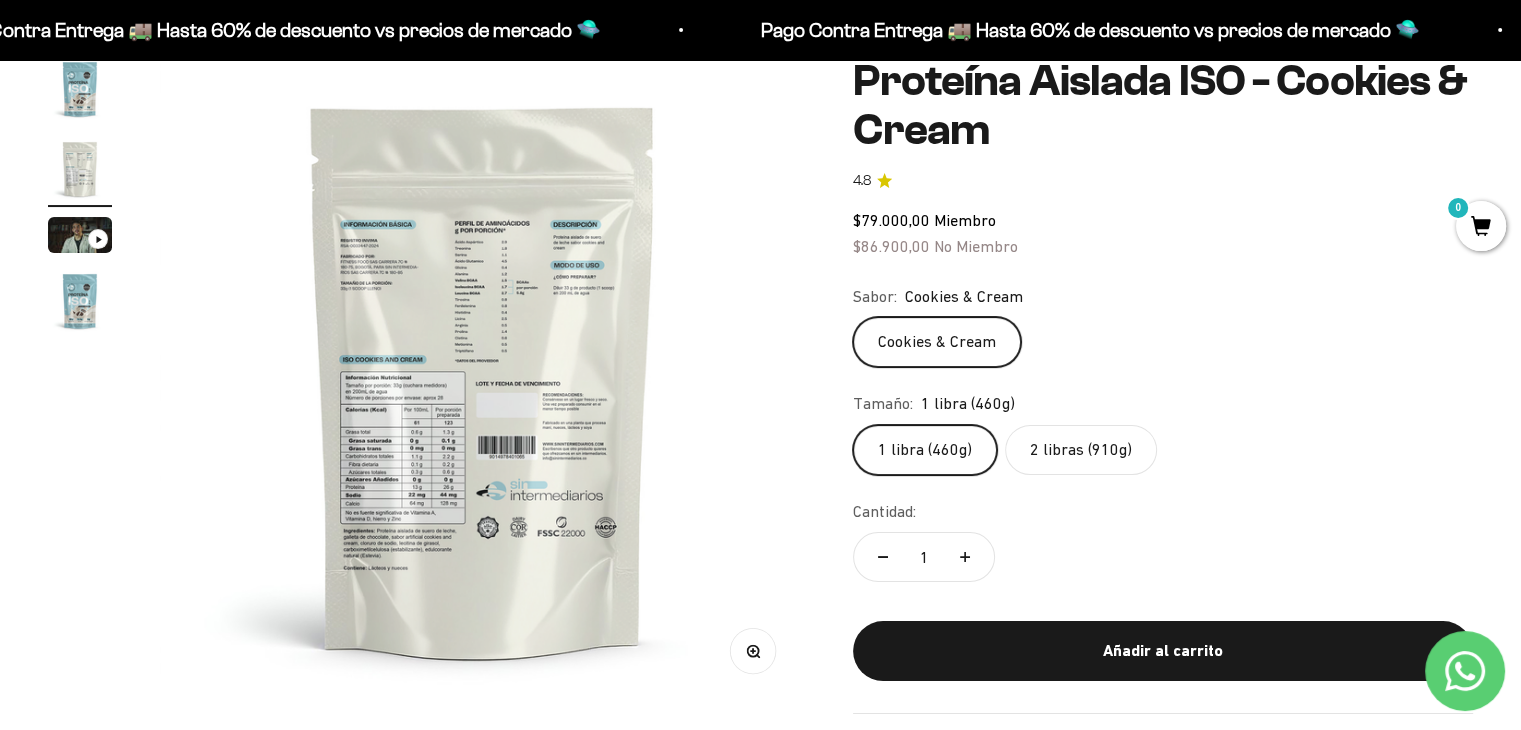 click on "Zoom" at bounding box center (753, 650) 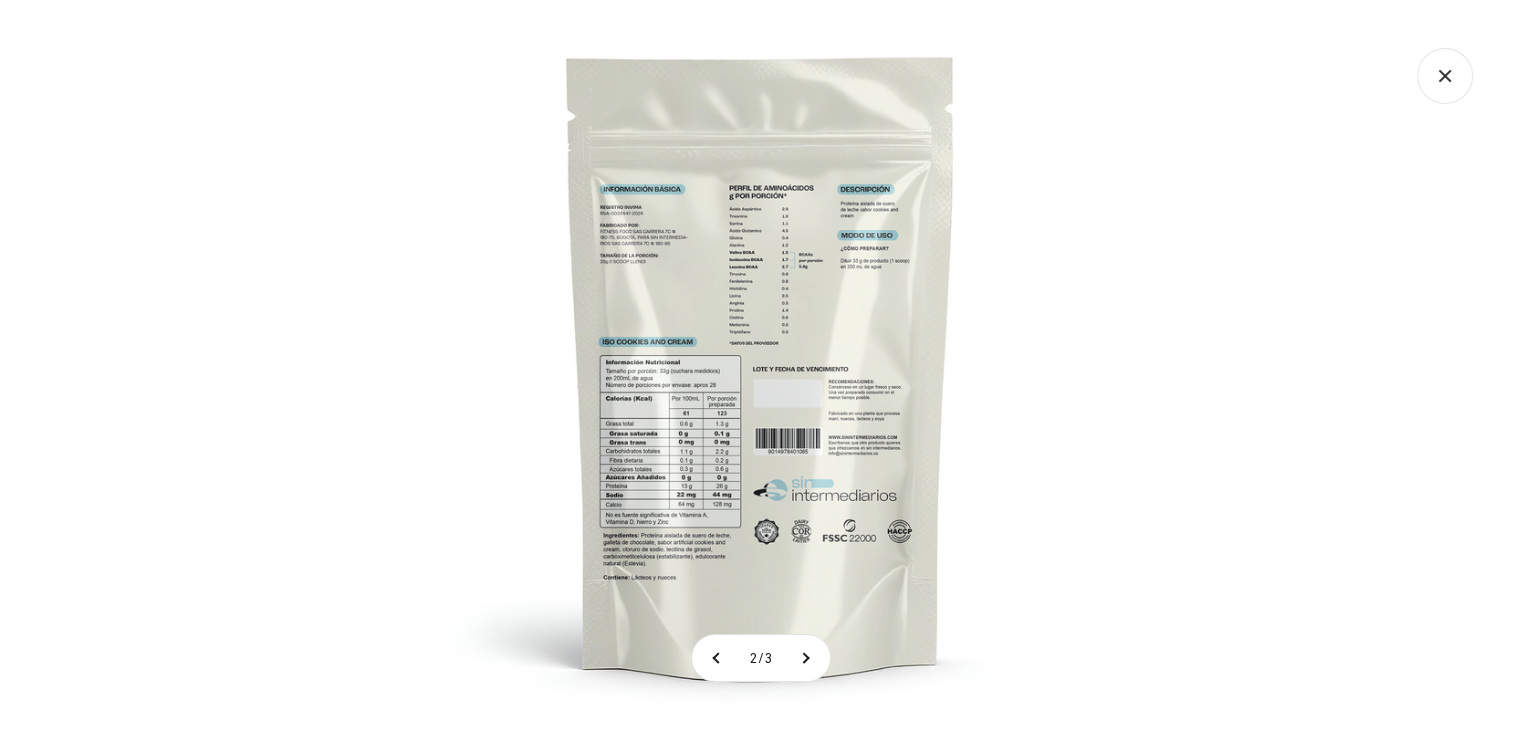 click at bounding box center (761, 365) 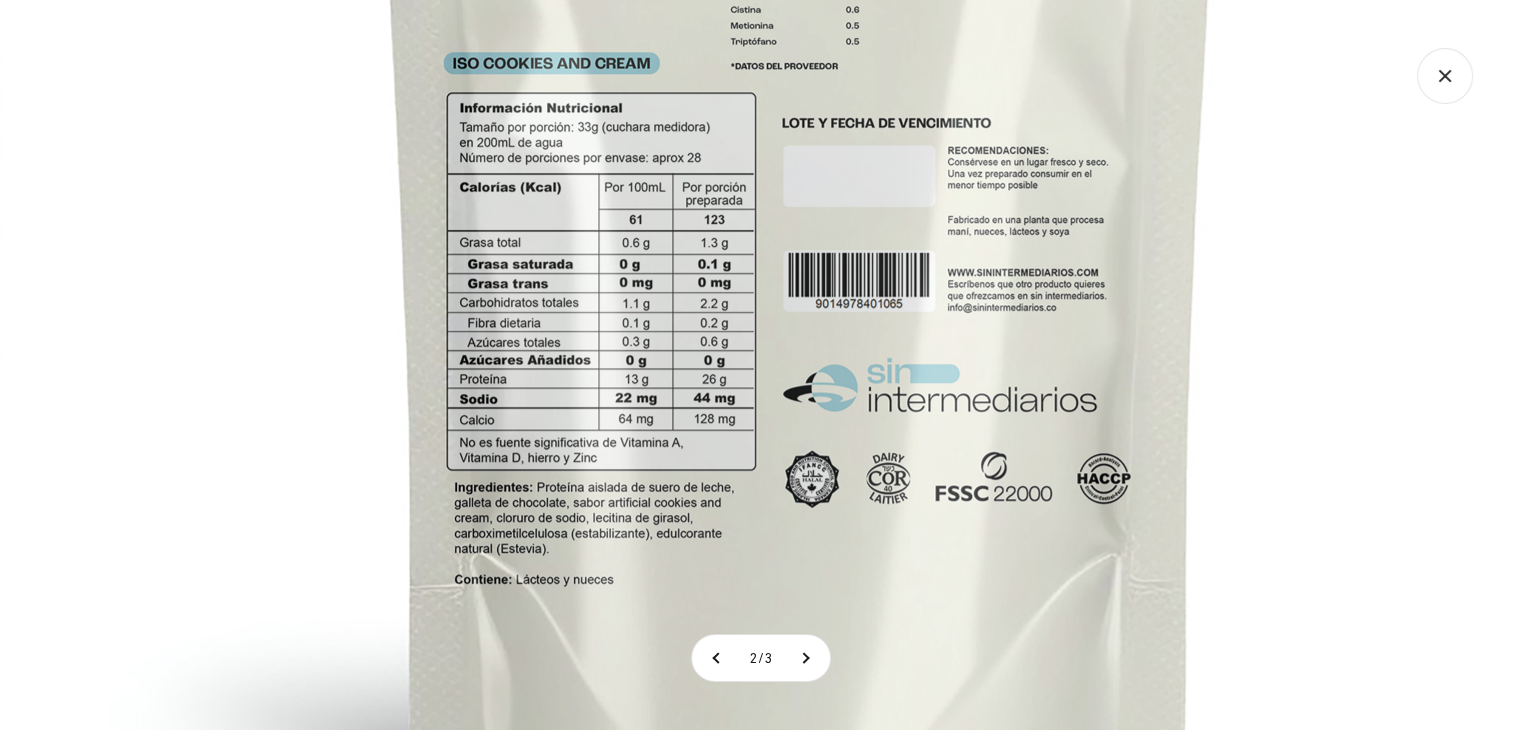 click at bounding box center [800, 114] 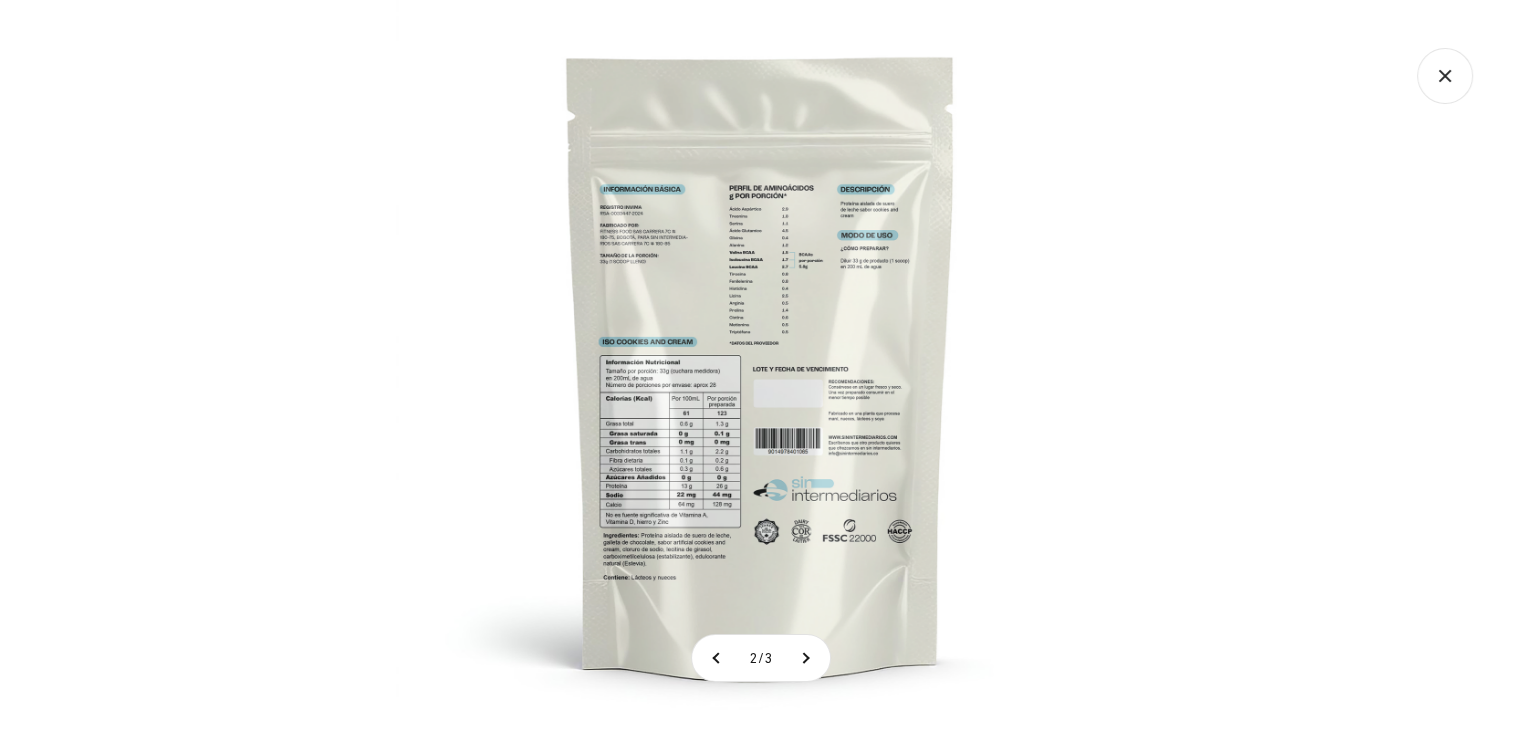 click 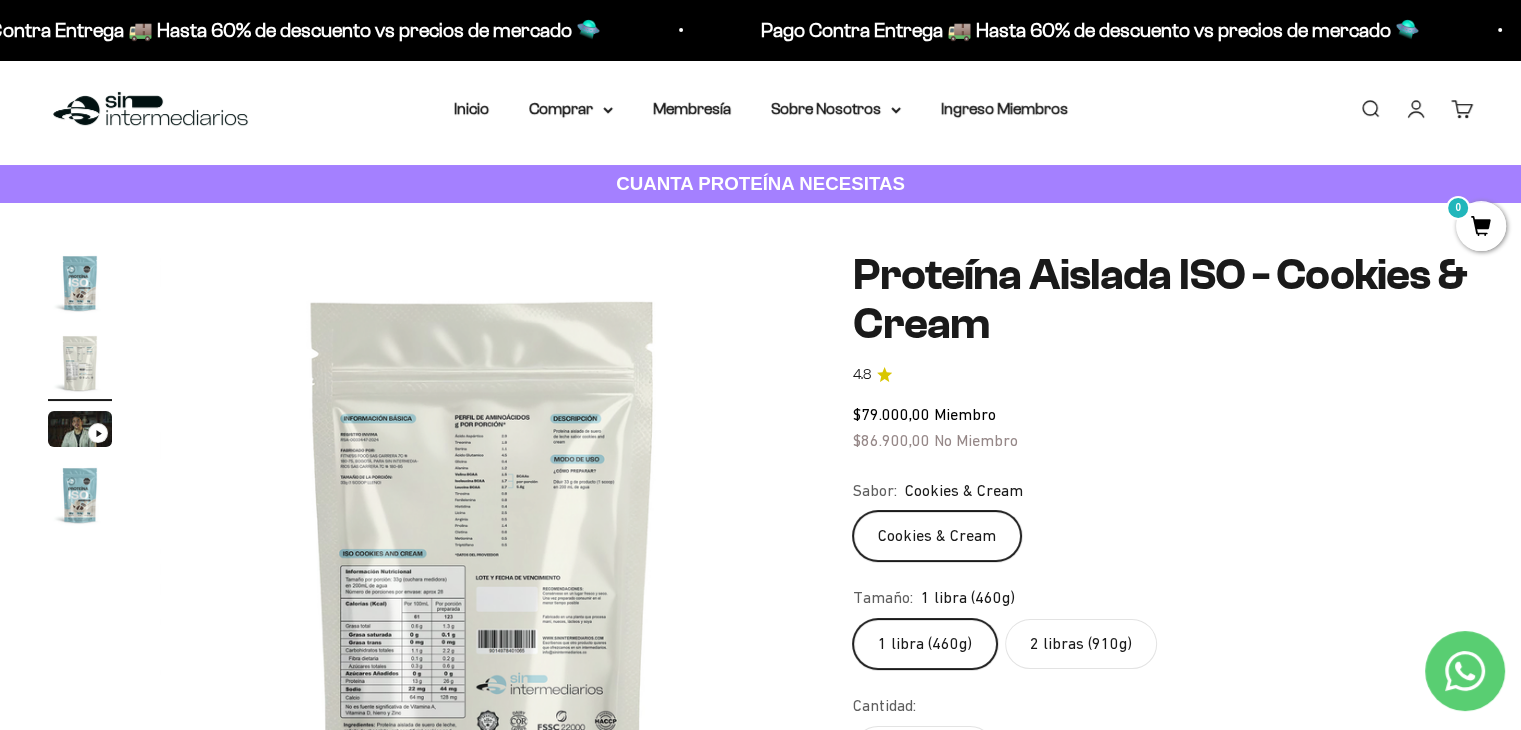 scroll, scrollTop: 0, scrollLeft: 0, axis: both 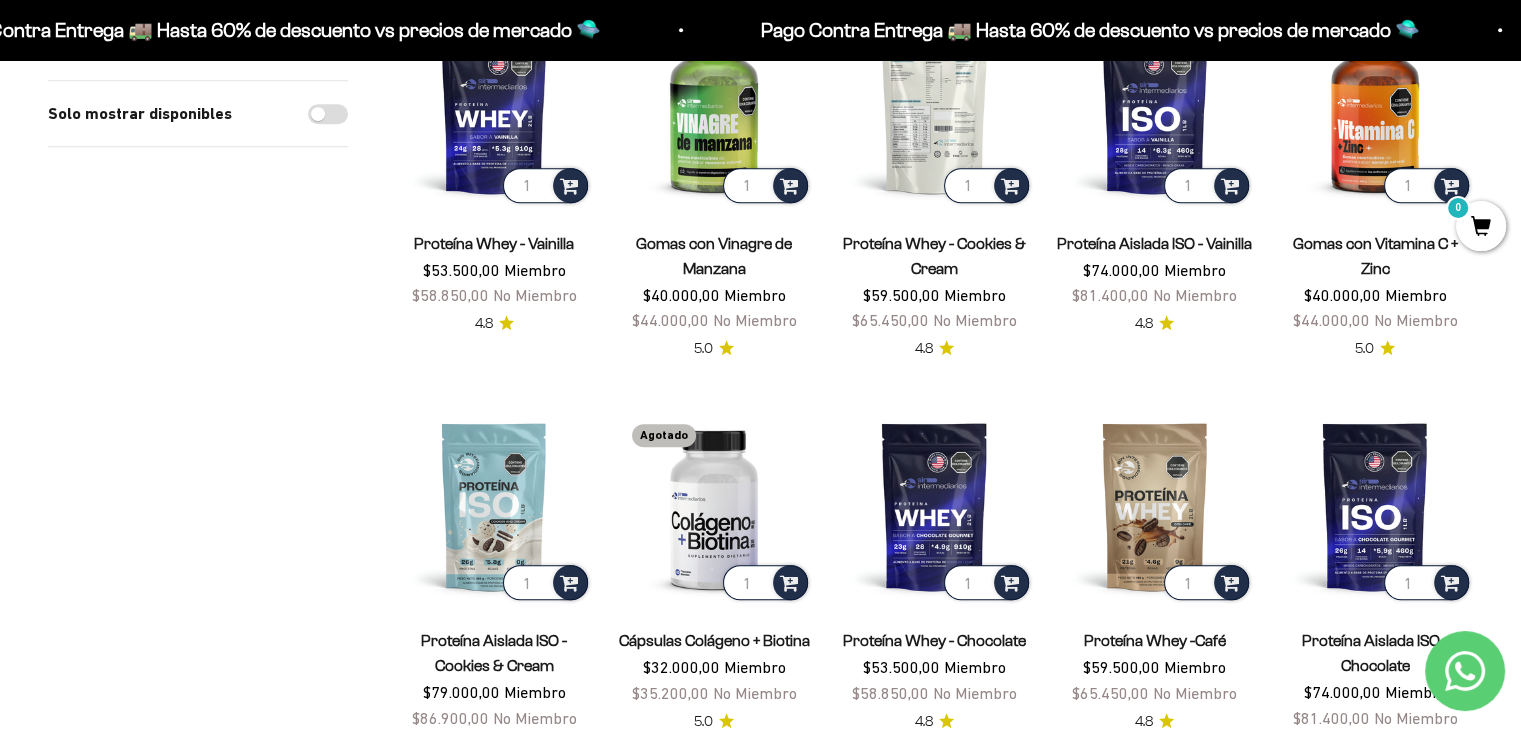 click at bounding box center (934, 108) 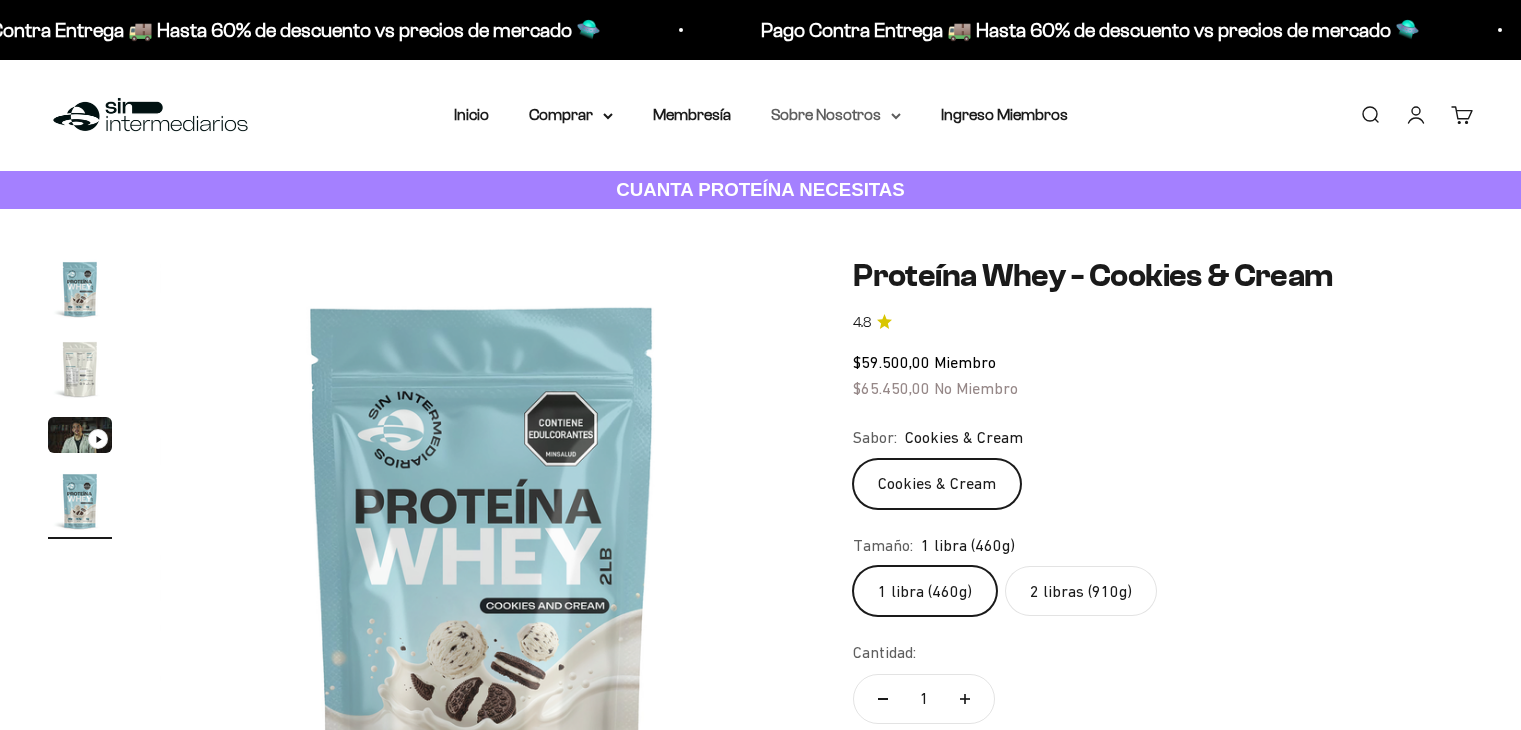 scroll, scrollTop: 0, scrollLeft: 0, axis: both 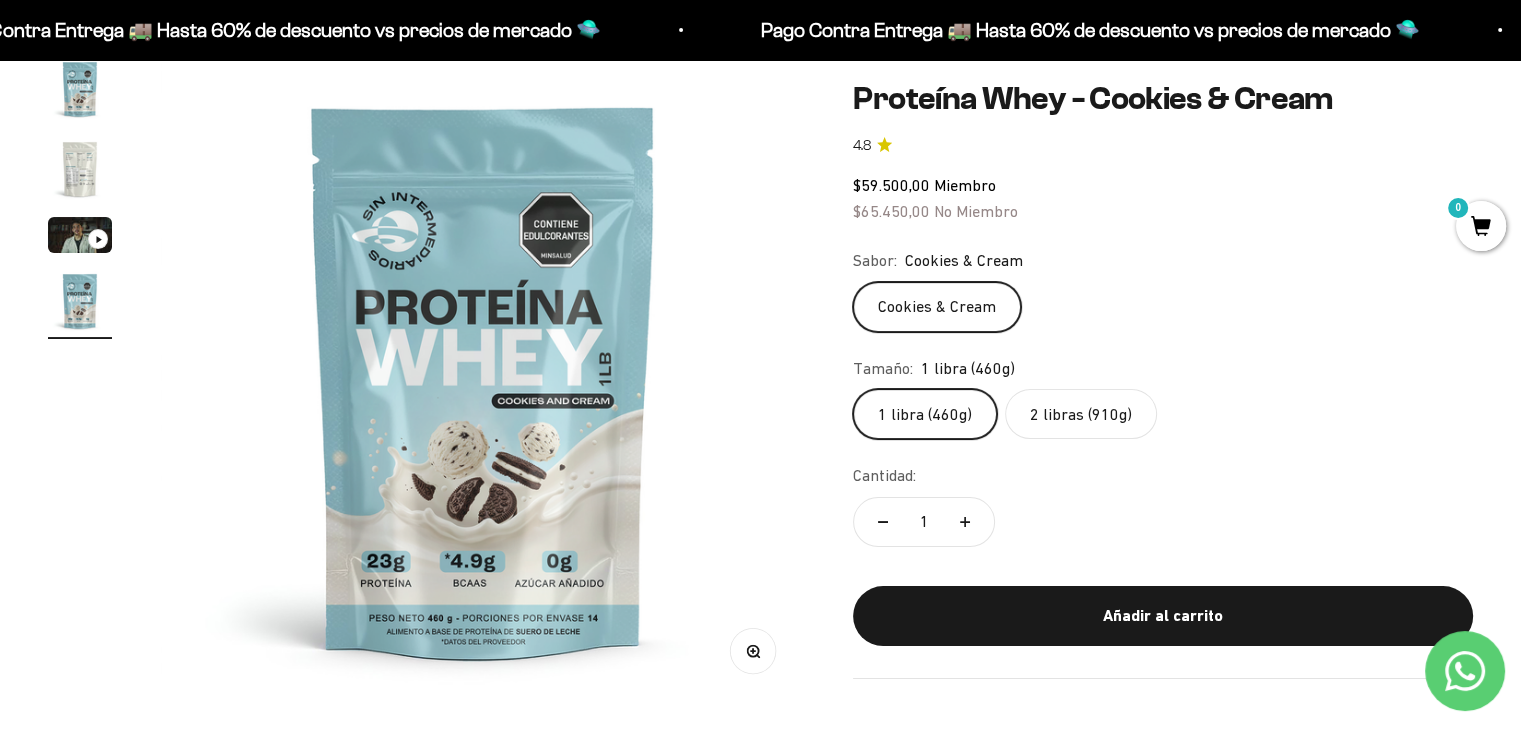 click on "2 libras (910g)" 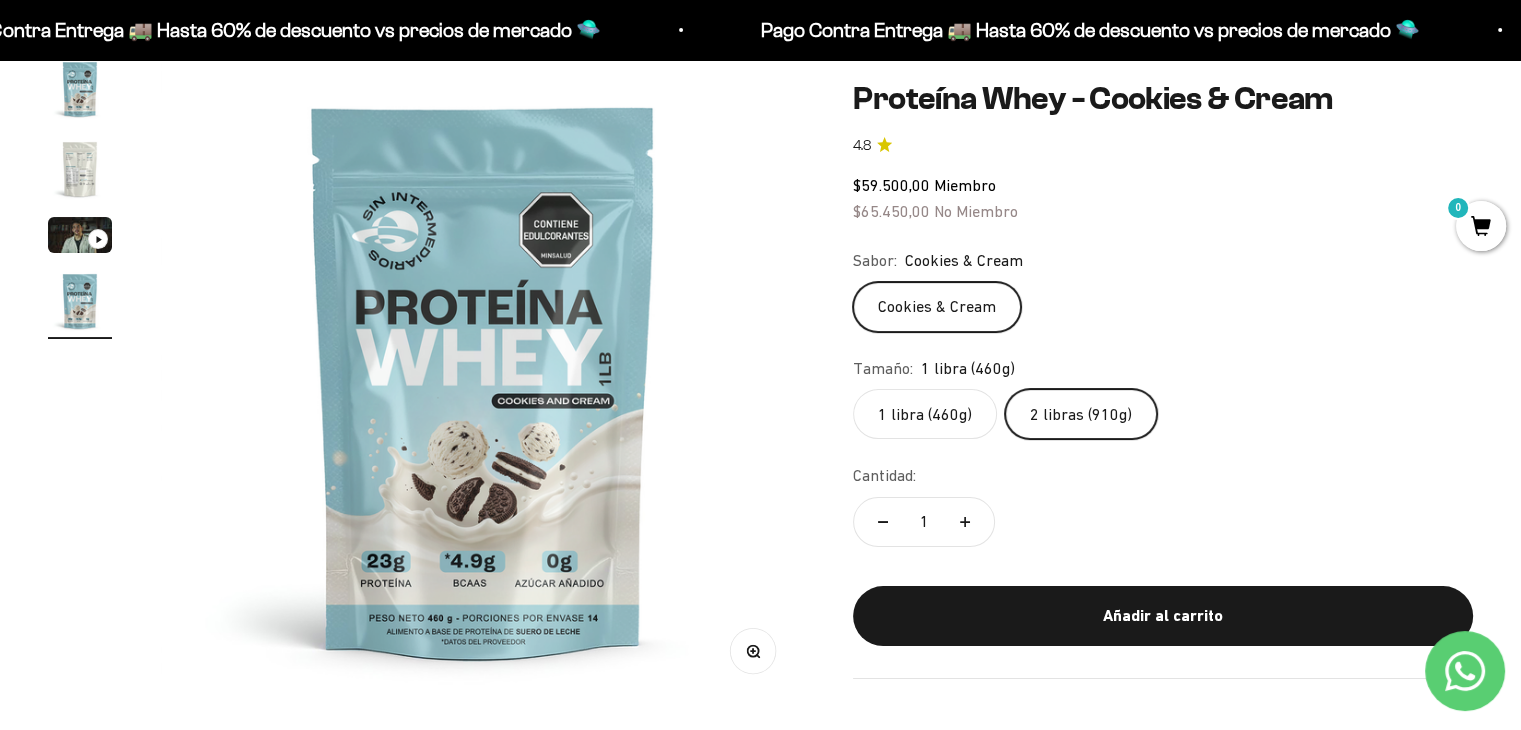 scroll, scrollTop: 0, scrollLeft: 0, axis: both 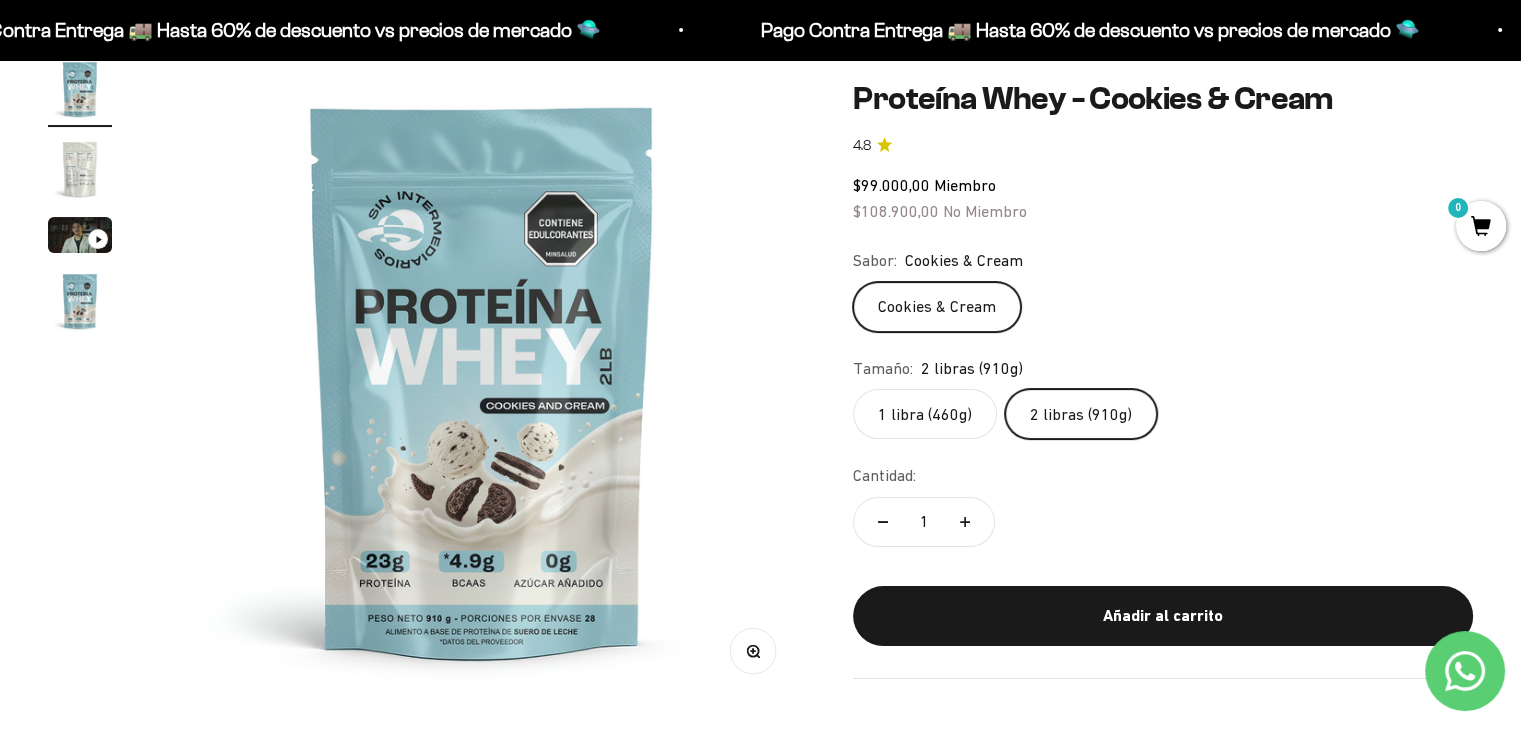 click on "1 libra (460g)" 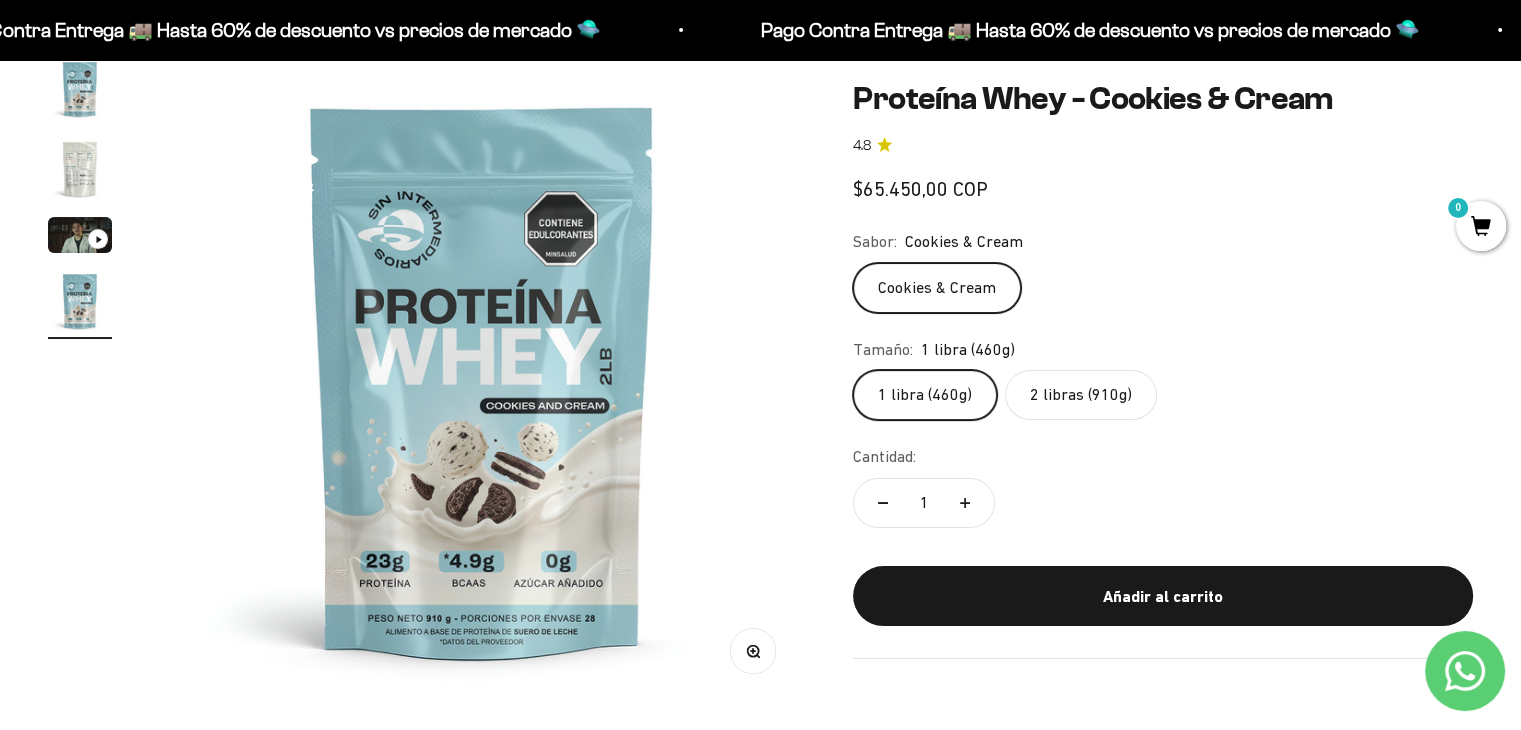 scroll, scrollTop: 0, scrollLeft: 2007, axis: horizontal 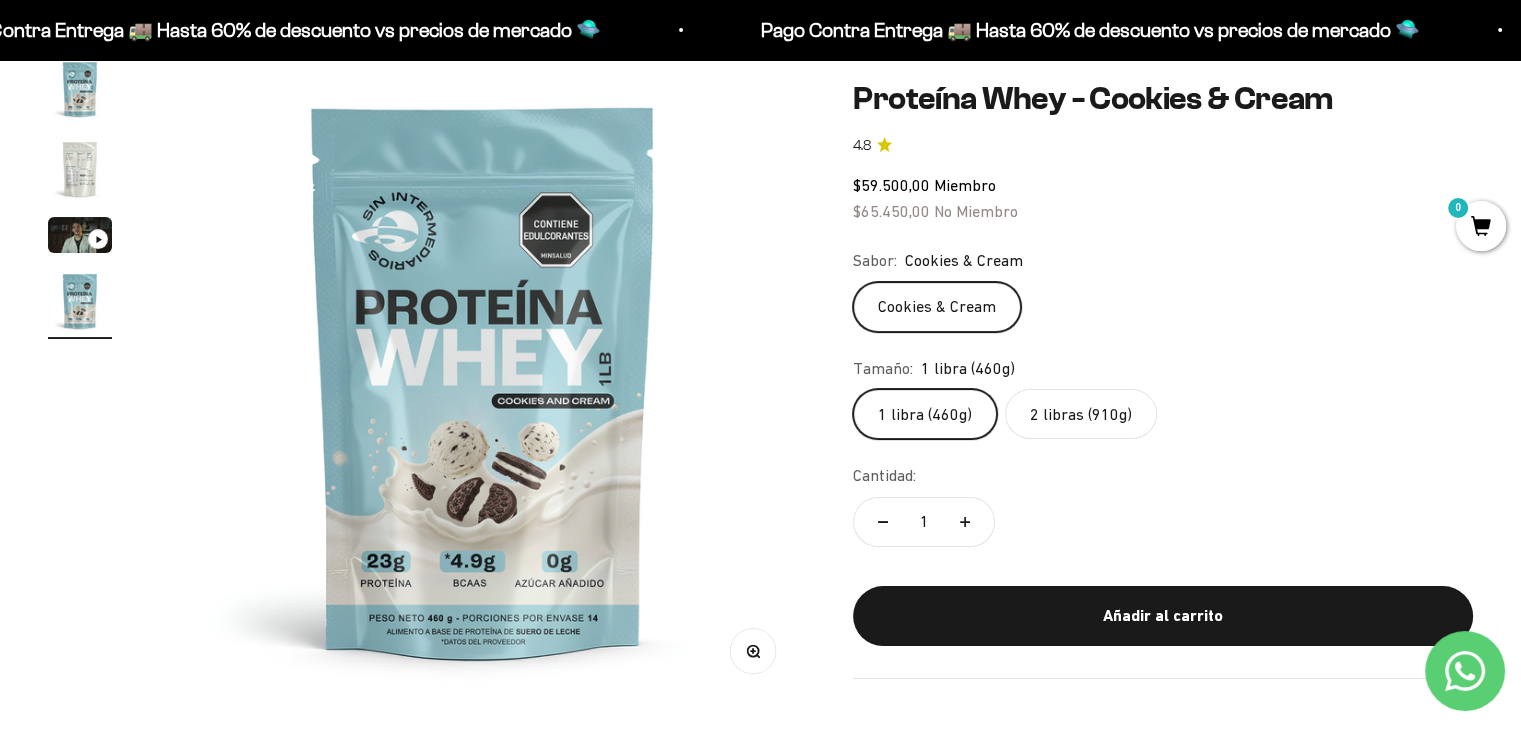 click on "2 libras (910g)" 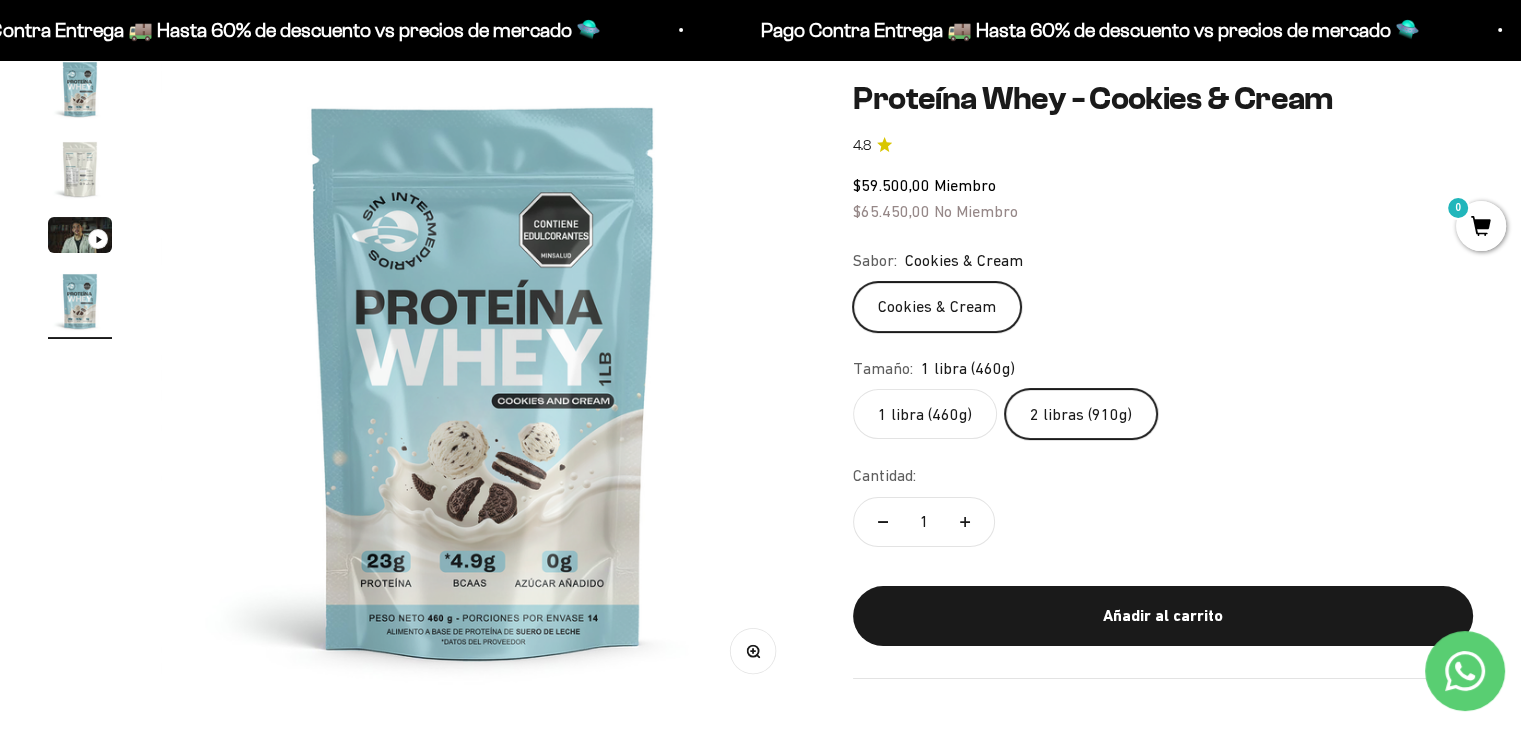 scroll, scrollTop: 0, scrollLeft: 0, axis: both 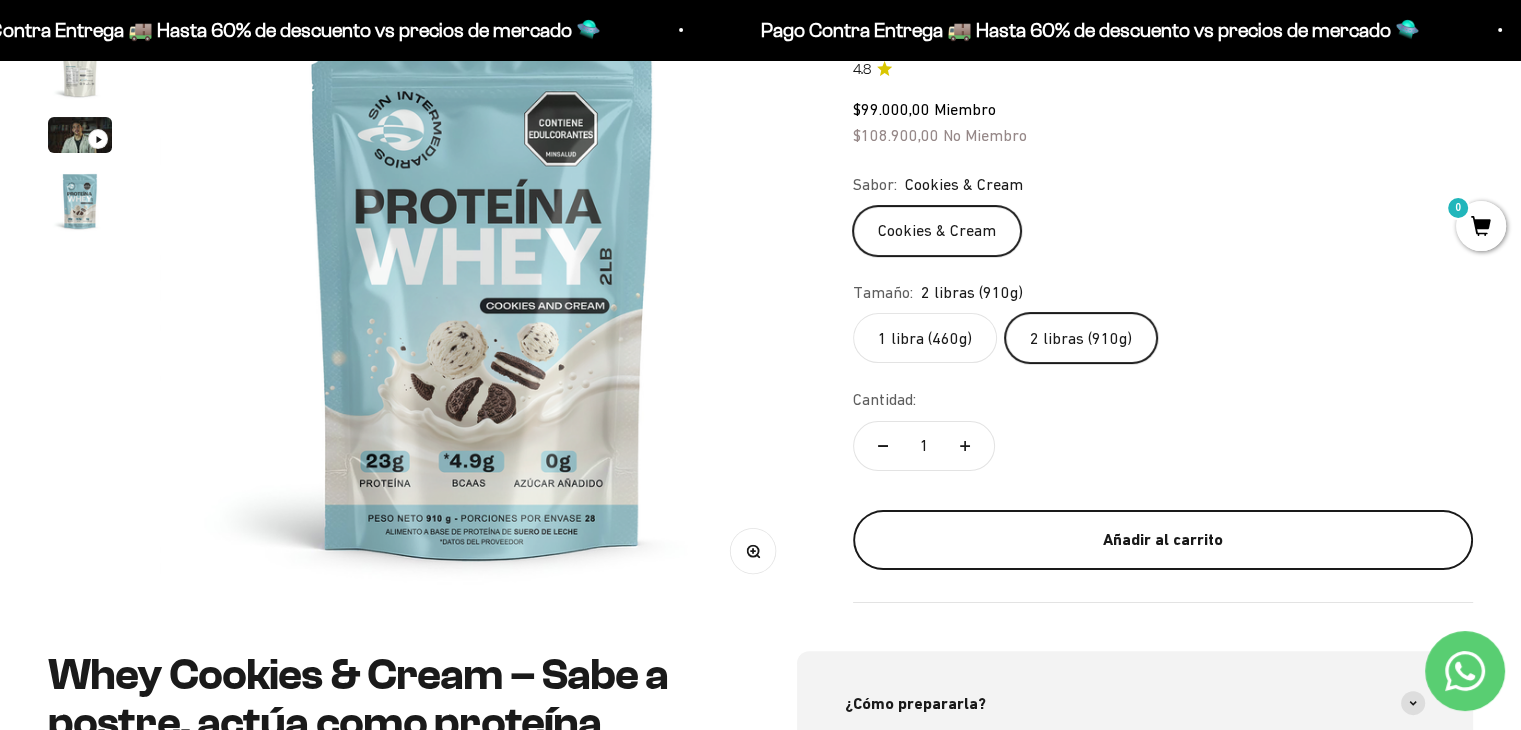 click on "Añadir al carrito" at bounding box center [1163, 540] 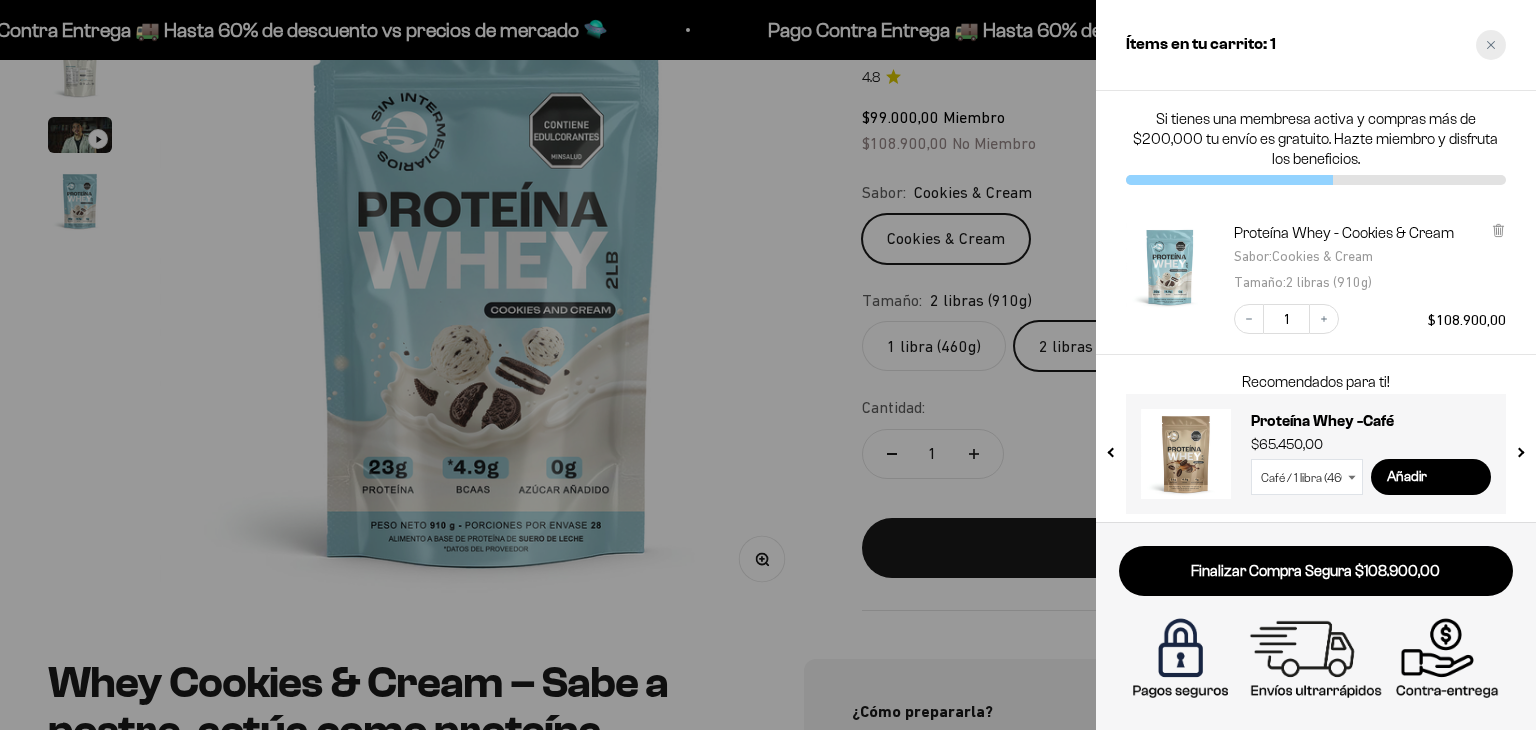 click at bounding box center [1491, 45] 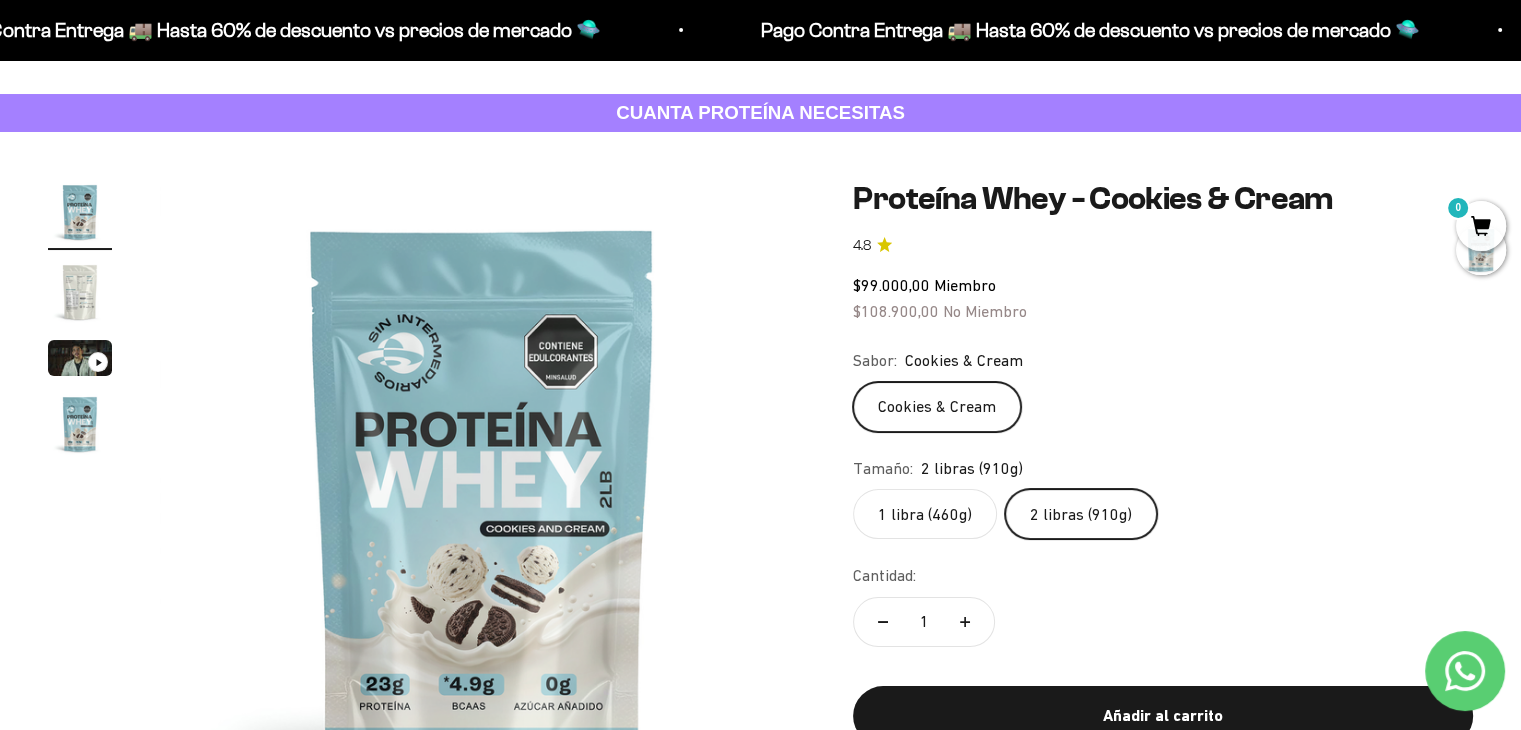 scroll, scrollTop: 200, scrollLeft: 0, axis: vertical 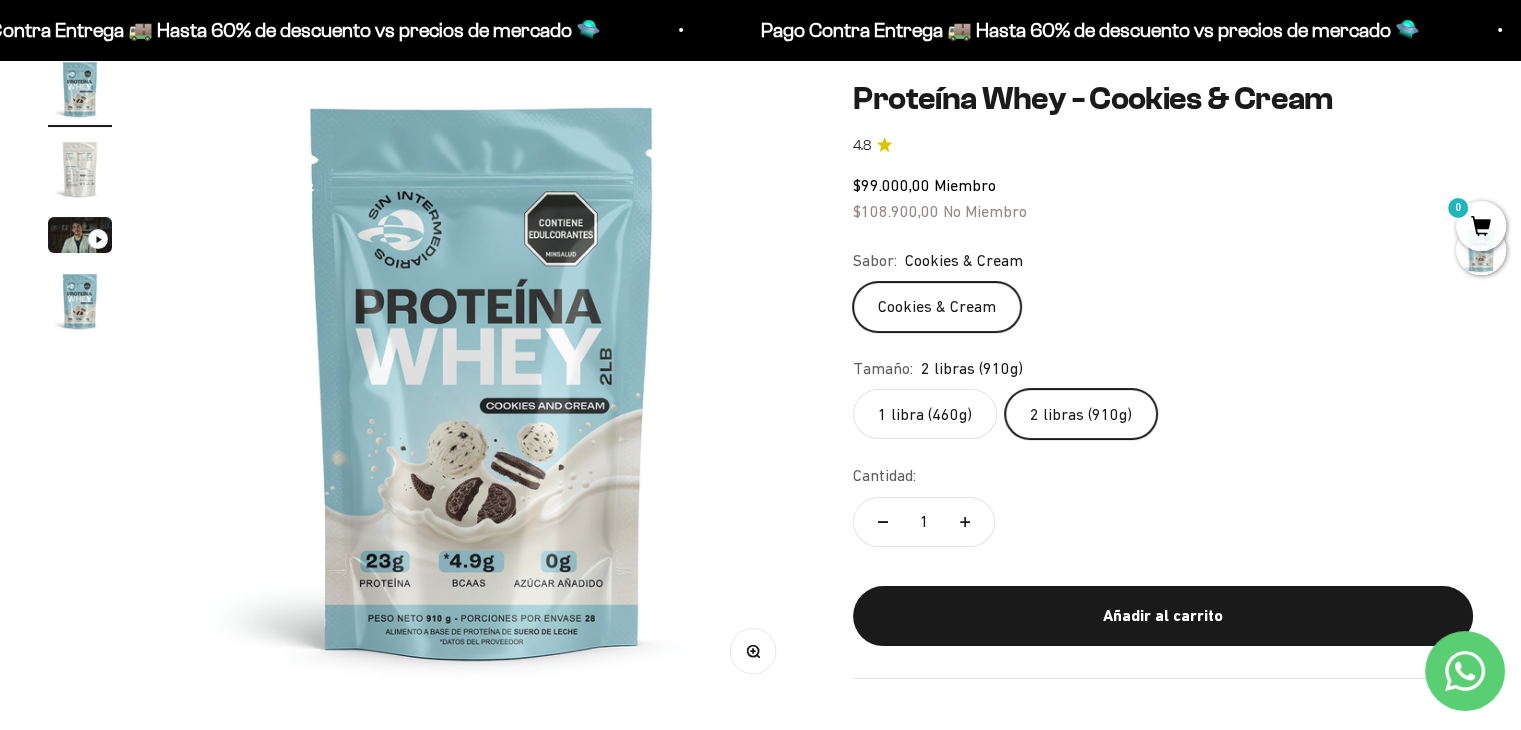 click on "1 libra (460g)" 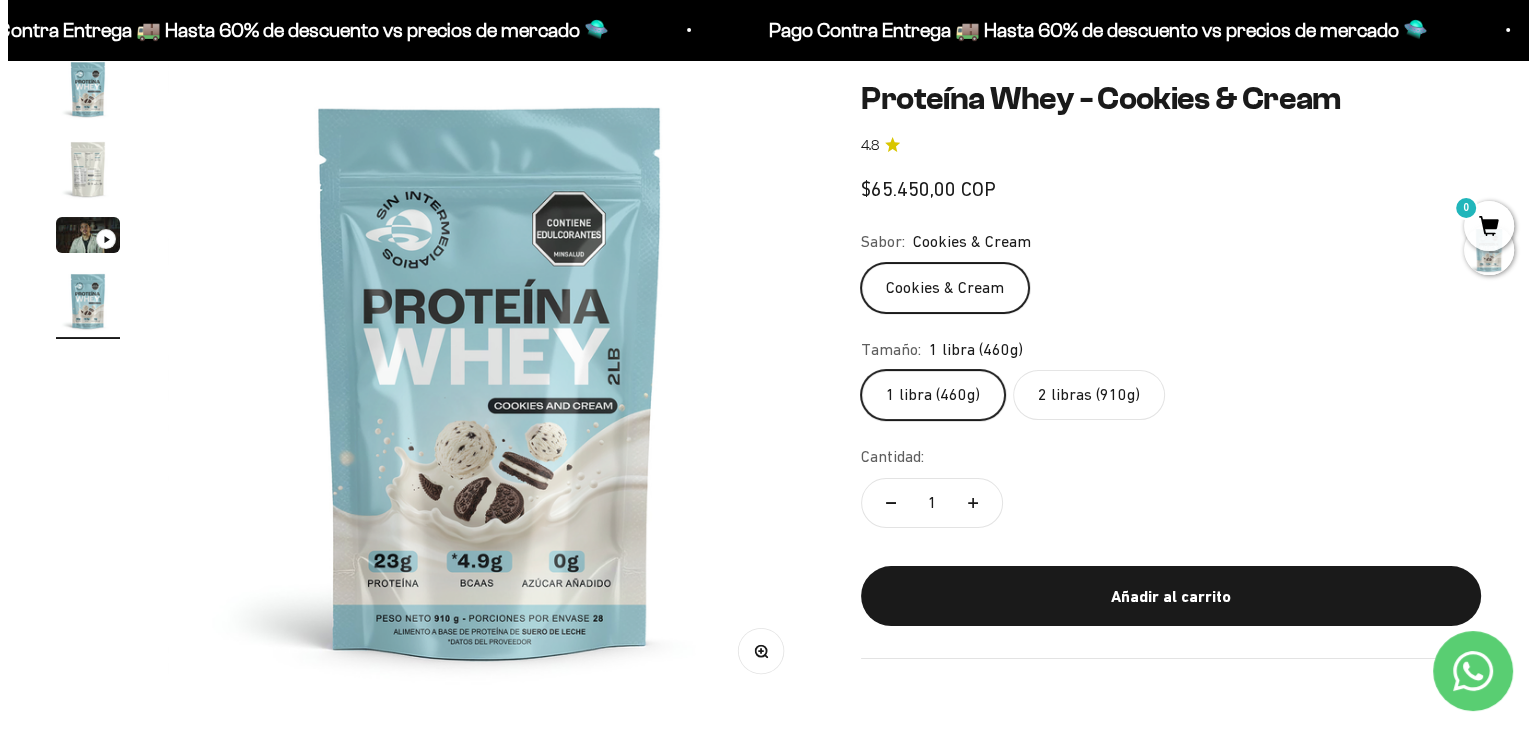 scroll, scrollTop: 0, scrollLeft: 2007, axis: horizontal 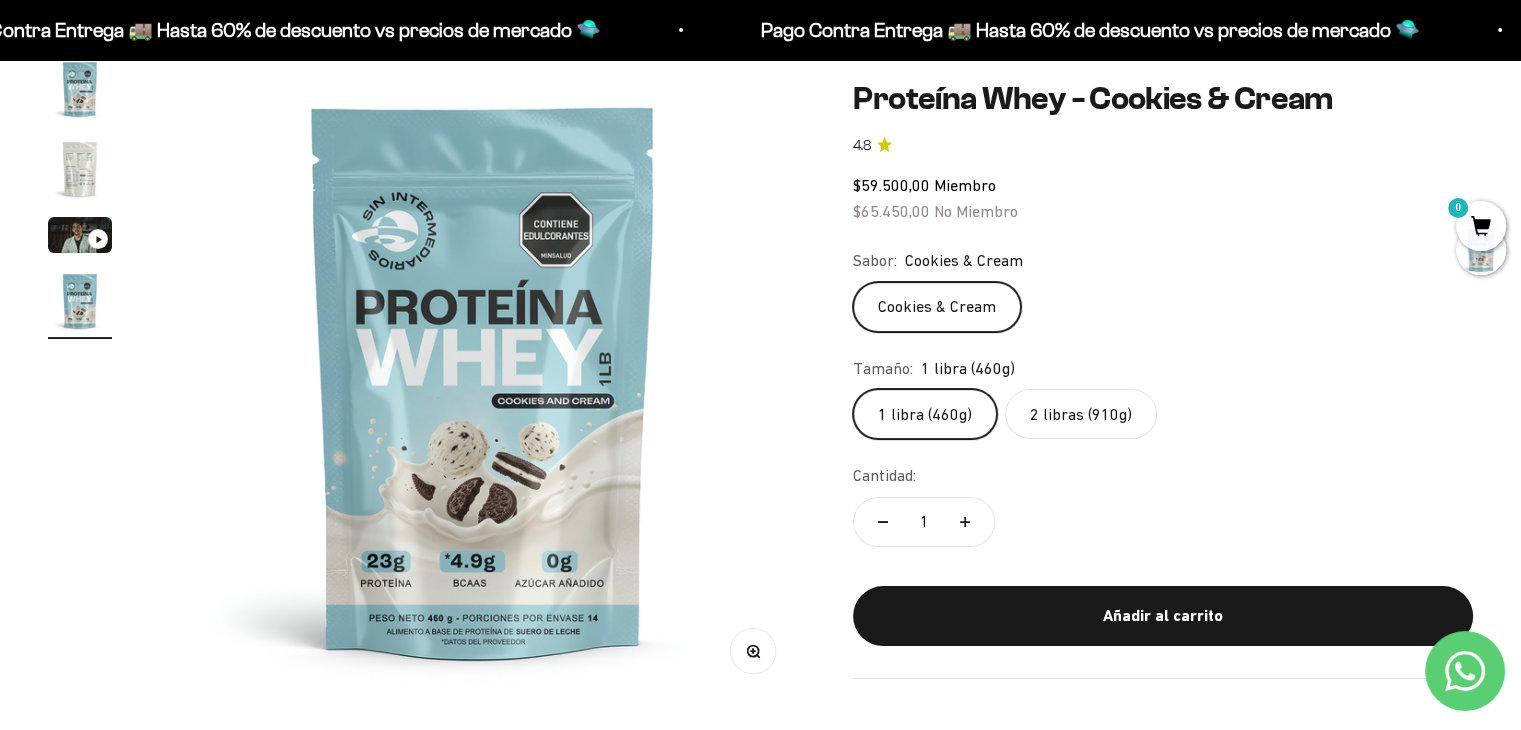 click on "Añadir al carrito" at bounding box center [1163, 616] 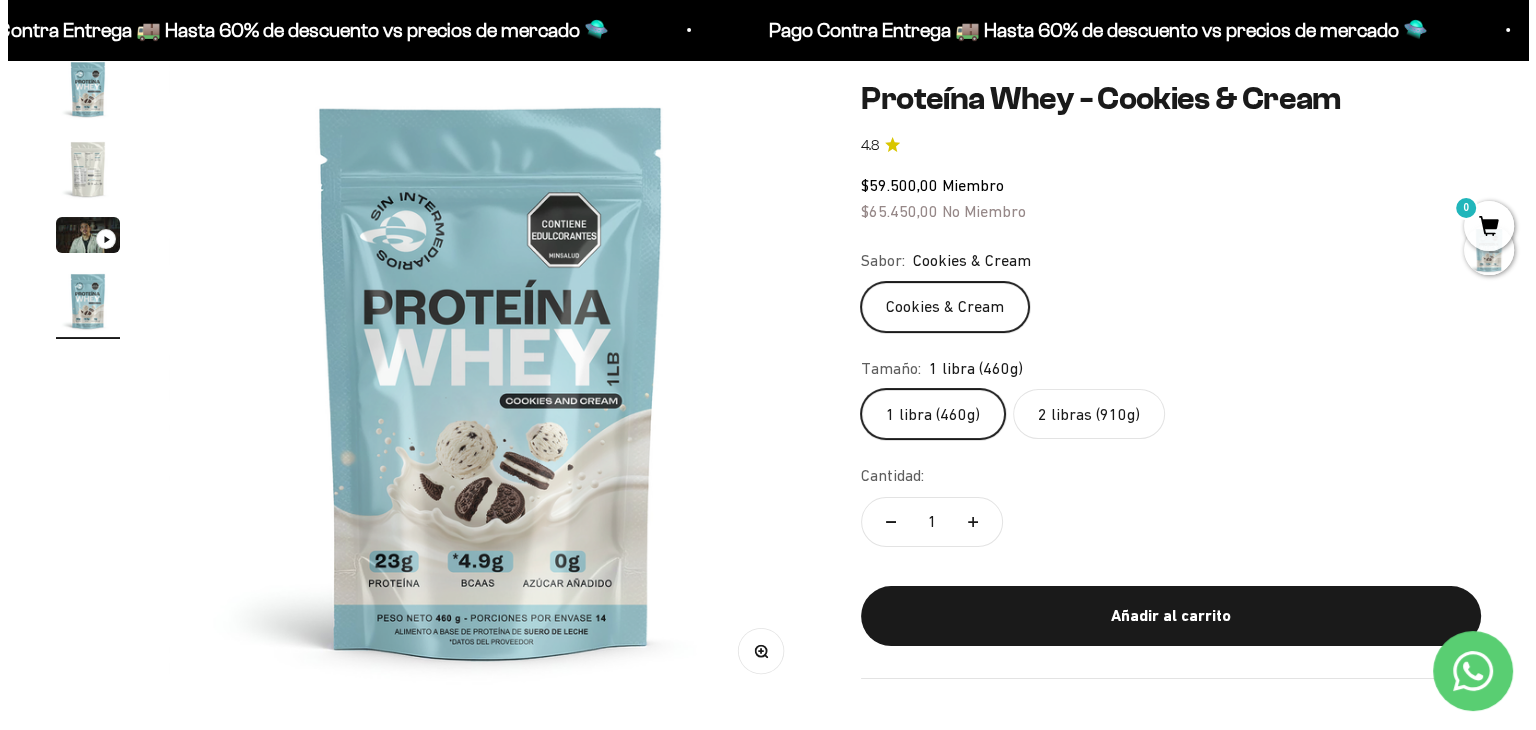 scroll, scrollTop: 0, scrollLeft: 2032, axis: horizontal 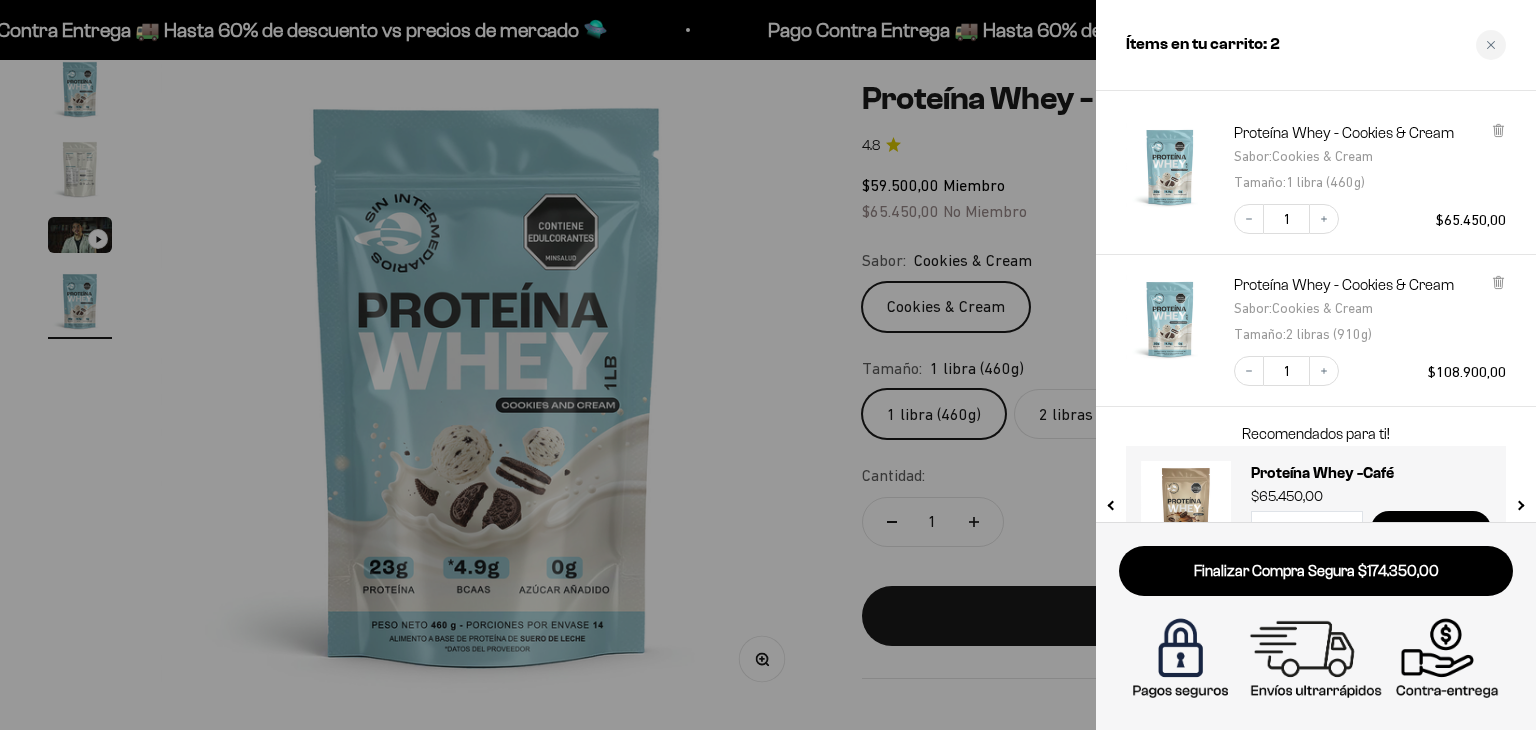 click at bounding box center [768, 365] 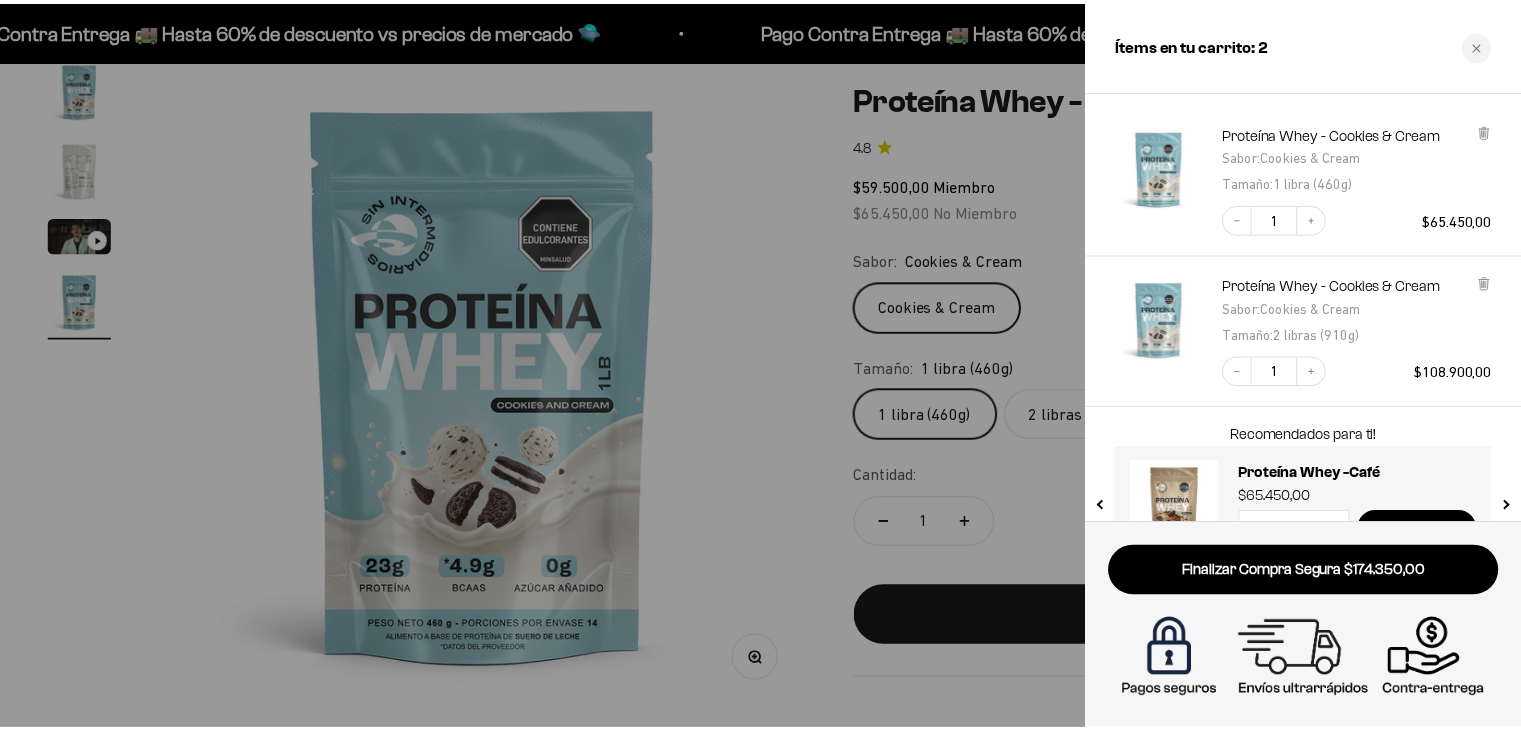 scroll, scrollTop: 0, scrollLeft: 2007, axis: horizontal 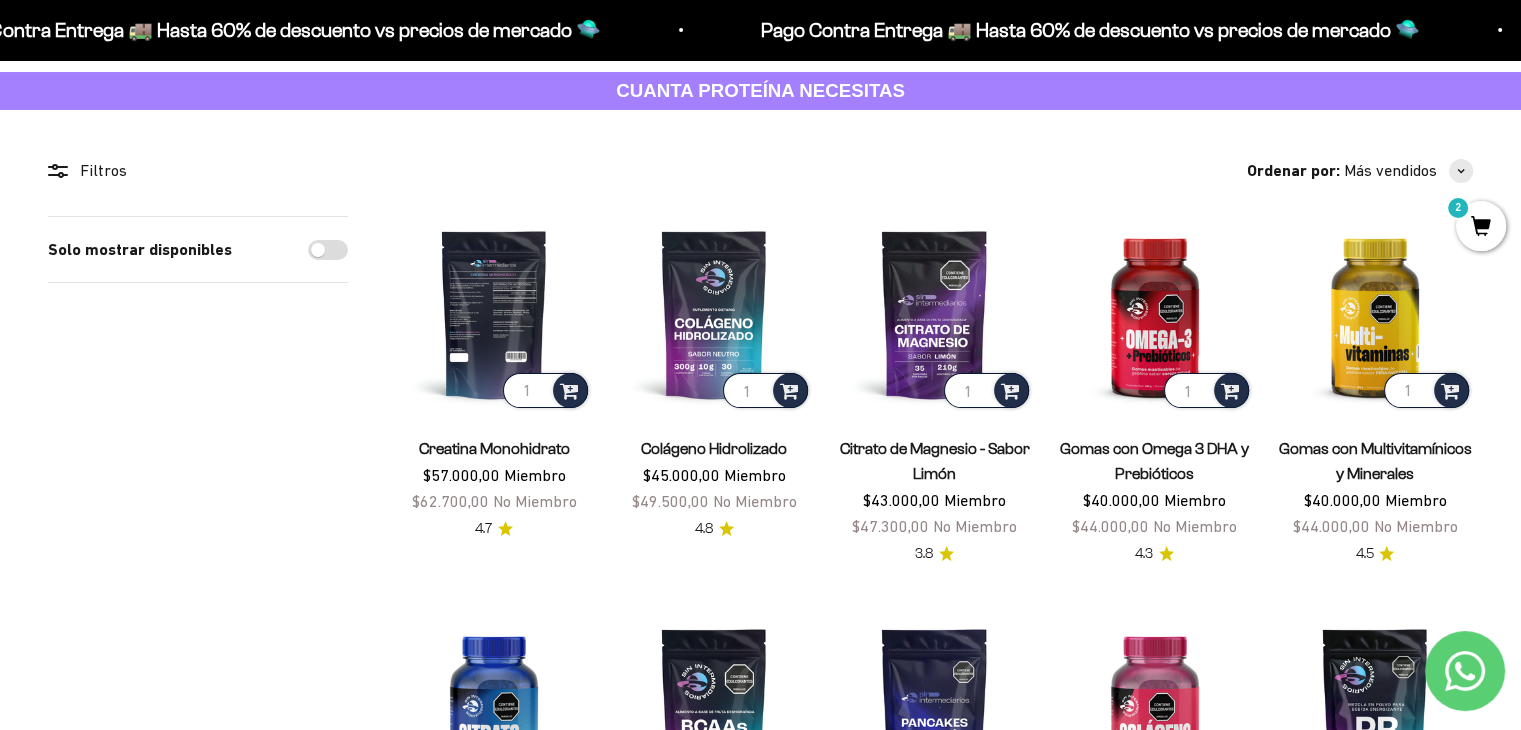 click at bounding box center (494, 314) 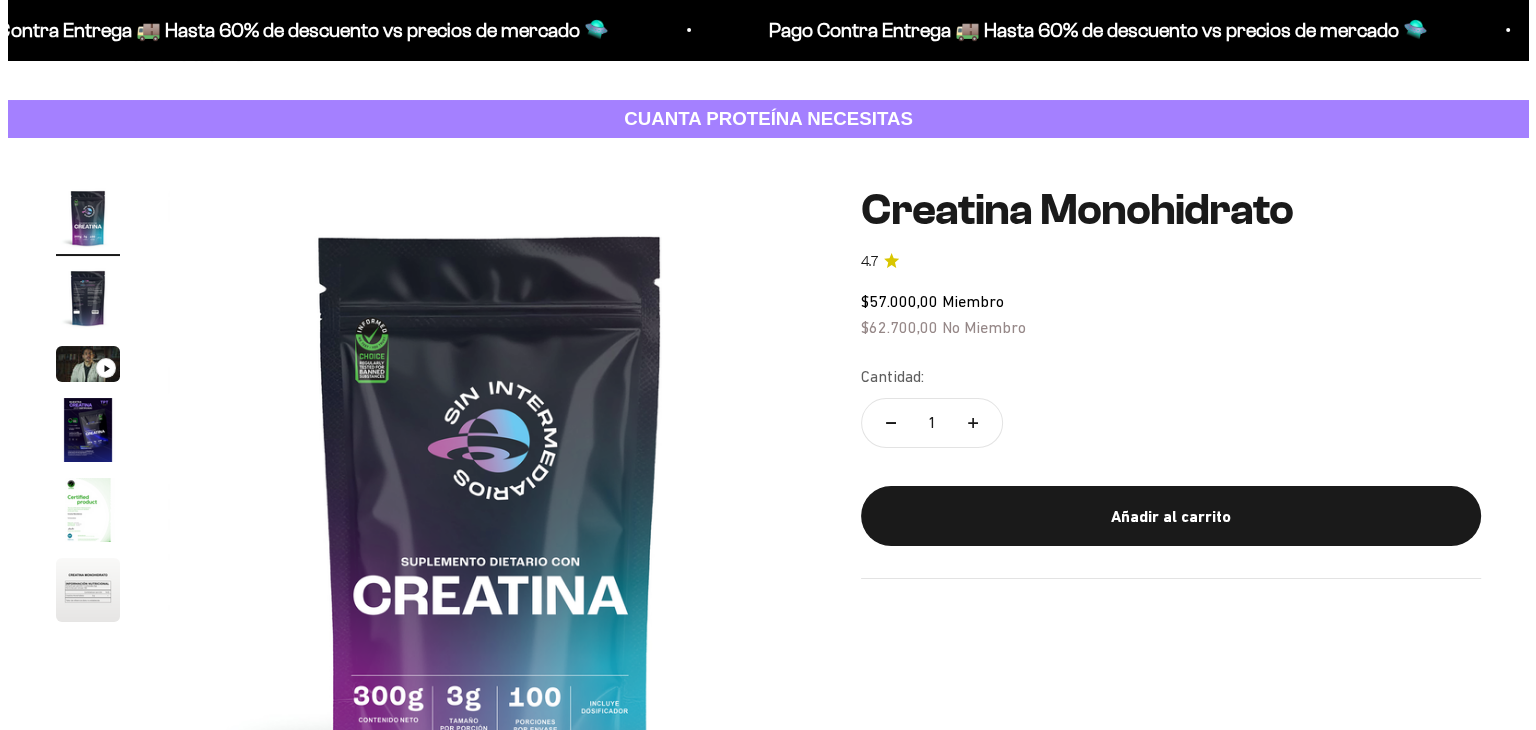 scroll, scrollTop: 200, scrollLeft: 0, axis: vertical 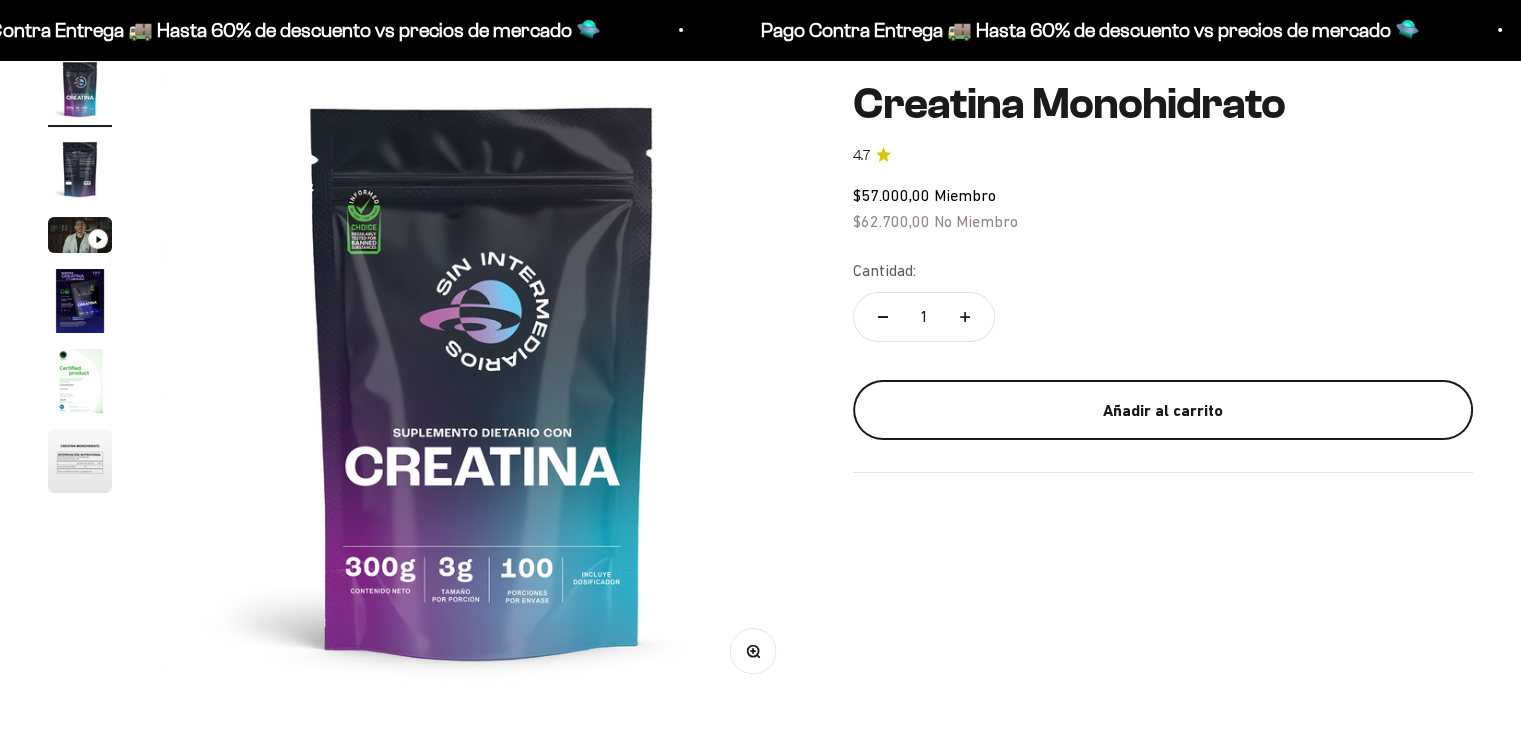 click on "Añadir al carrito" at bounding box center (1163, 410) 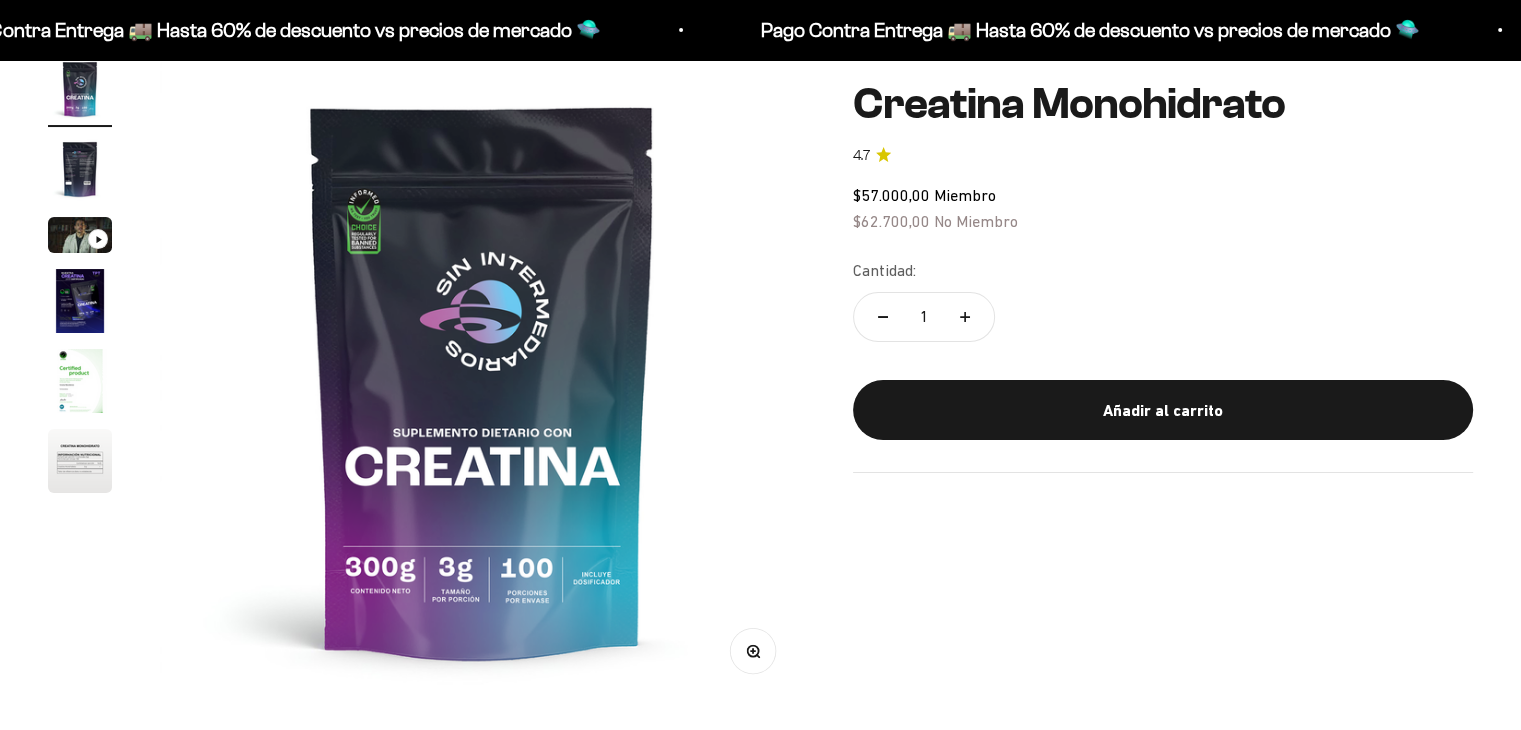 scroll, scrollTop: 0, scrollLeft: 0, axis: both 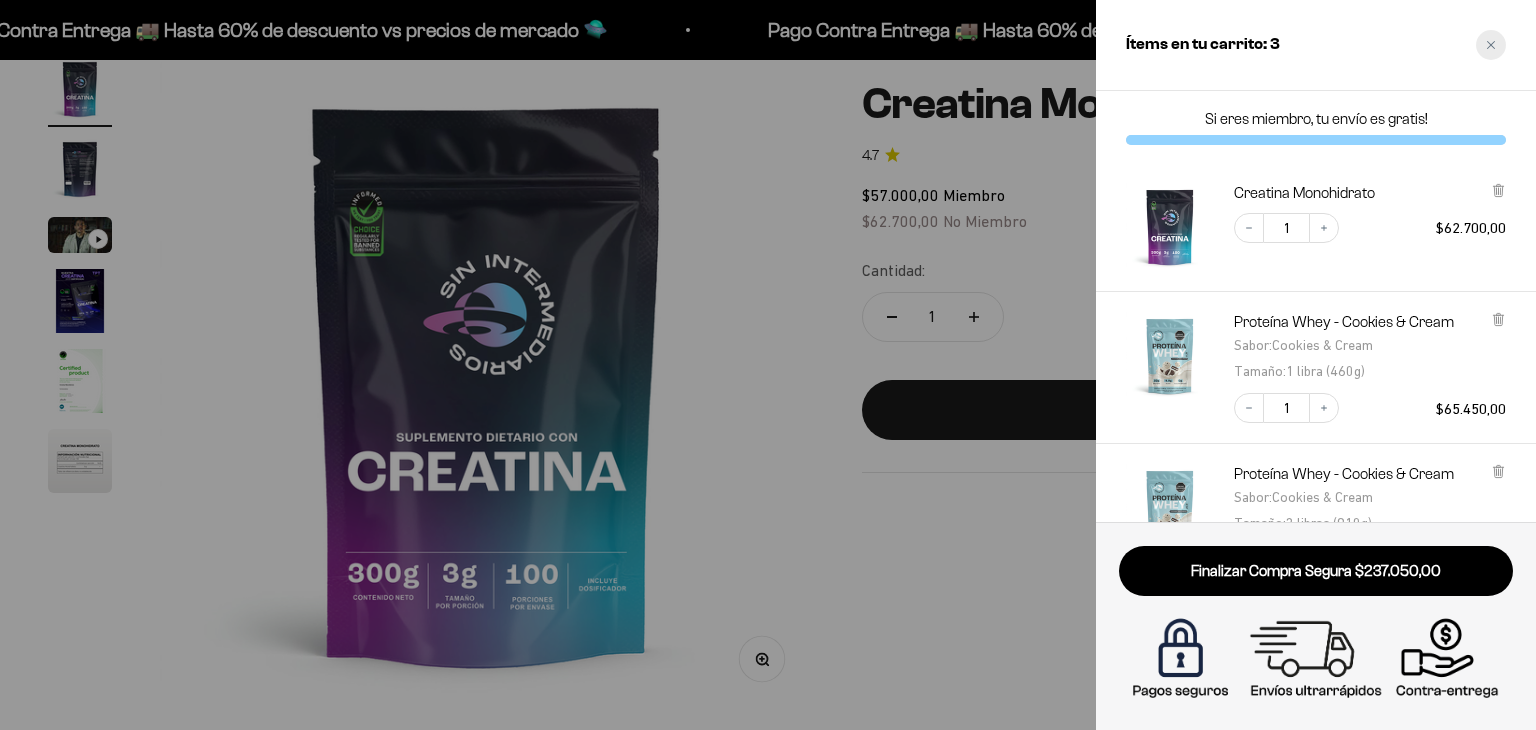click at bounding box center (1491, 45) 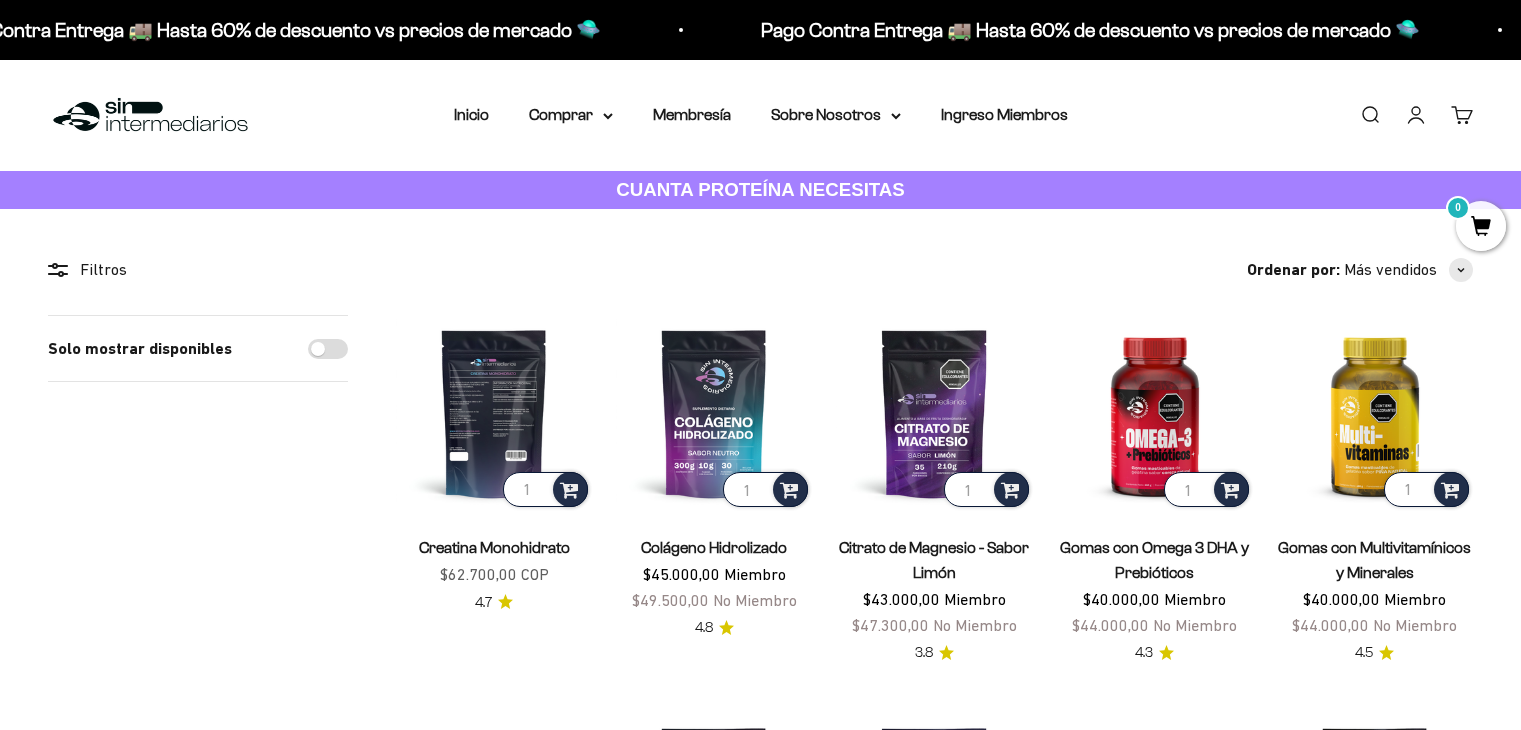 scroll, scrollTop: 99, scrollLeft: 0, axis: vertical 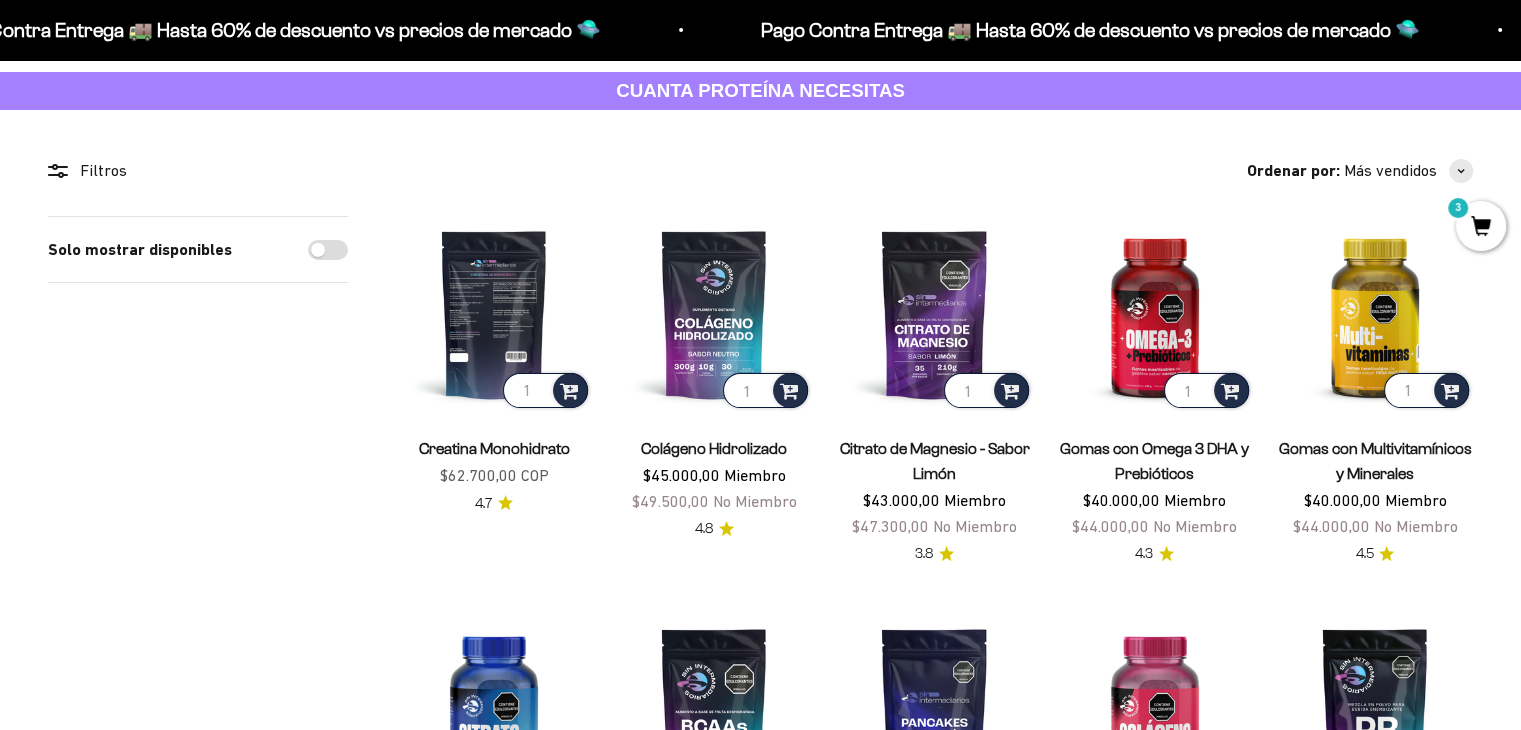 click at bounding box center (494, 314) 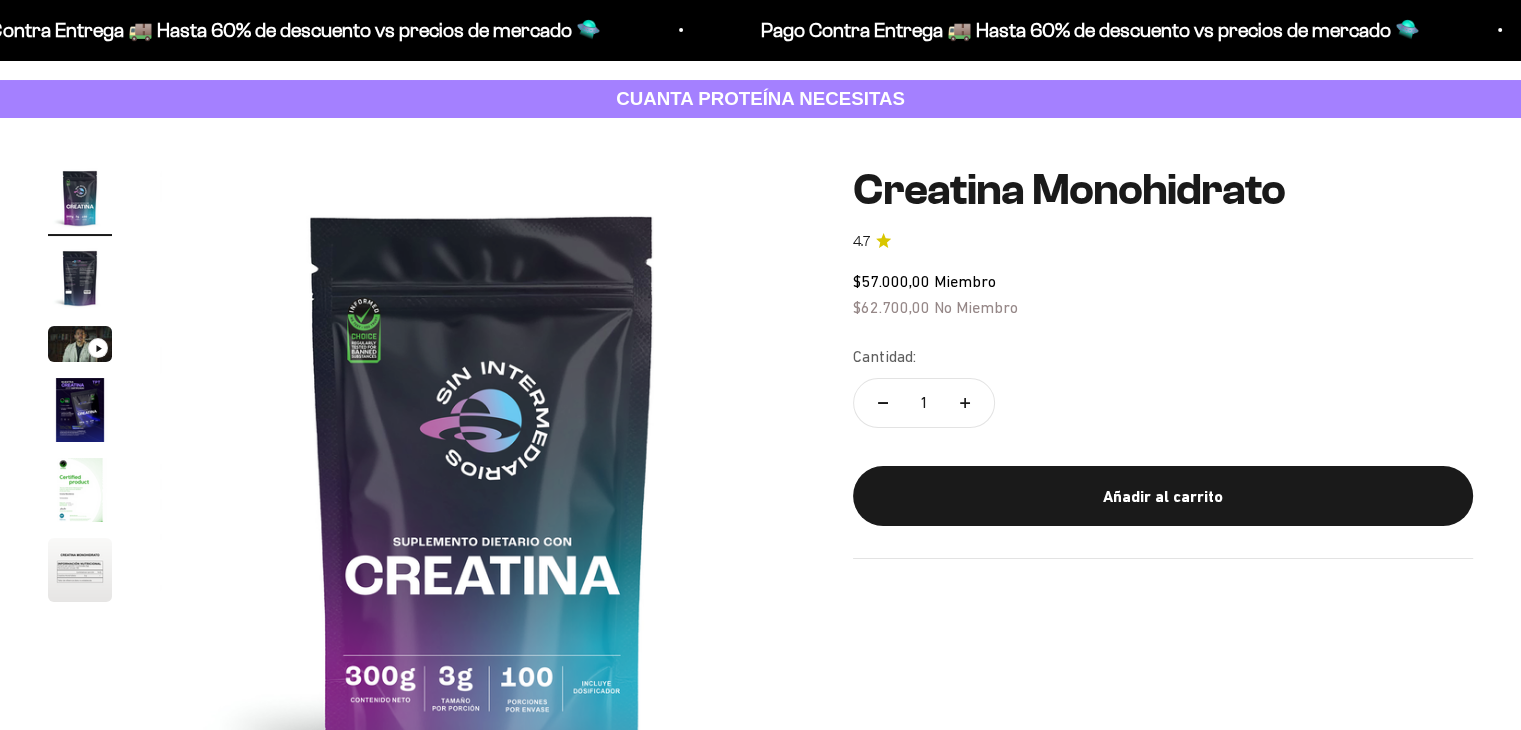 scroll, scrollTop: 100, scrollLeft: 0, axis: vertical 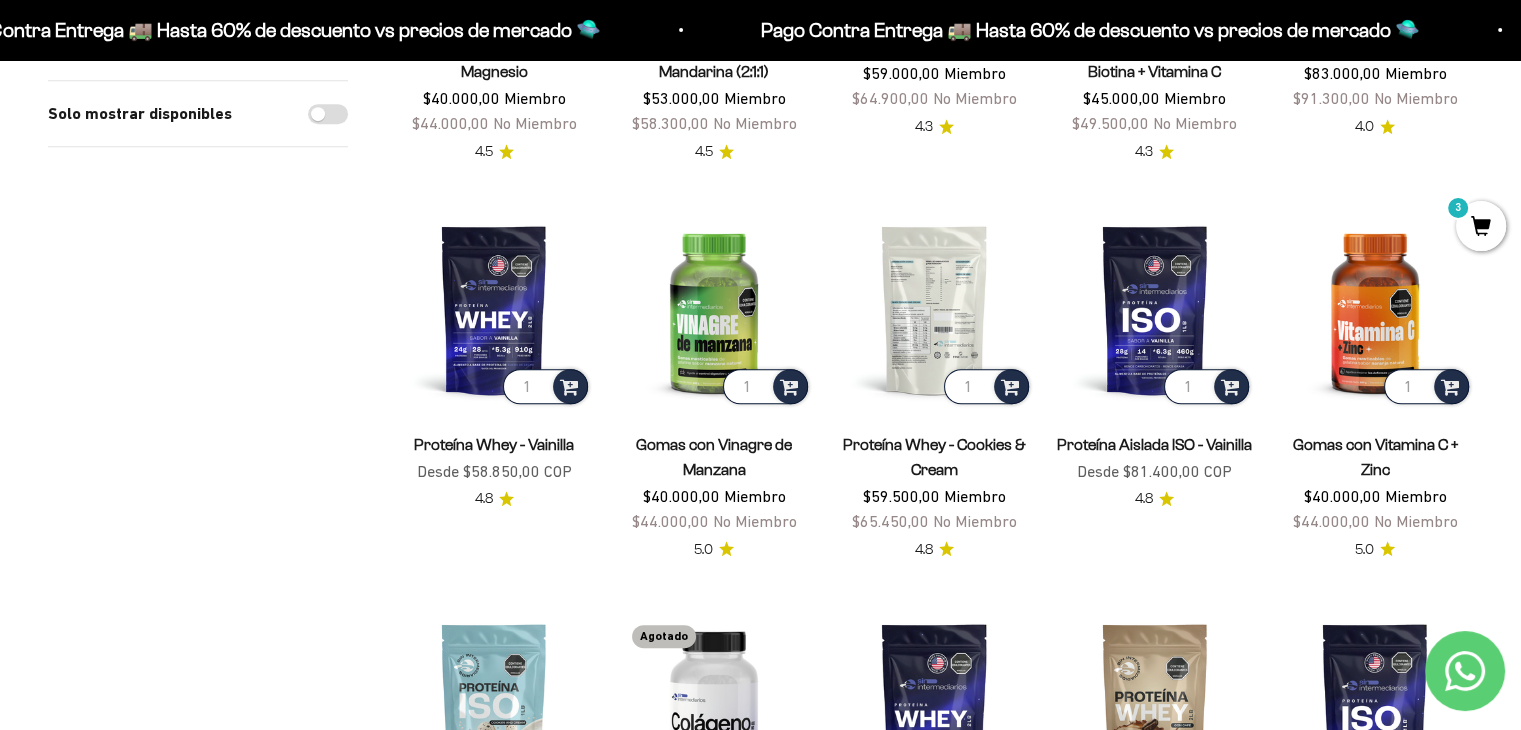 click at bounding box center [934, 309] 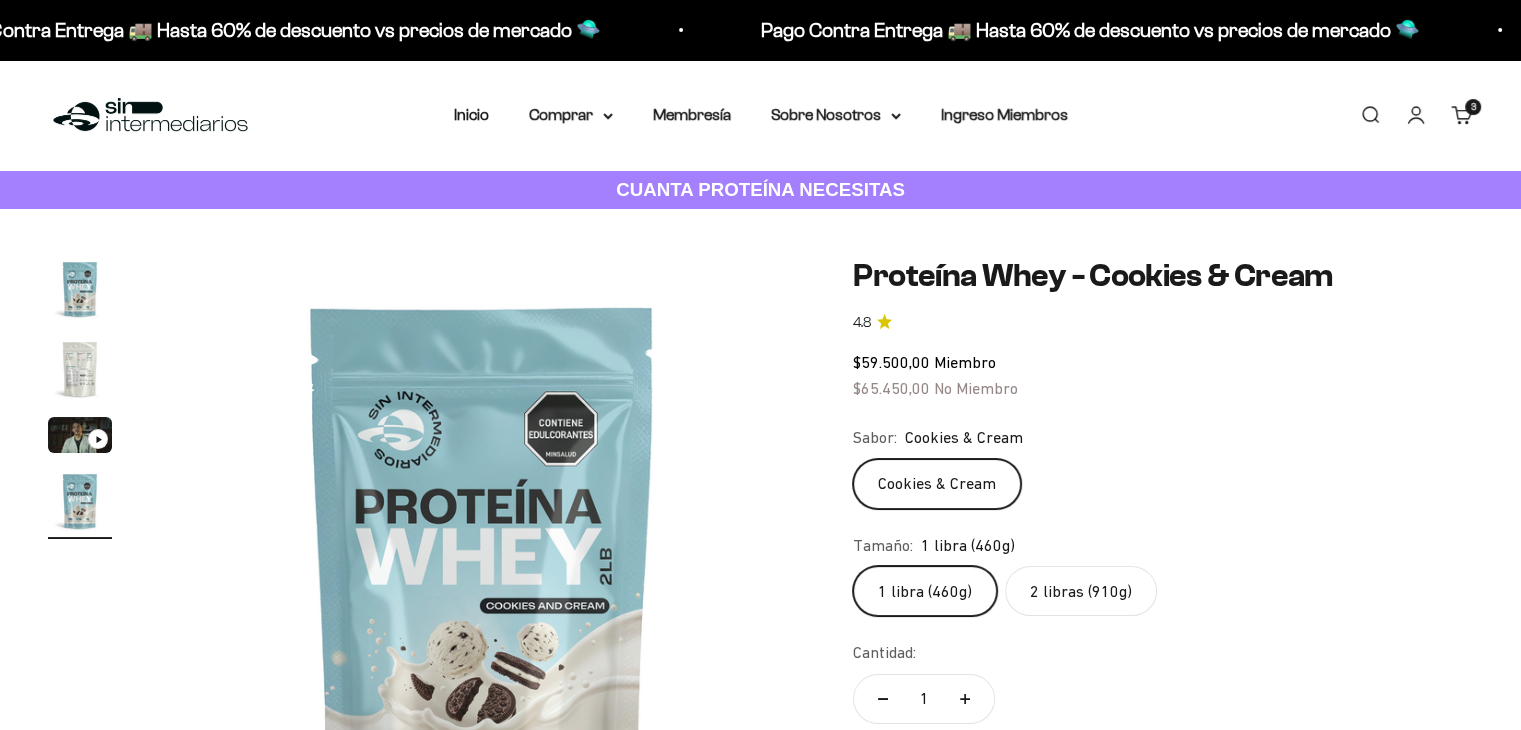 scroll, scrollTop: 198, scrollLeft: 0, axis: vertical 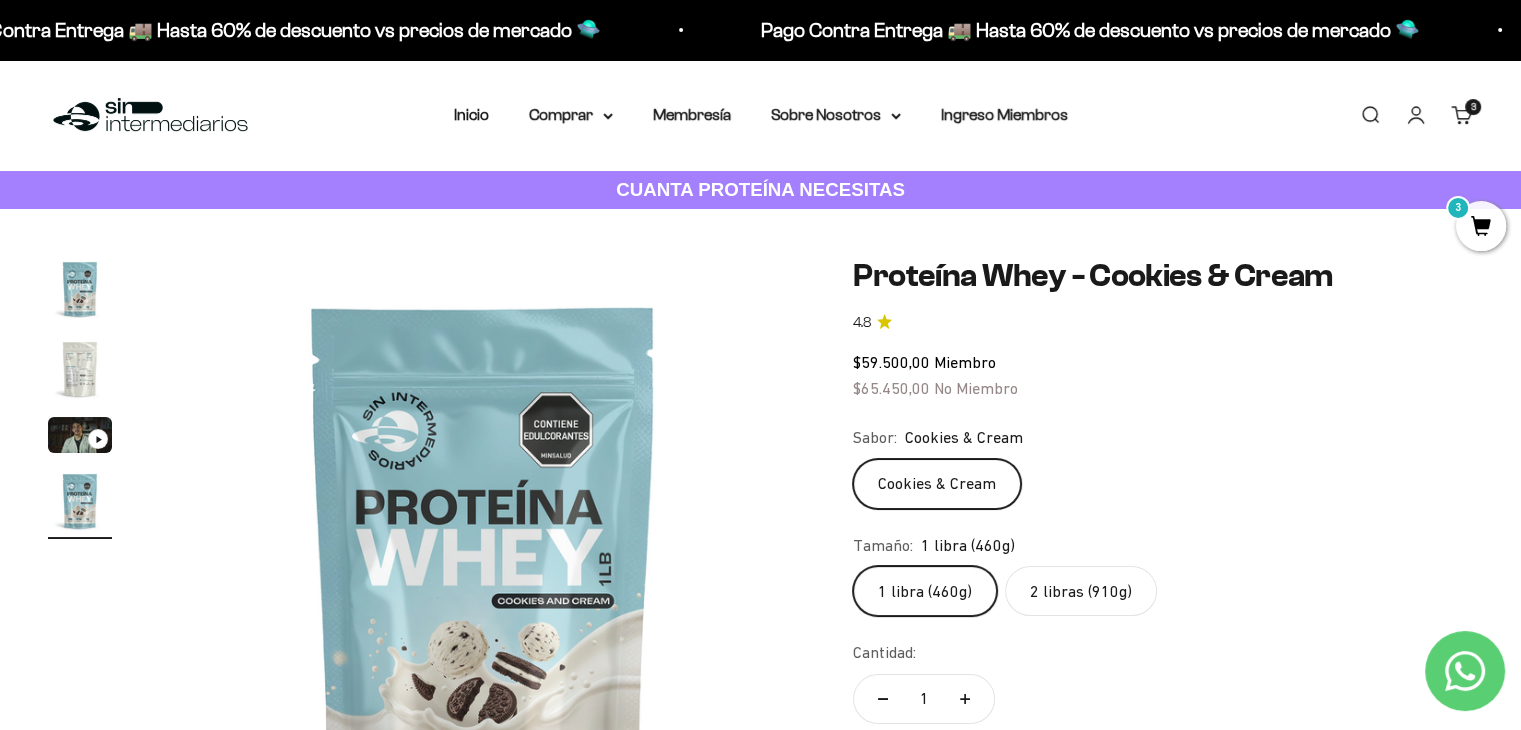 click on "Carrito
3 artículos
3" at bounding box center (1462, 115) 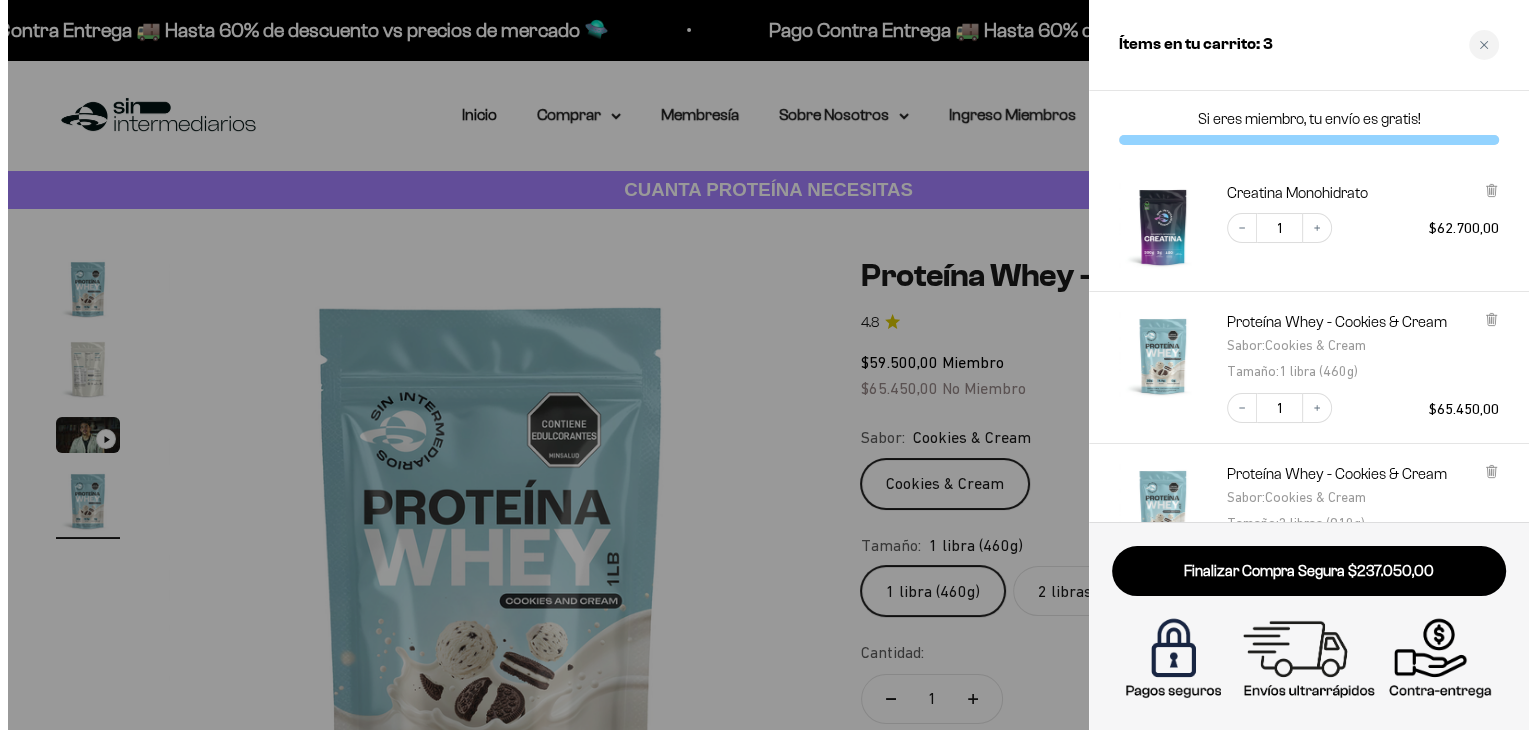scroll, scrollTop: 0, scrollLeft: 2032, axis: horizontal 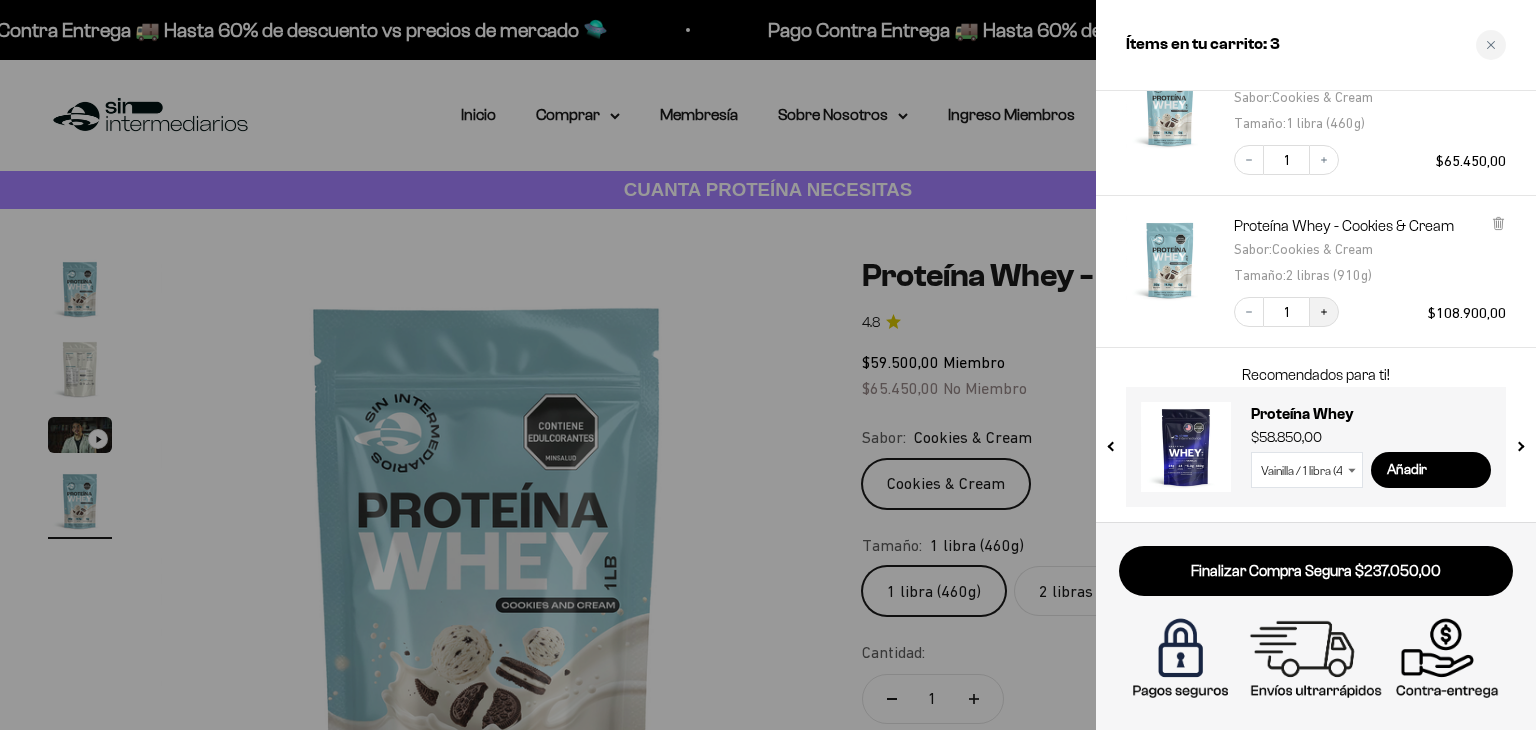 click 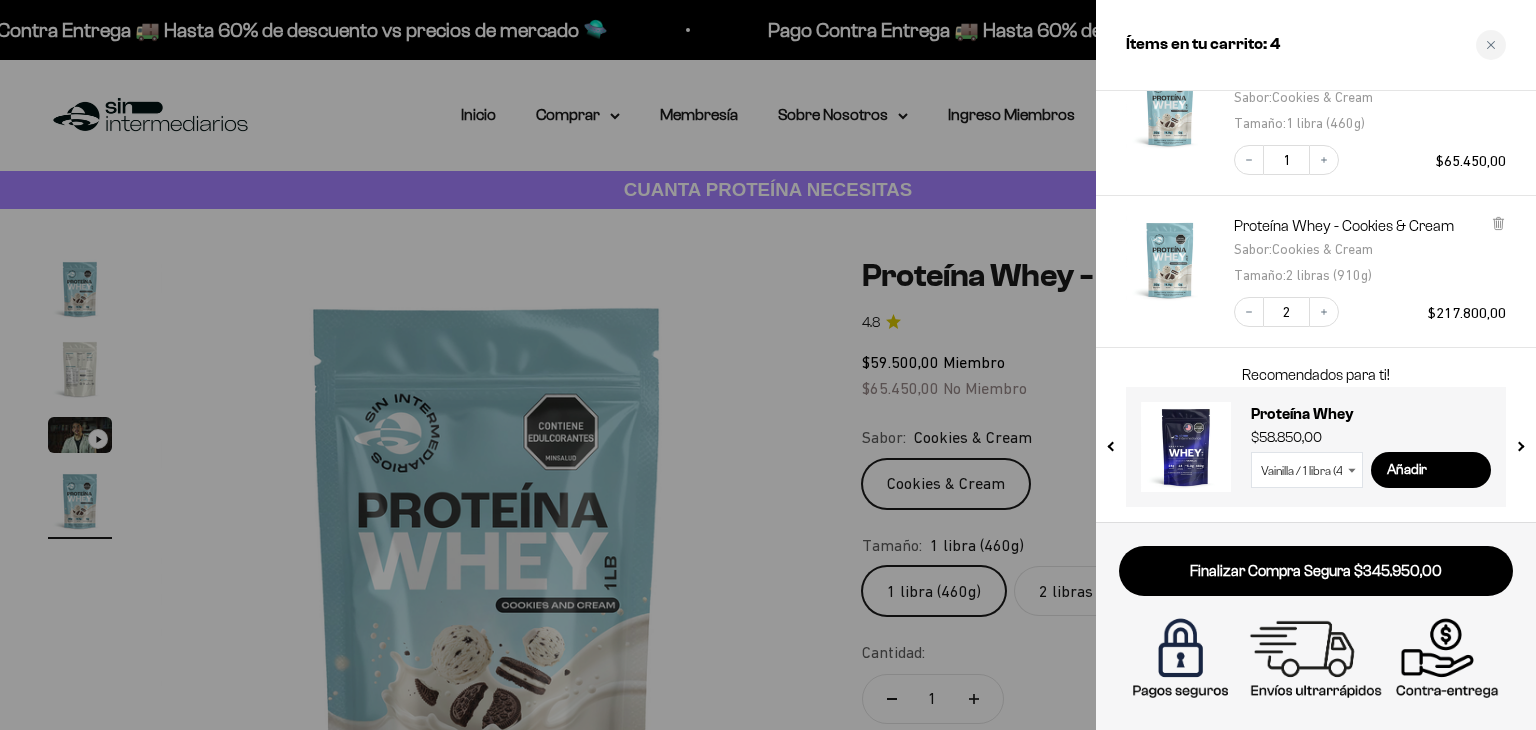 click 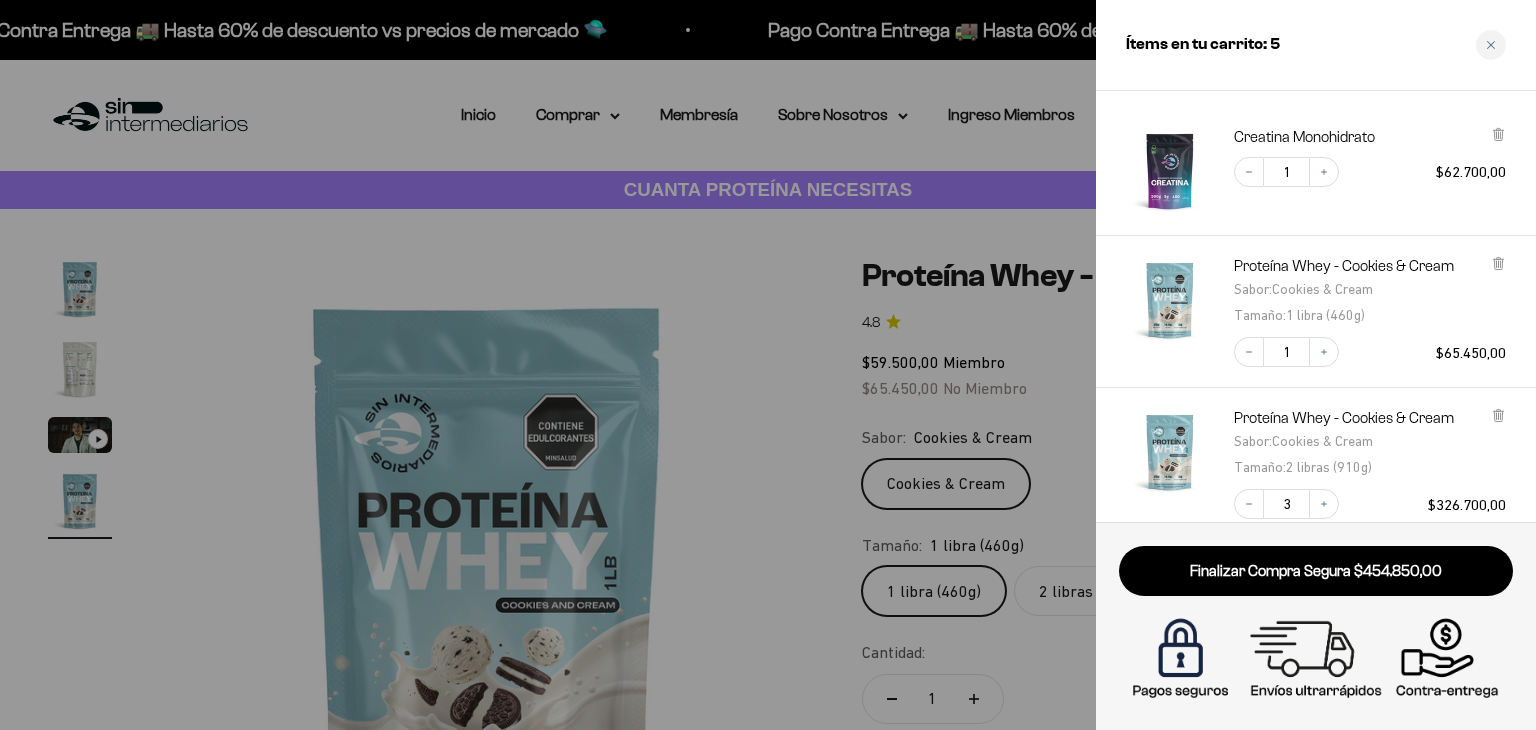scroll, scrollTop: 48, scrollLeft: 0, axis: vertical 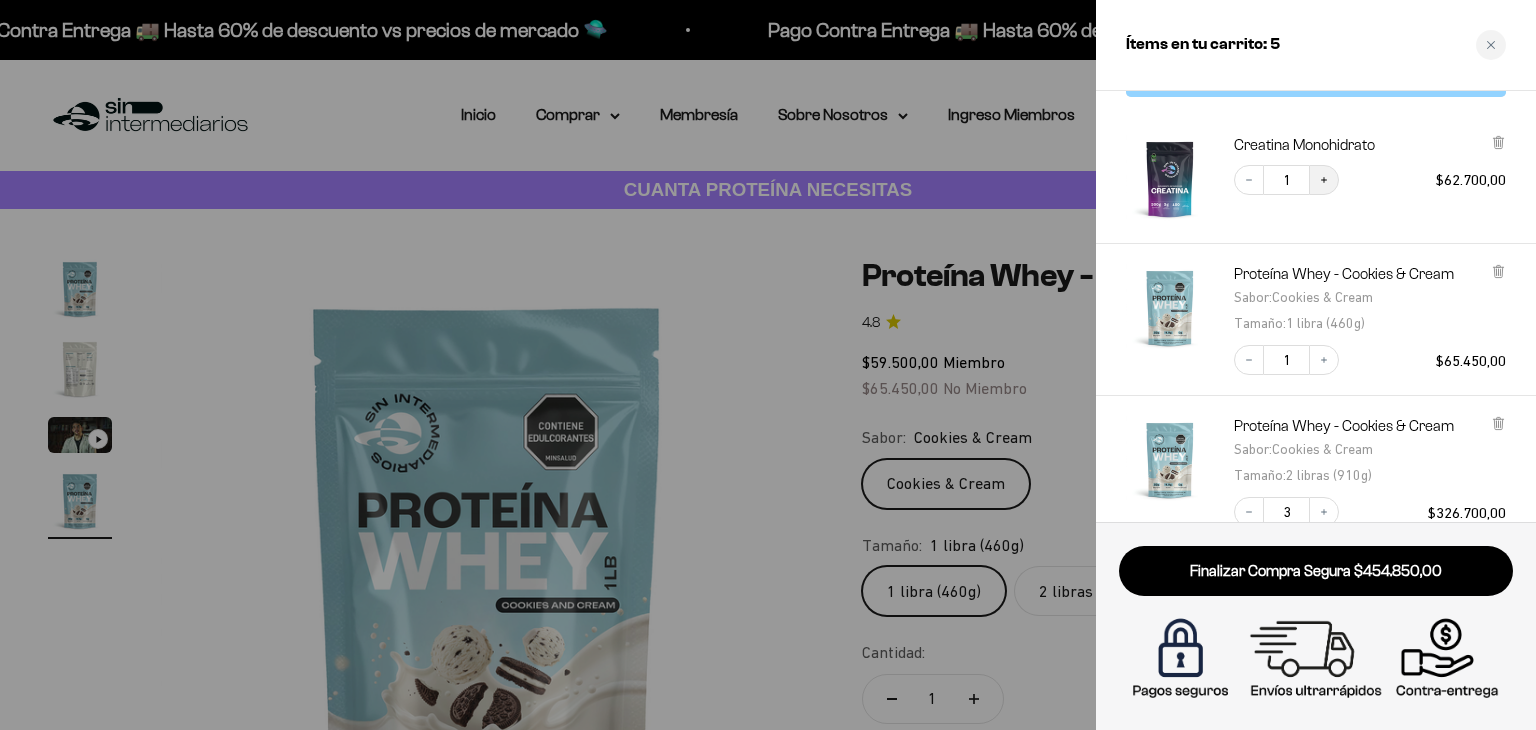 click 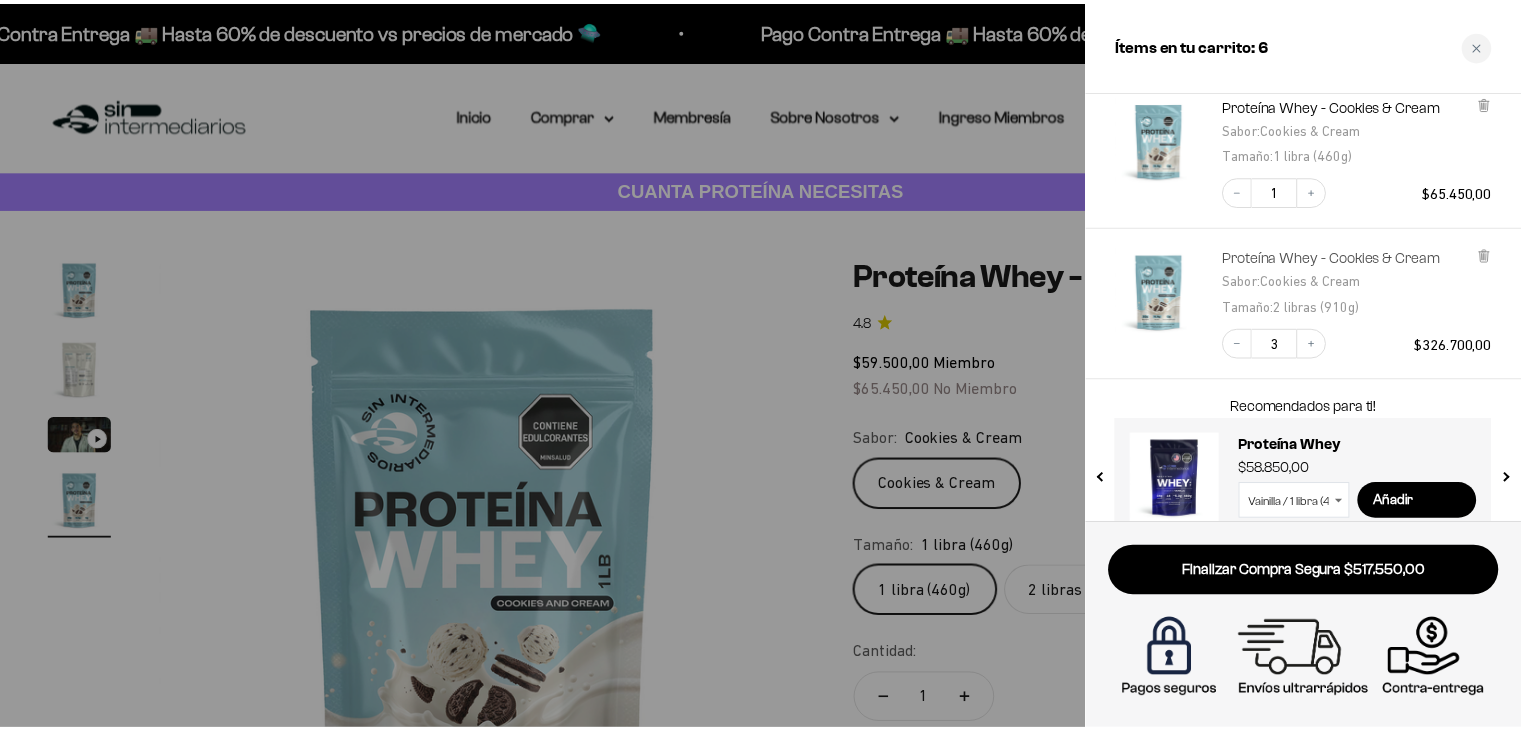 scroll, scrollTop: 248, scrollLeft: 0, axis: vertical 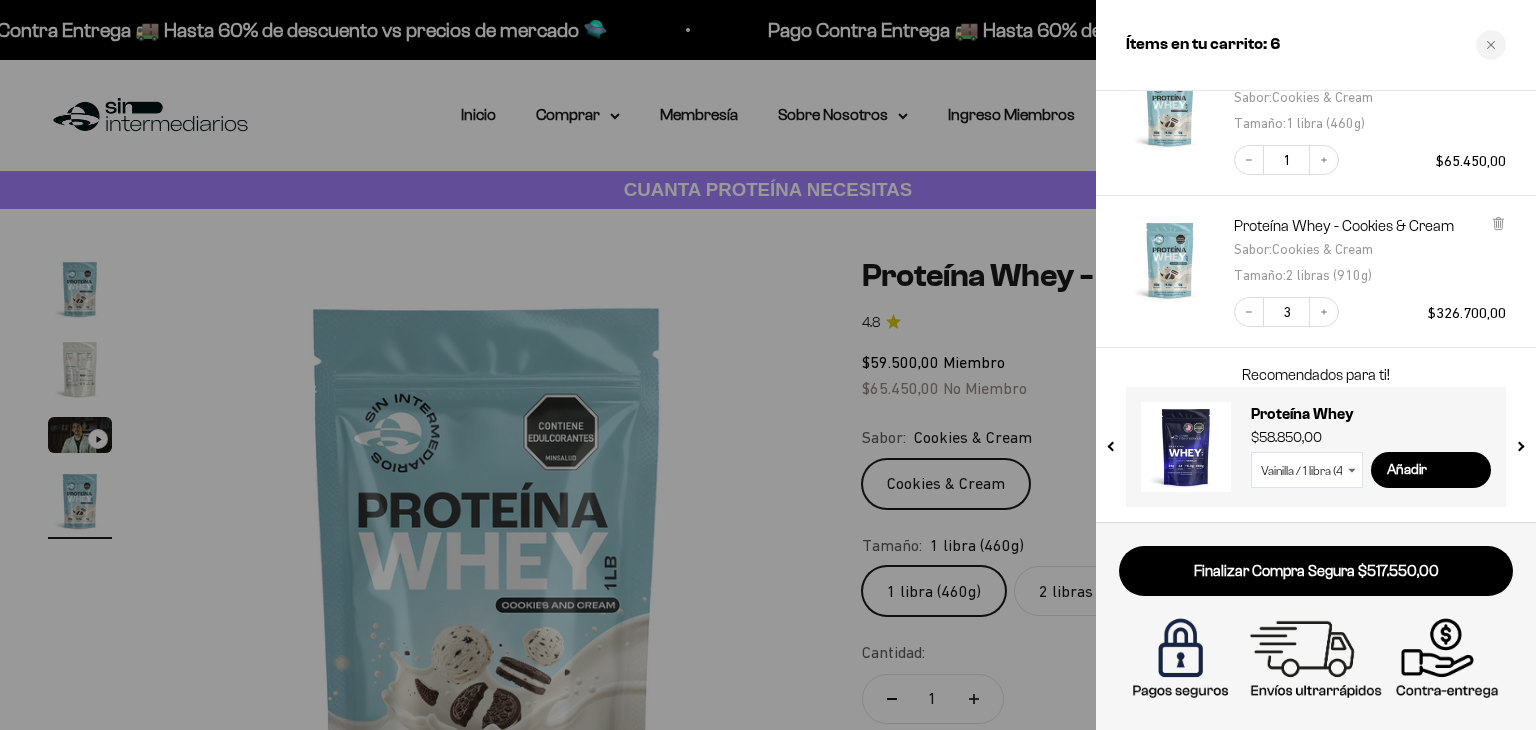 click at bounding box center (768, 365) 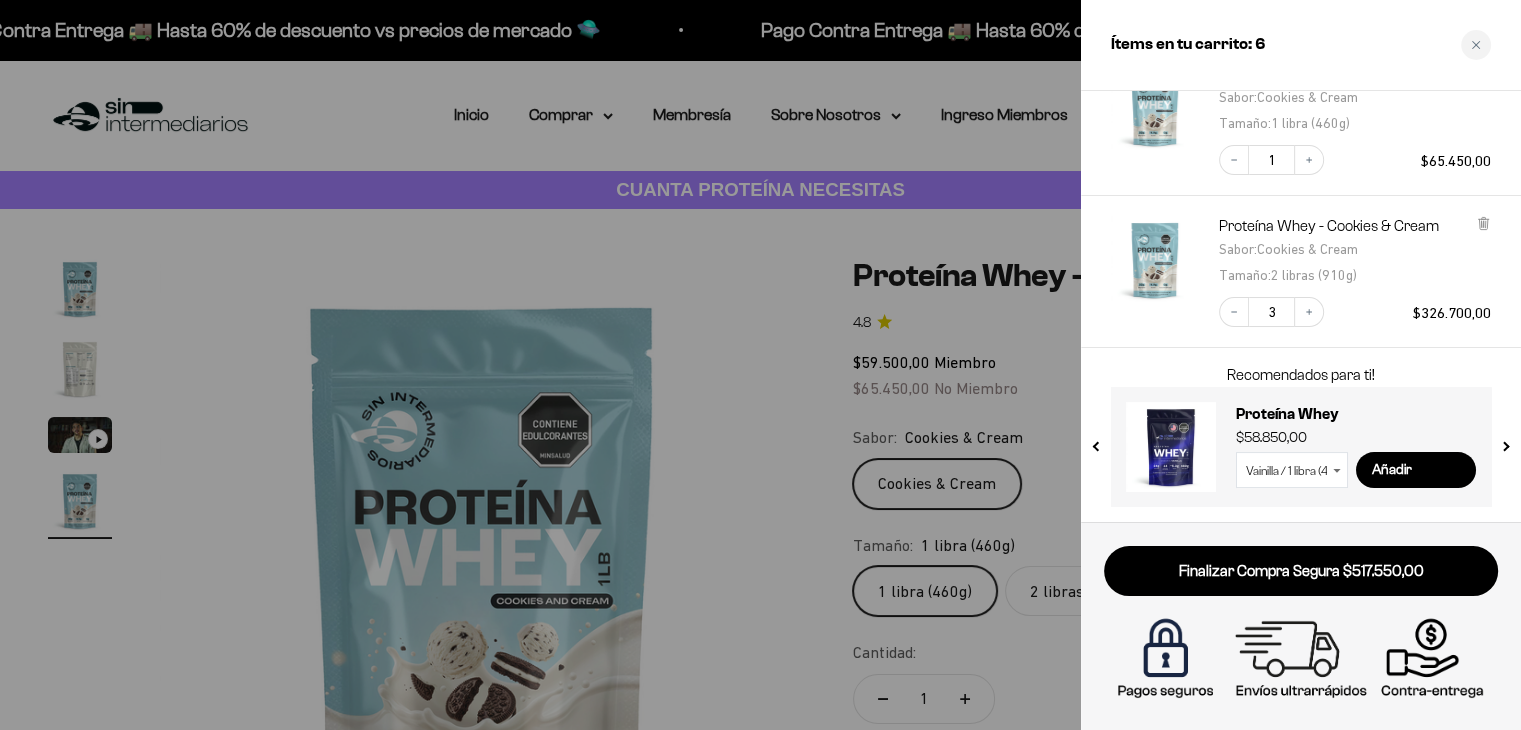 scroll, scrollTop: 0, scrollLeft: 2007, axis: horizontal 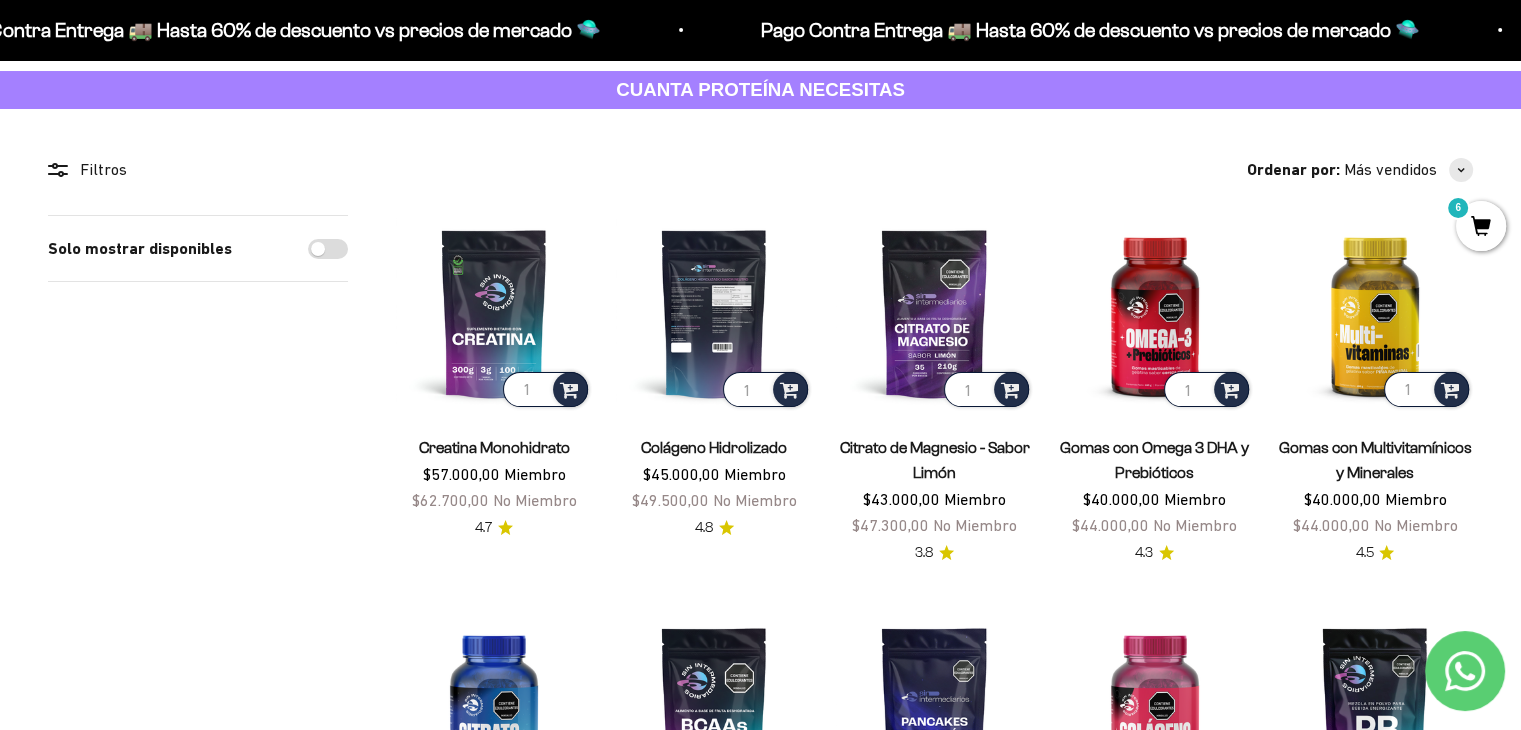 click at bounding box center (714, 313) 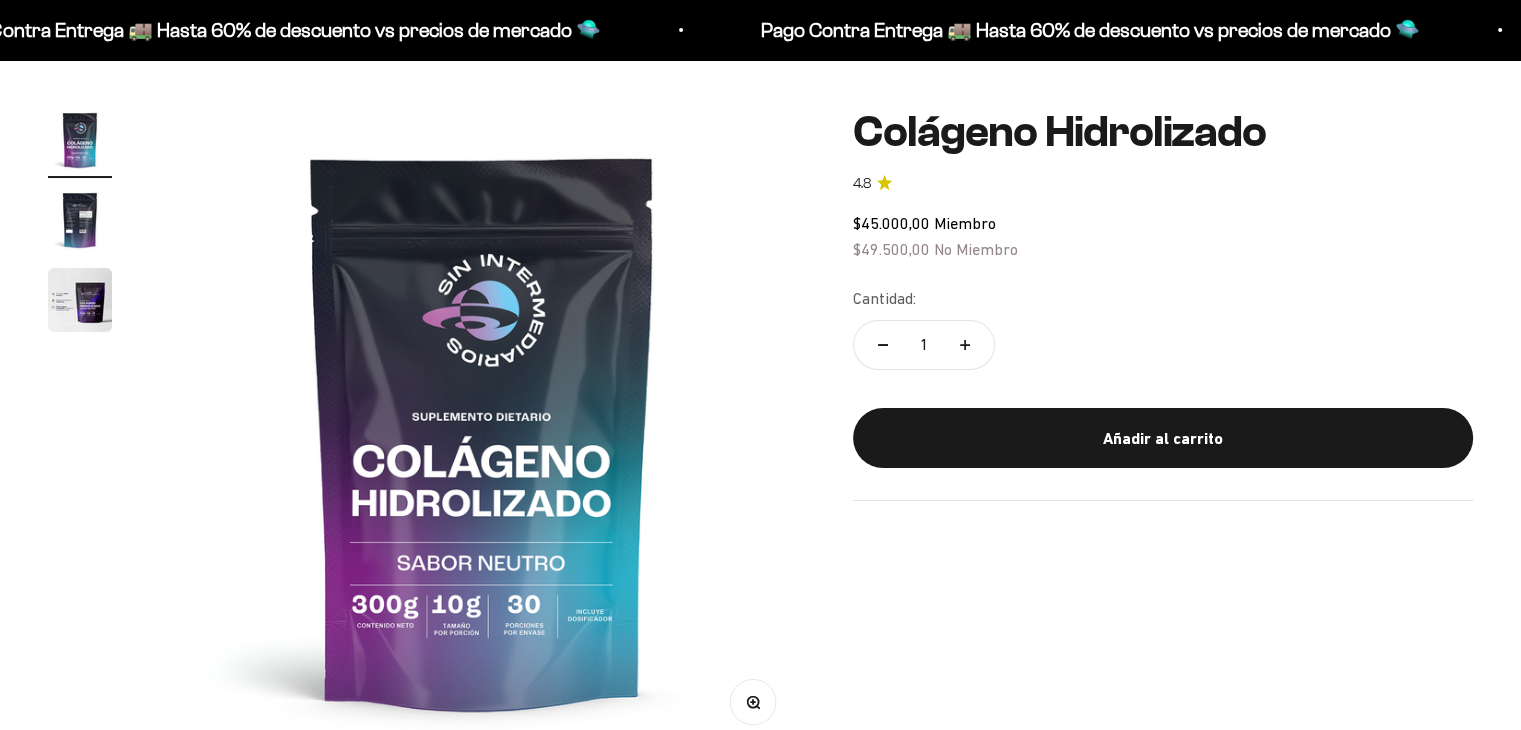 scroll, scrollTop: 200, scrollLeft: 0, axis: vertical 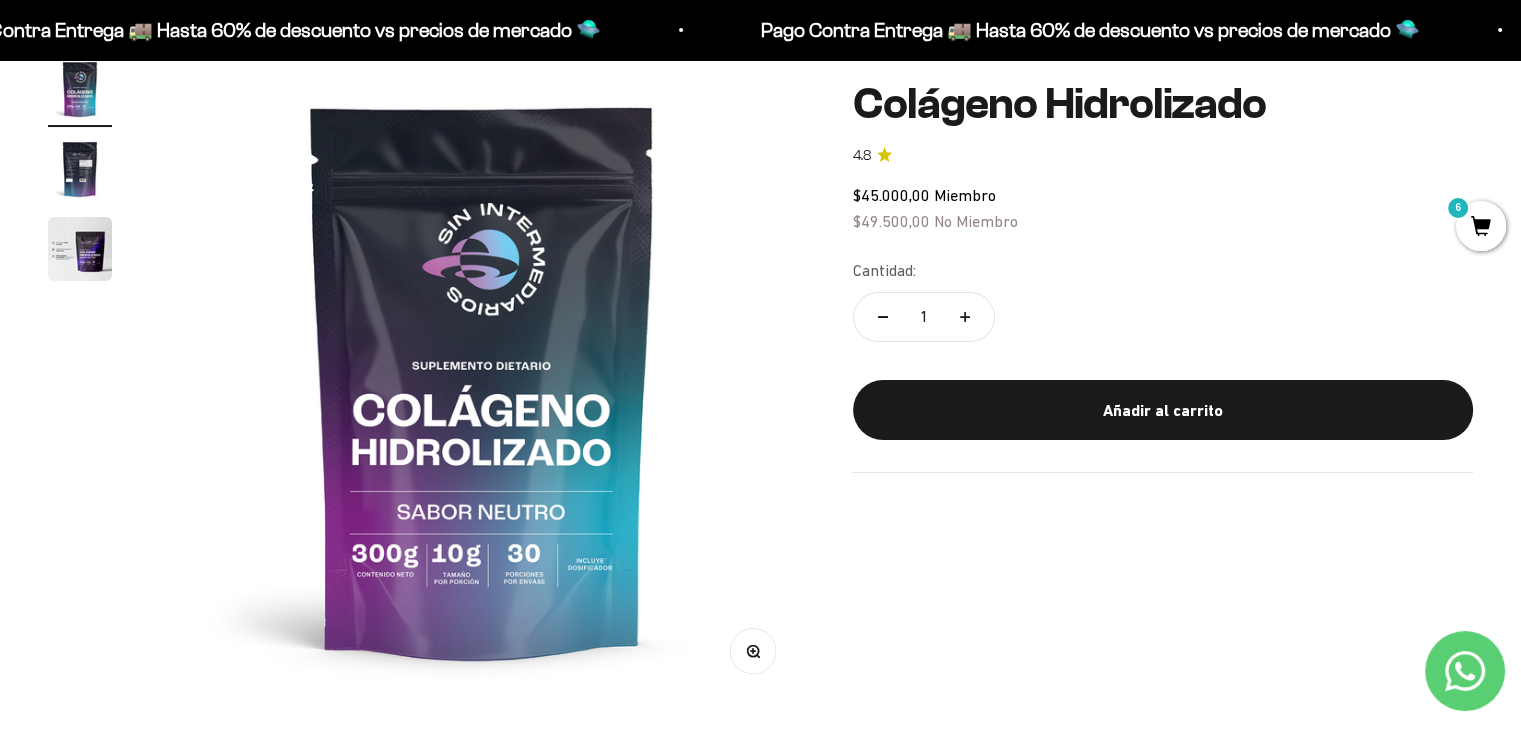 click 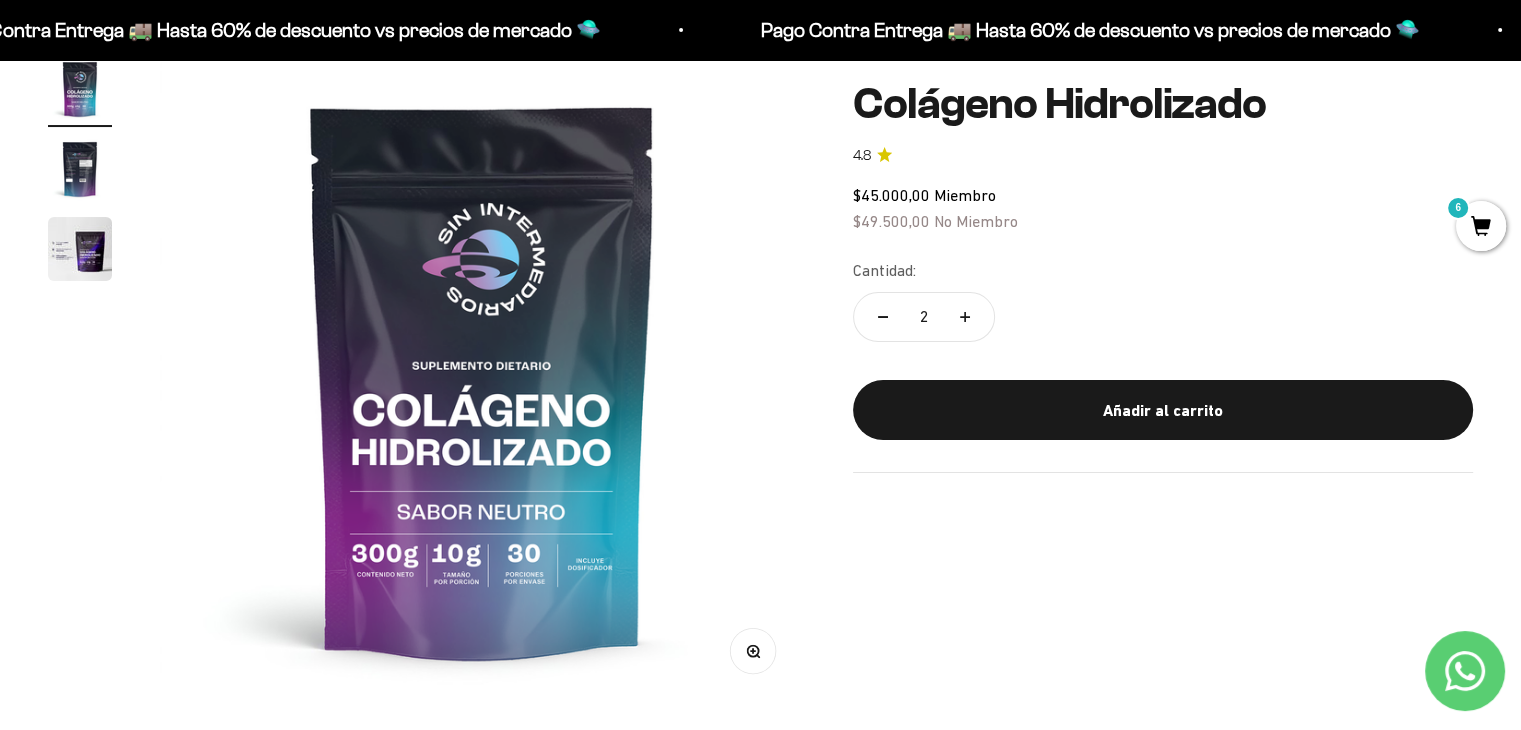 click 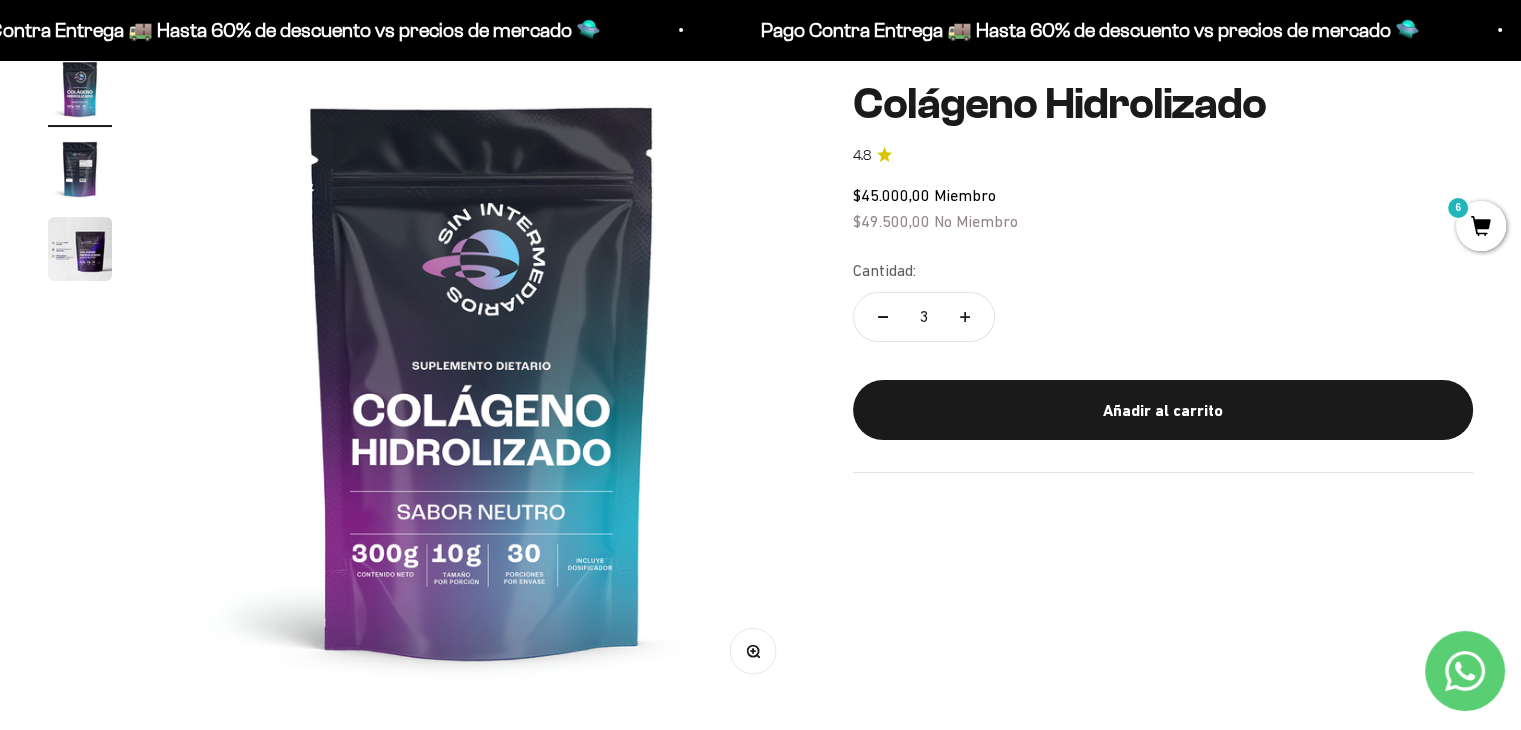 click 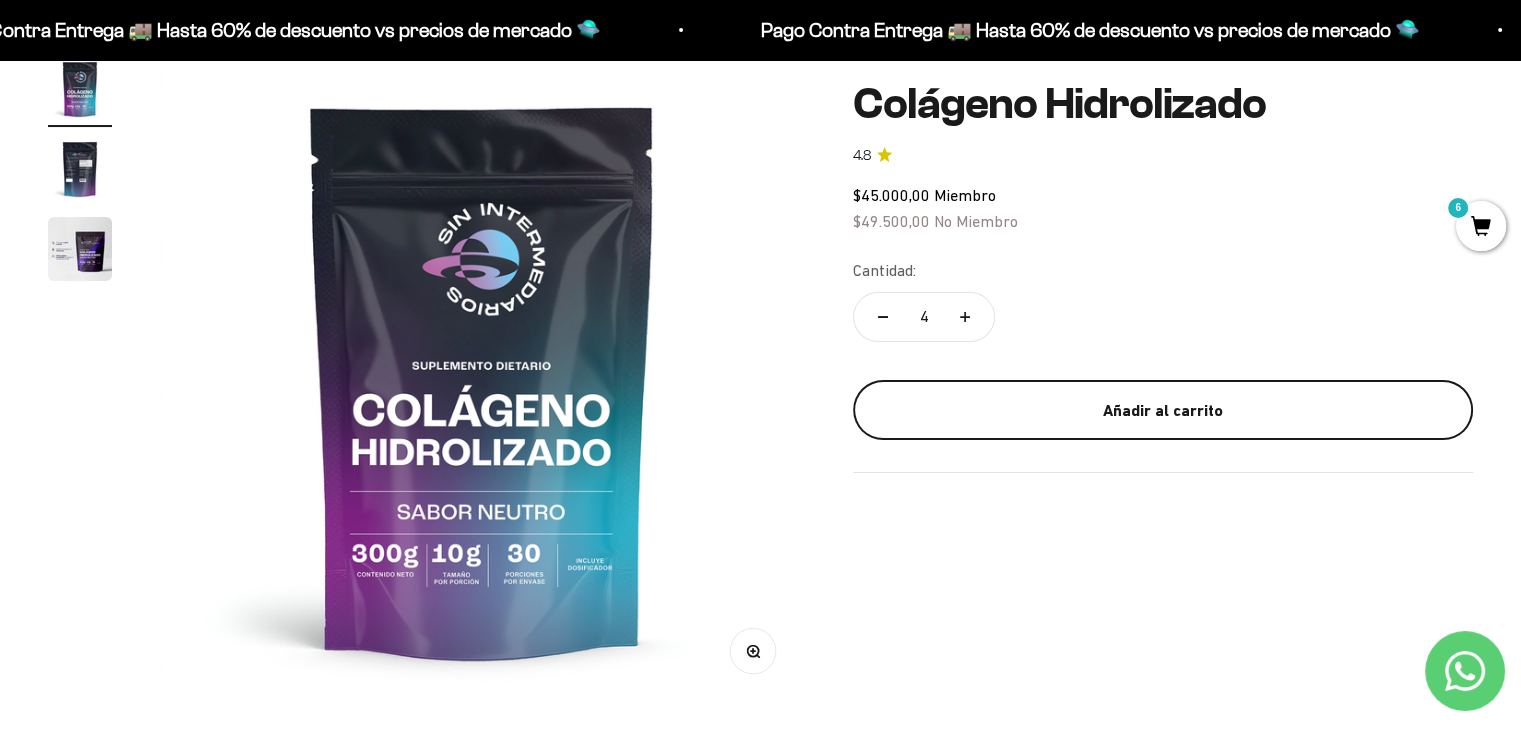 click on "Añadir al carrito" at bounding box center [1163, 410] 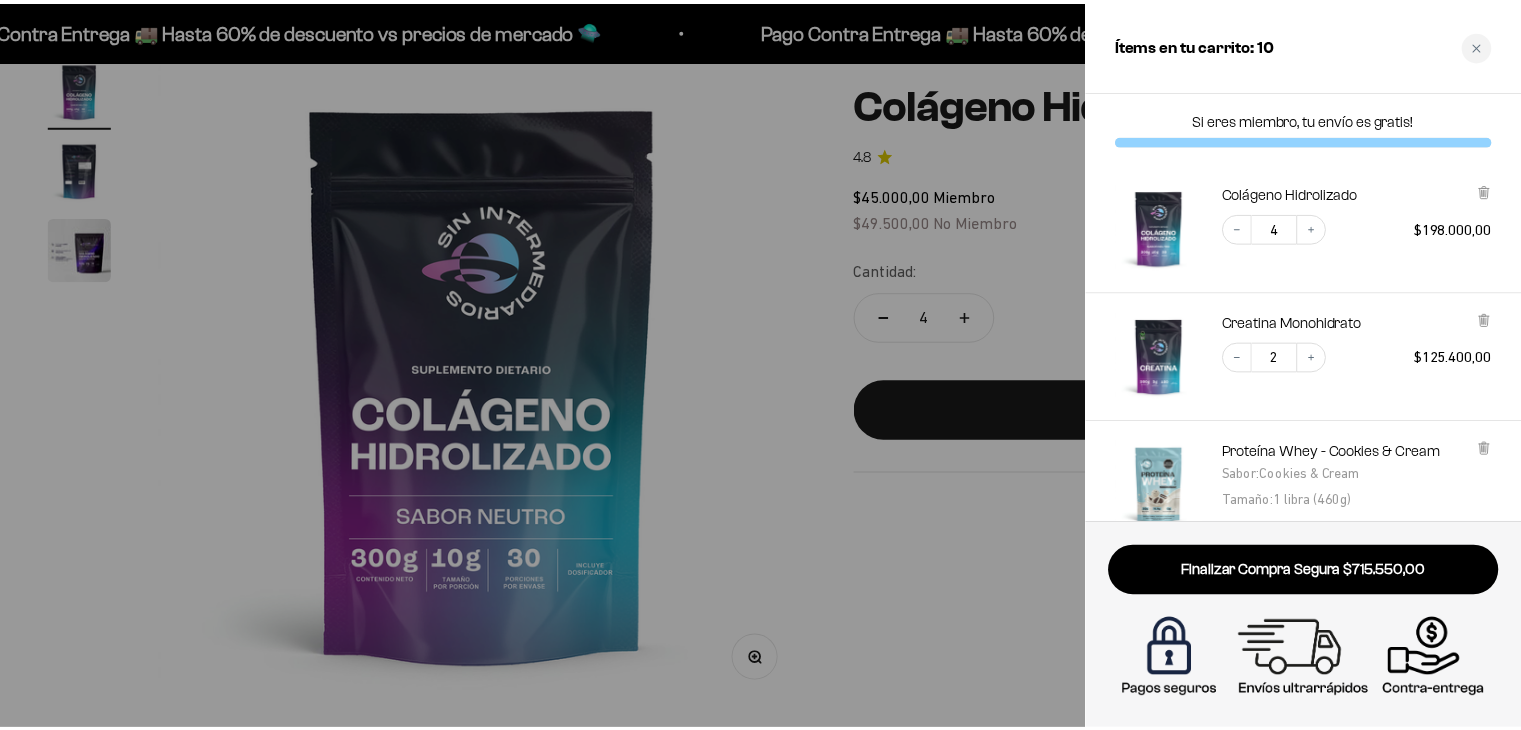 scroll, scrollTop: 376, scrollLeft: 0, axis: vertical 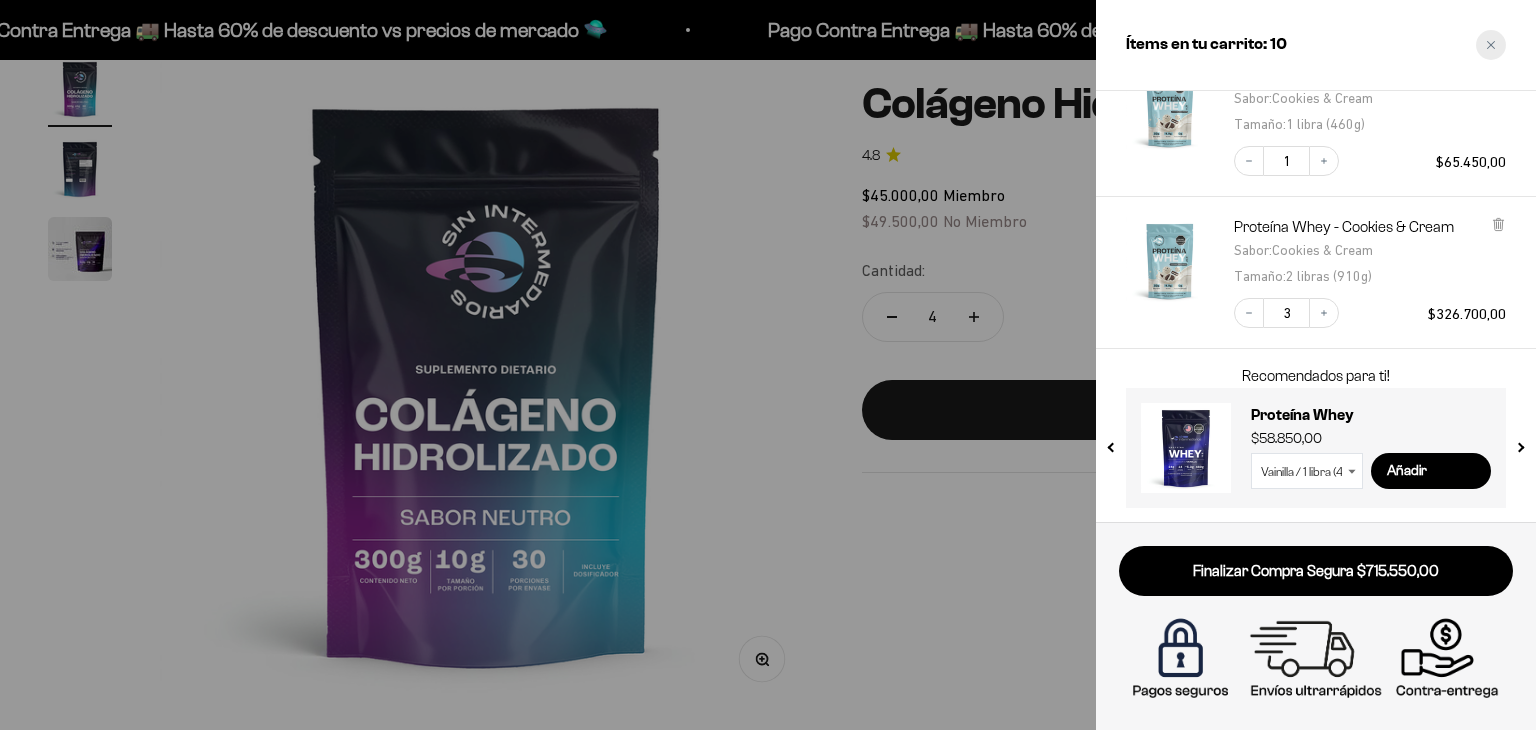 click at bounding box center (1491, 45) 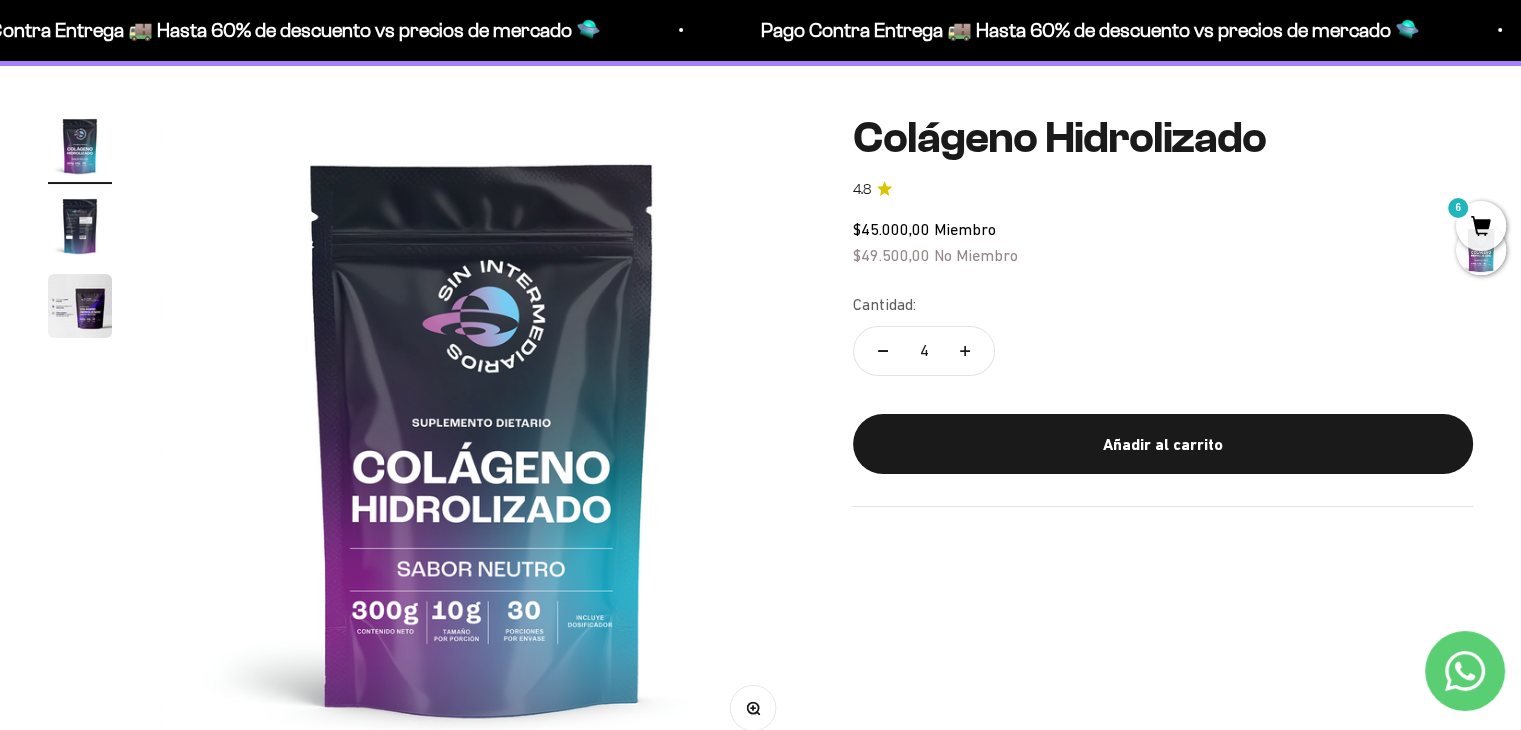 scroll, scrollTop: 0, scrollLeft: 0, axis: both 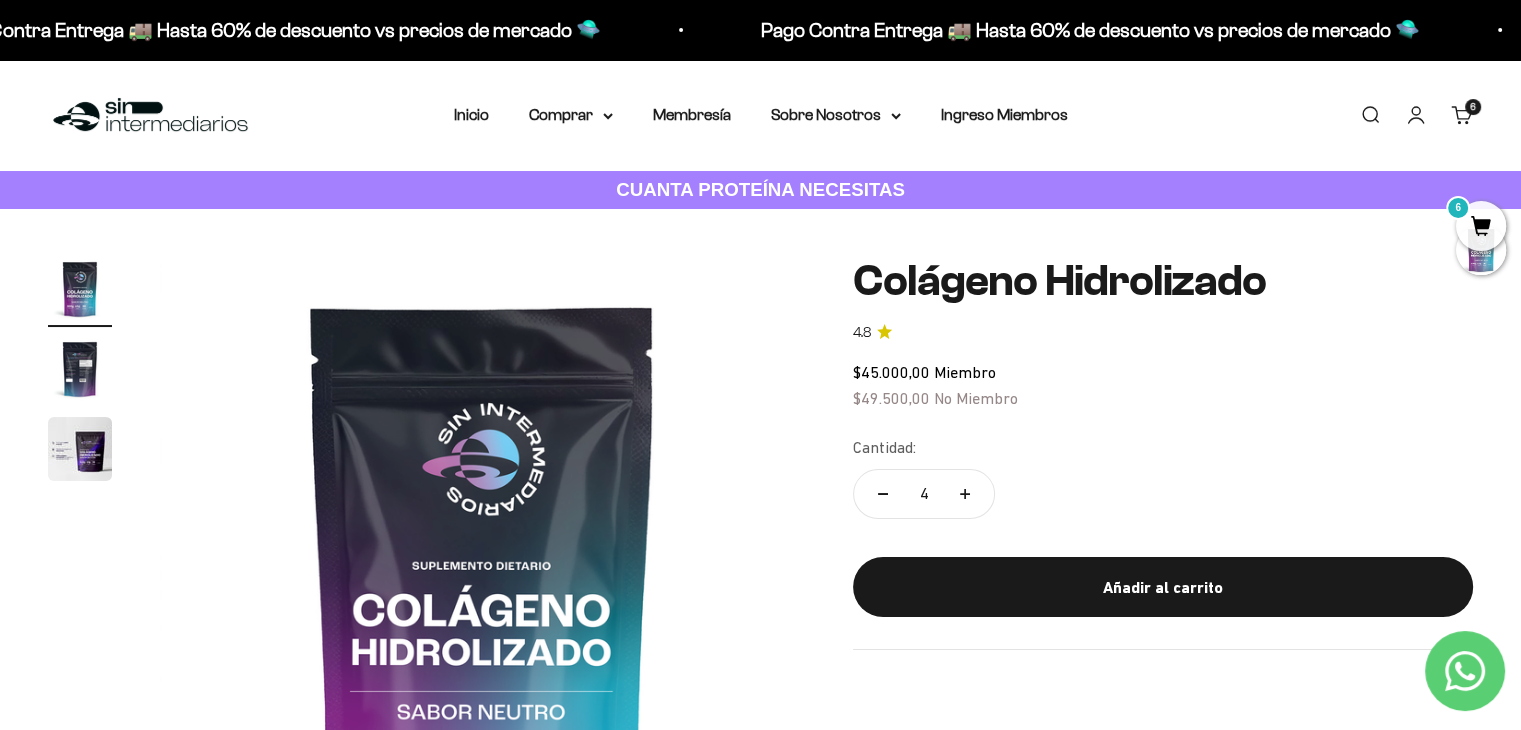 click at bounding box center [150, 115] 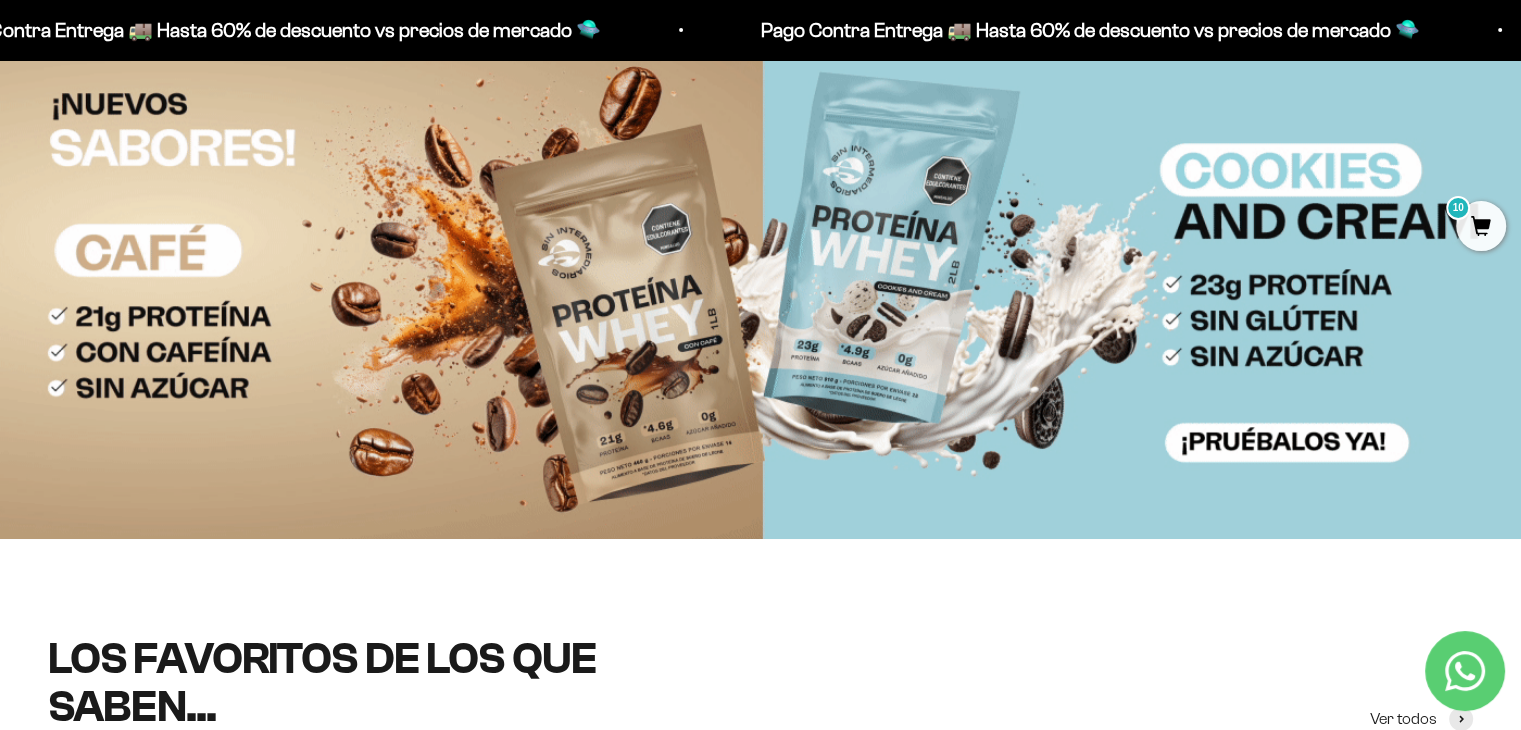 scroll, scrollTop: 0, scrollLeft: 0, axis: both 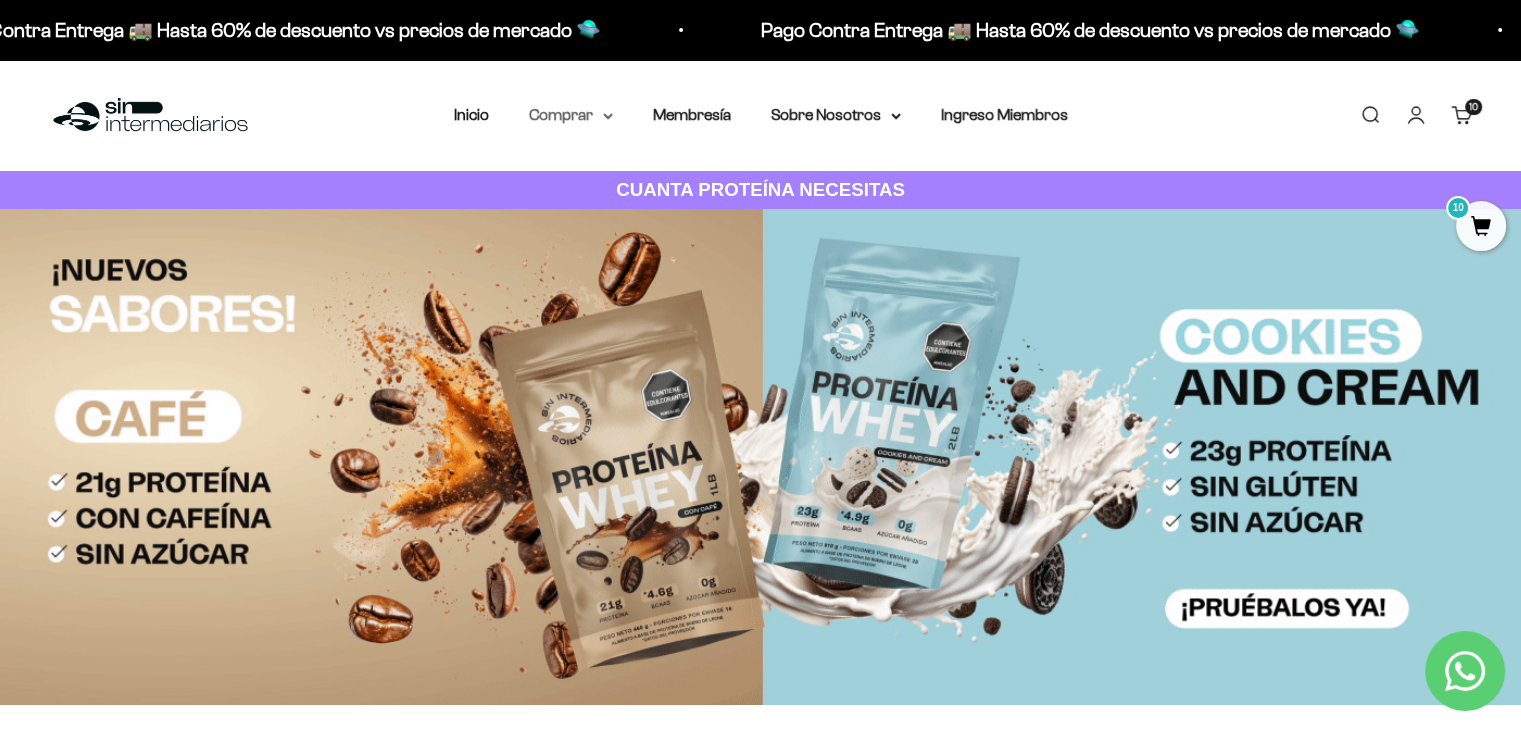 click on "Comprar" at bounding box center (571, 115) 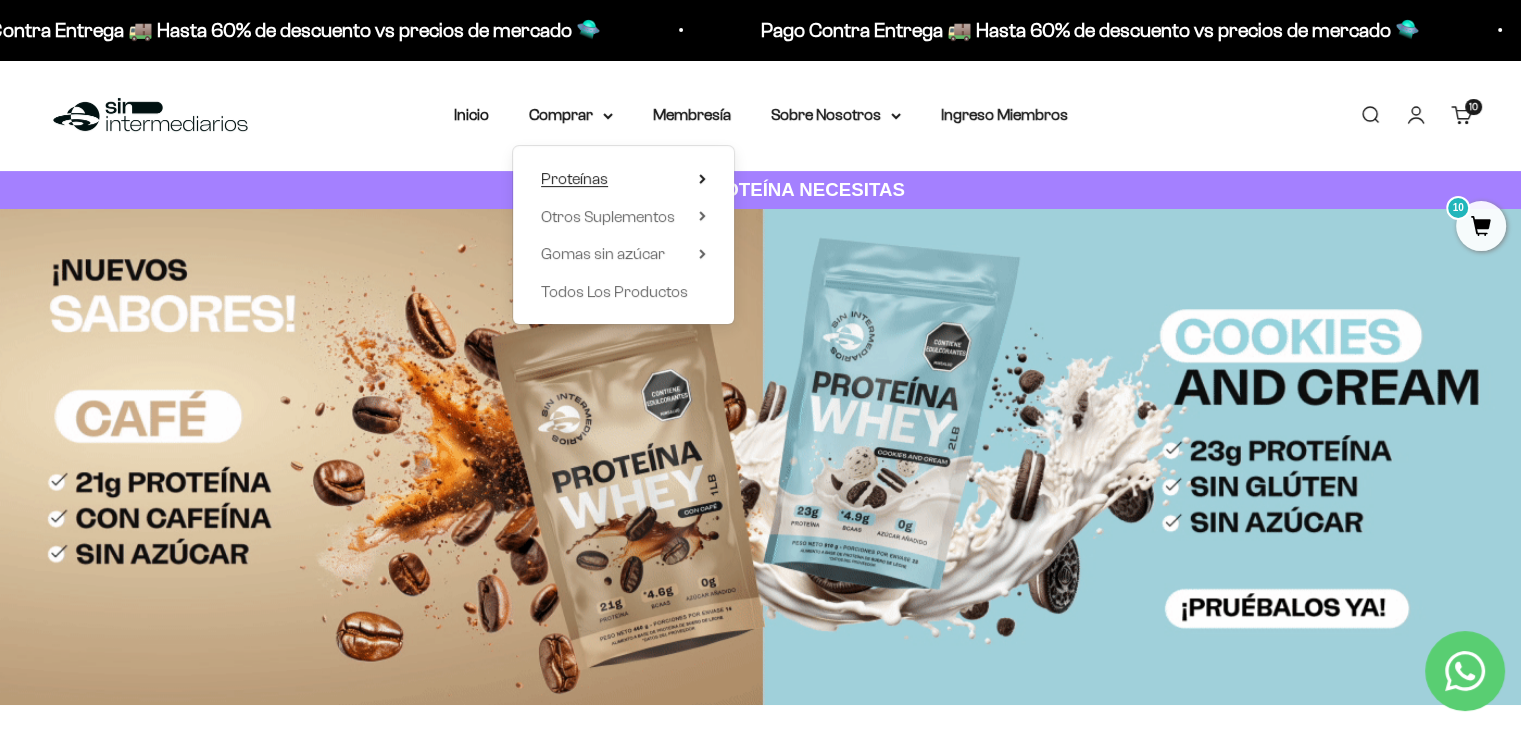 click 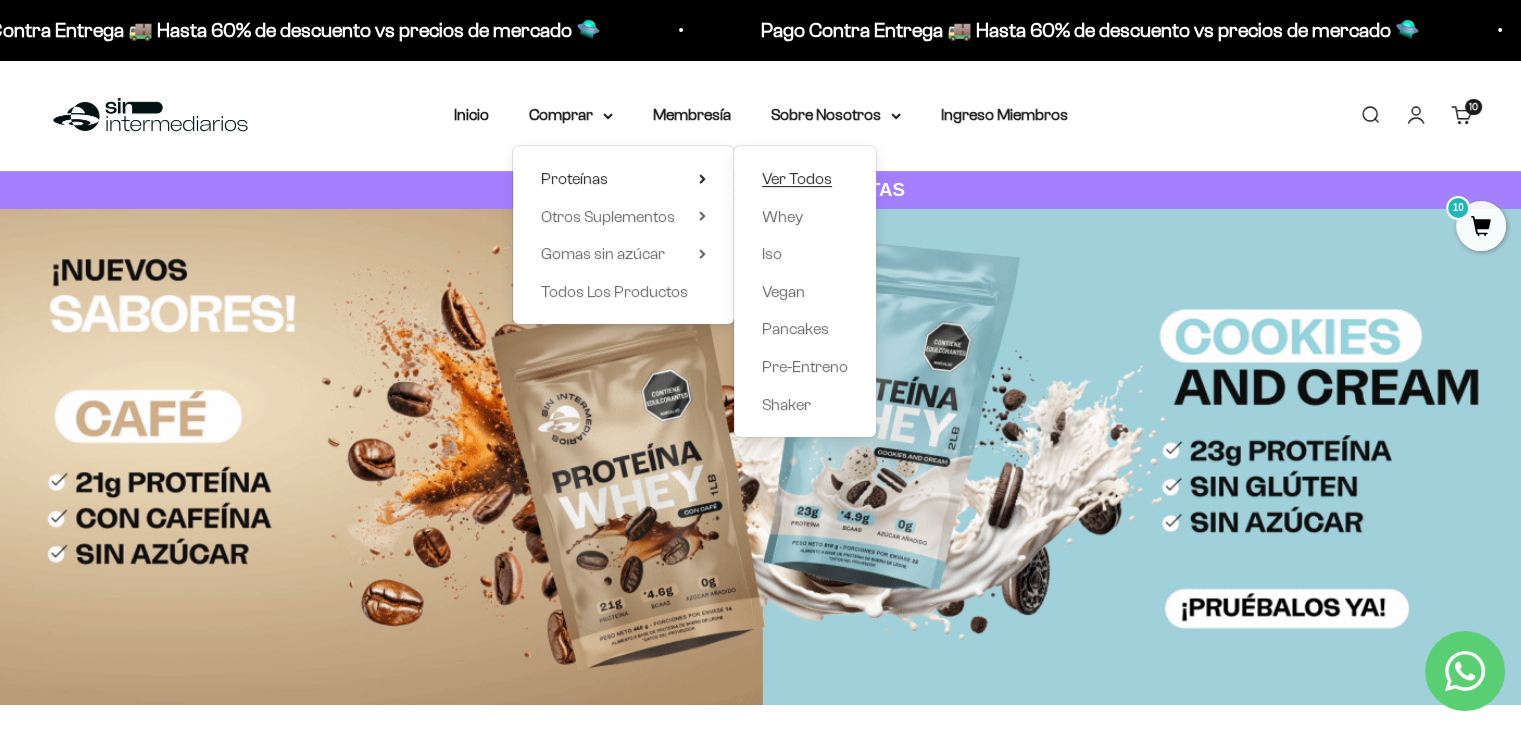 click on "Ver Todos" at bounding box center (797, 178) 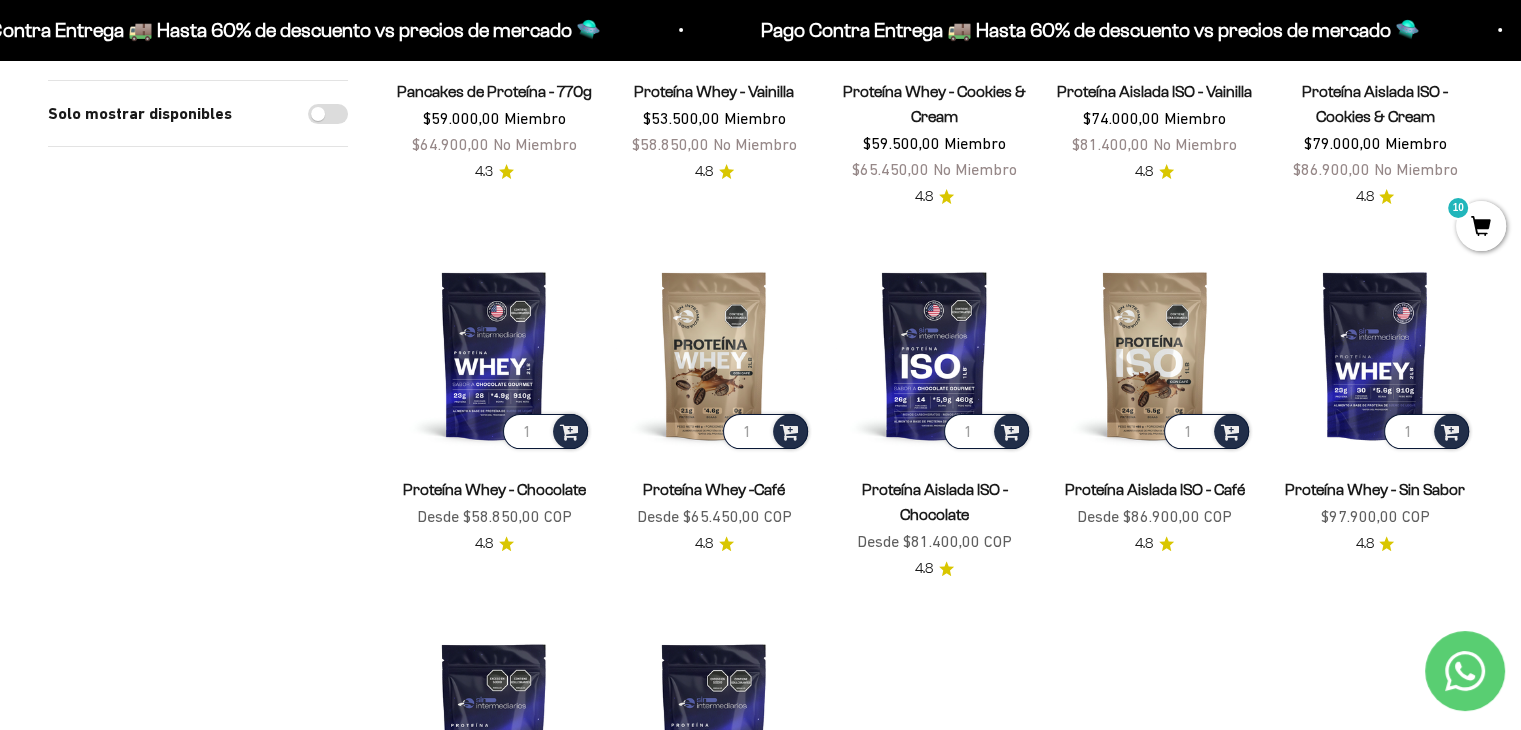 scroll, scrollTop: 500, scrollLeft: 0, axis: vertical 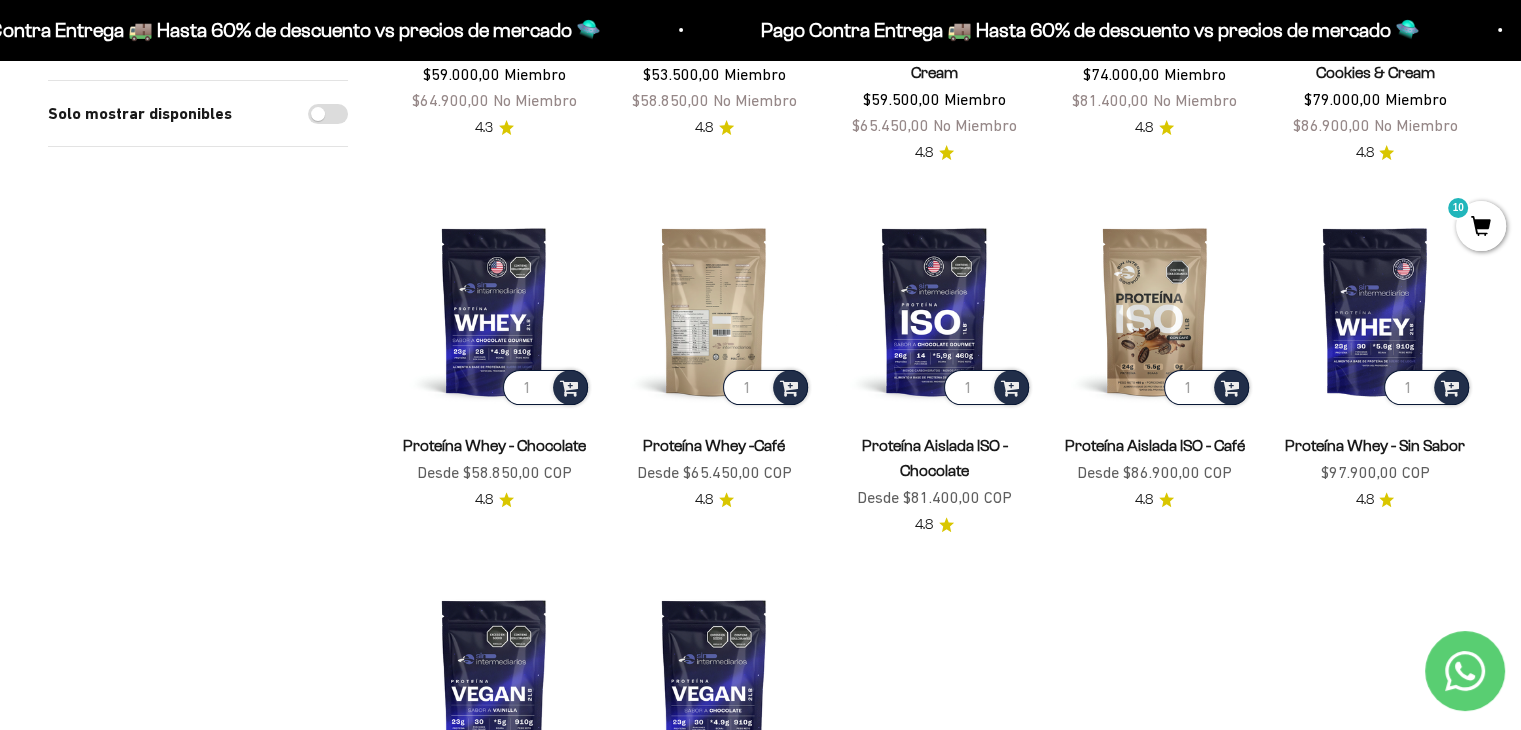 click at bounding box center [714, 311] 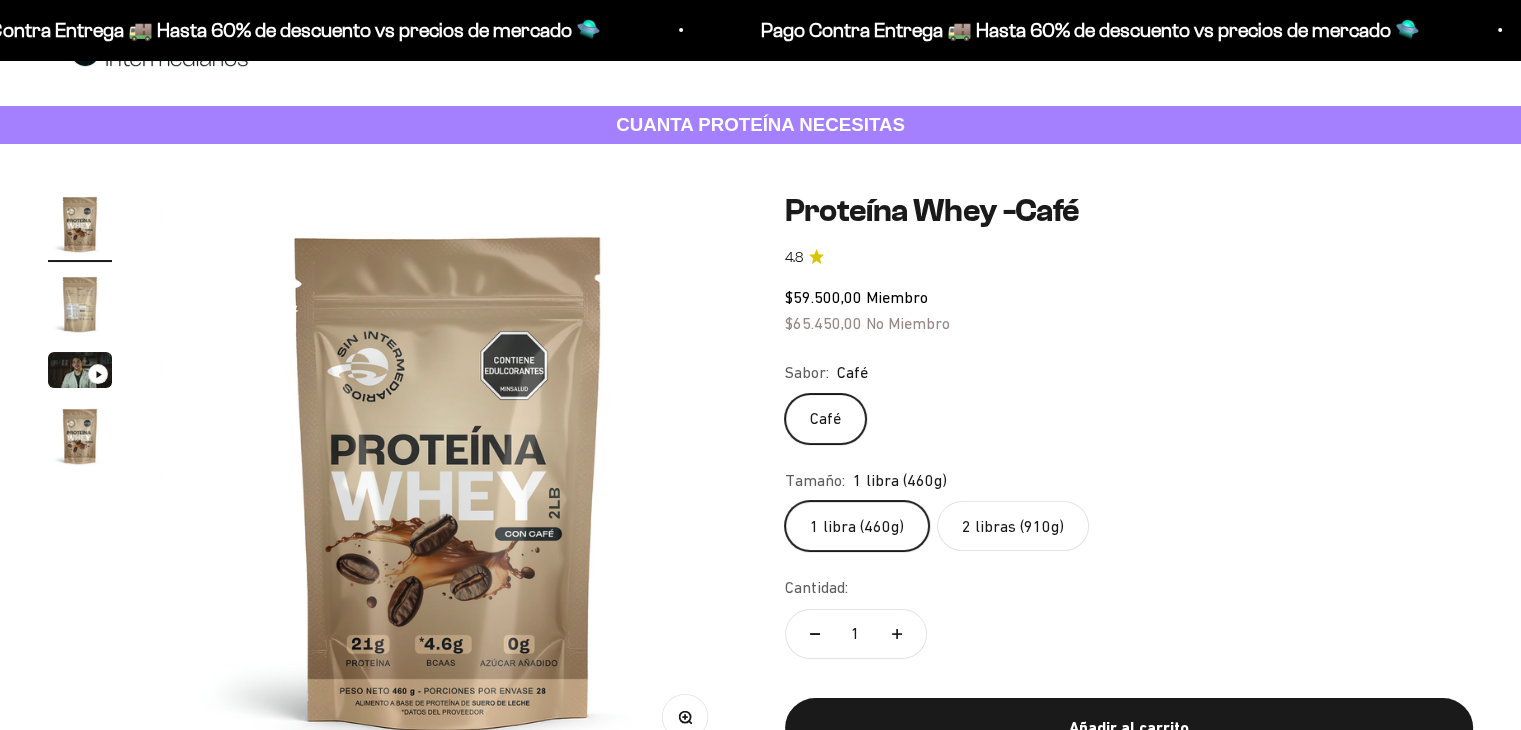 scroll, scrollTop: 100, scrollLeft: 0, axis: vertical 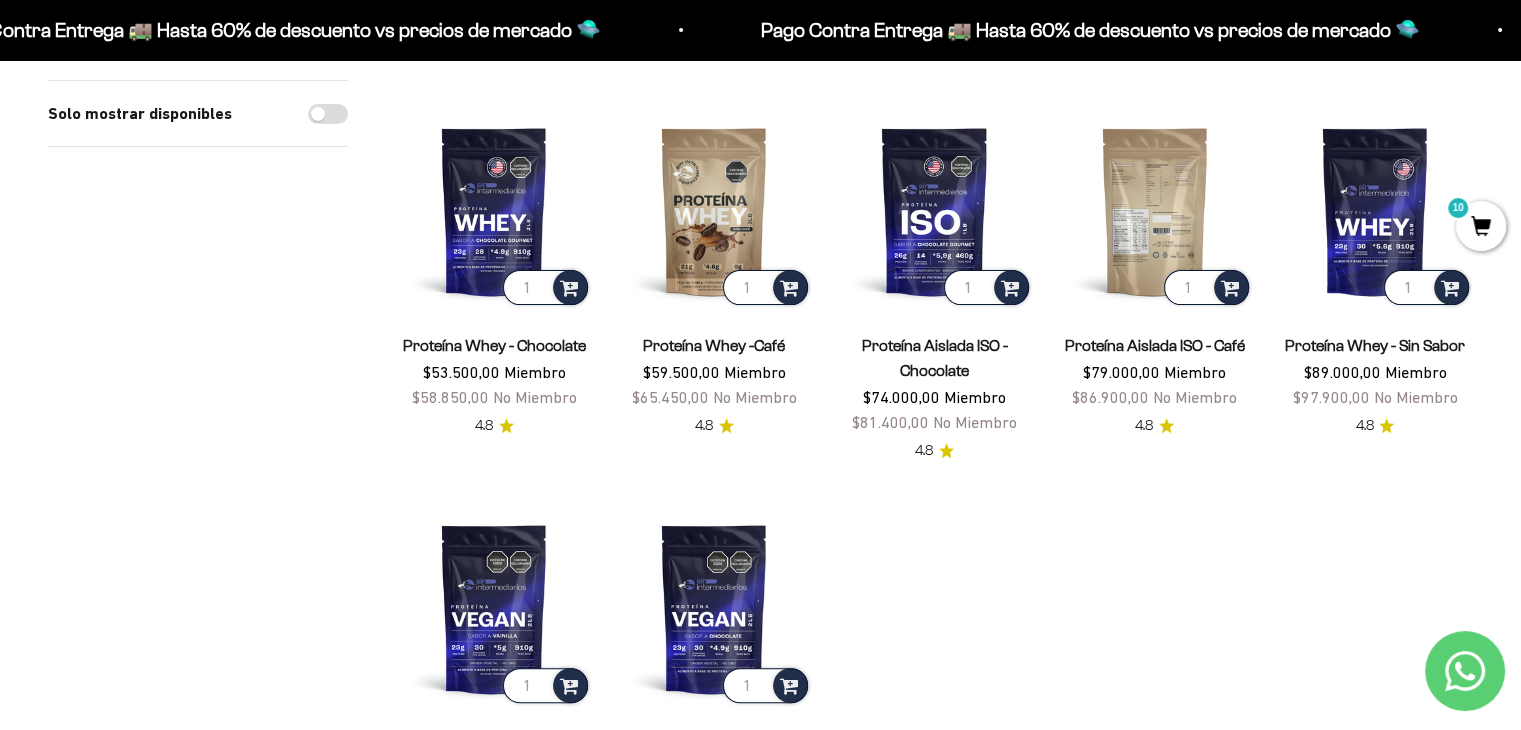 click at bounding box center [1155, 211] 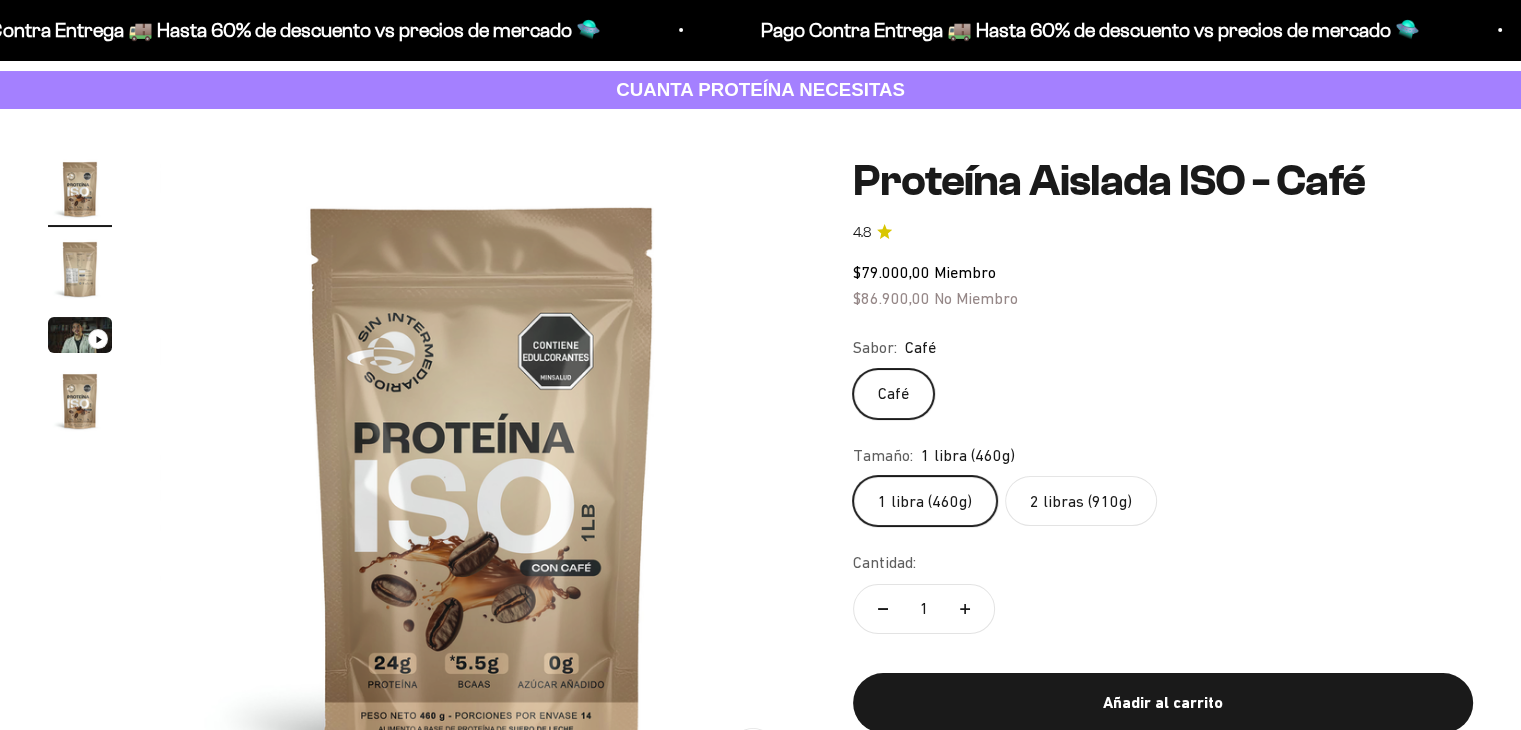 scroll, scrollTop: 100, scrollLeft: 0, axis: vertical 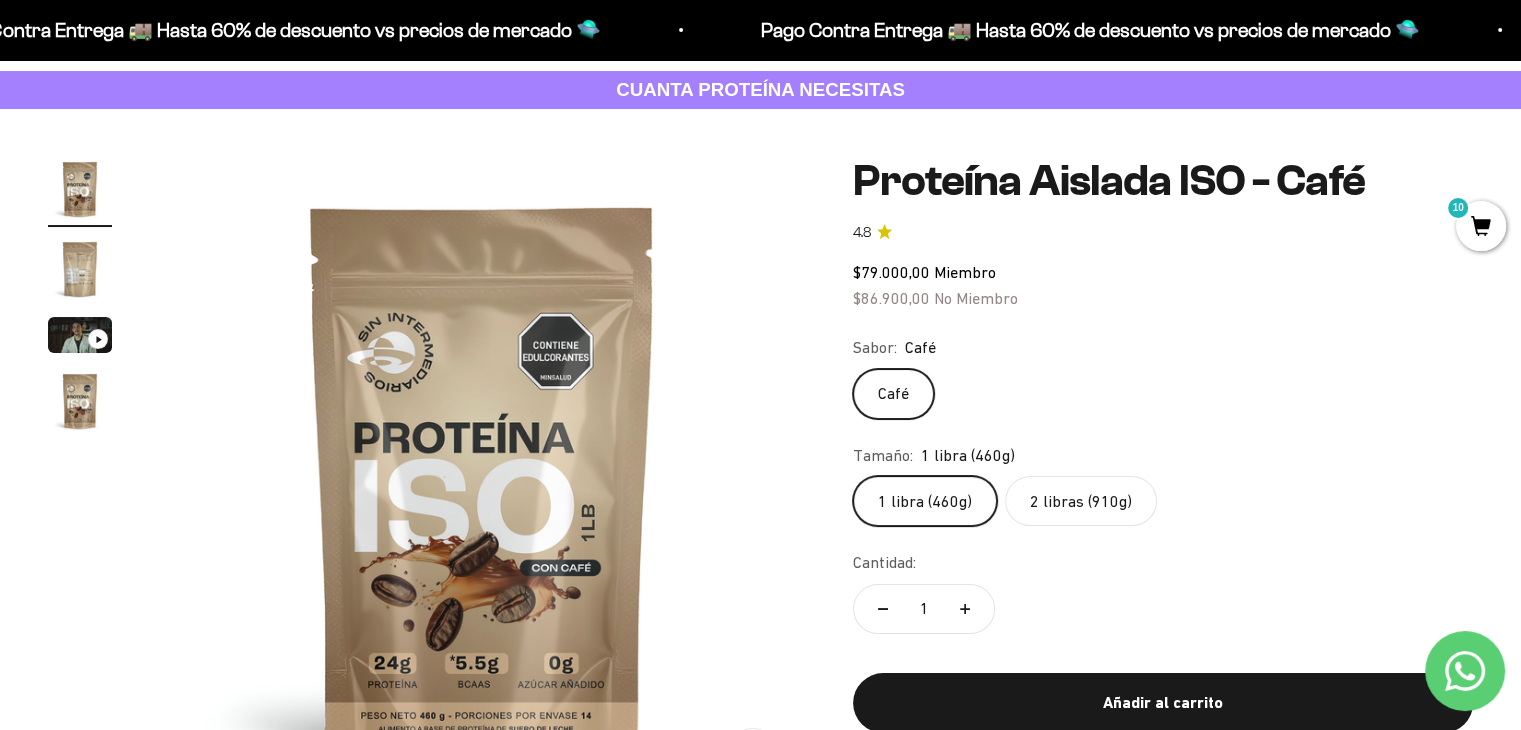 click on "2 libras (910g)" 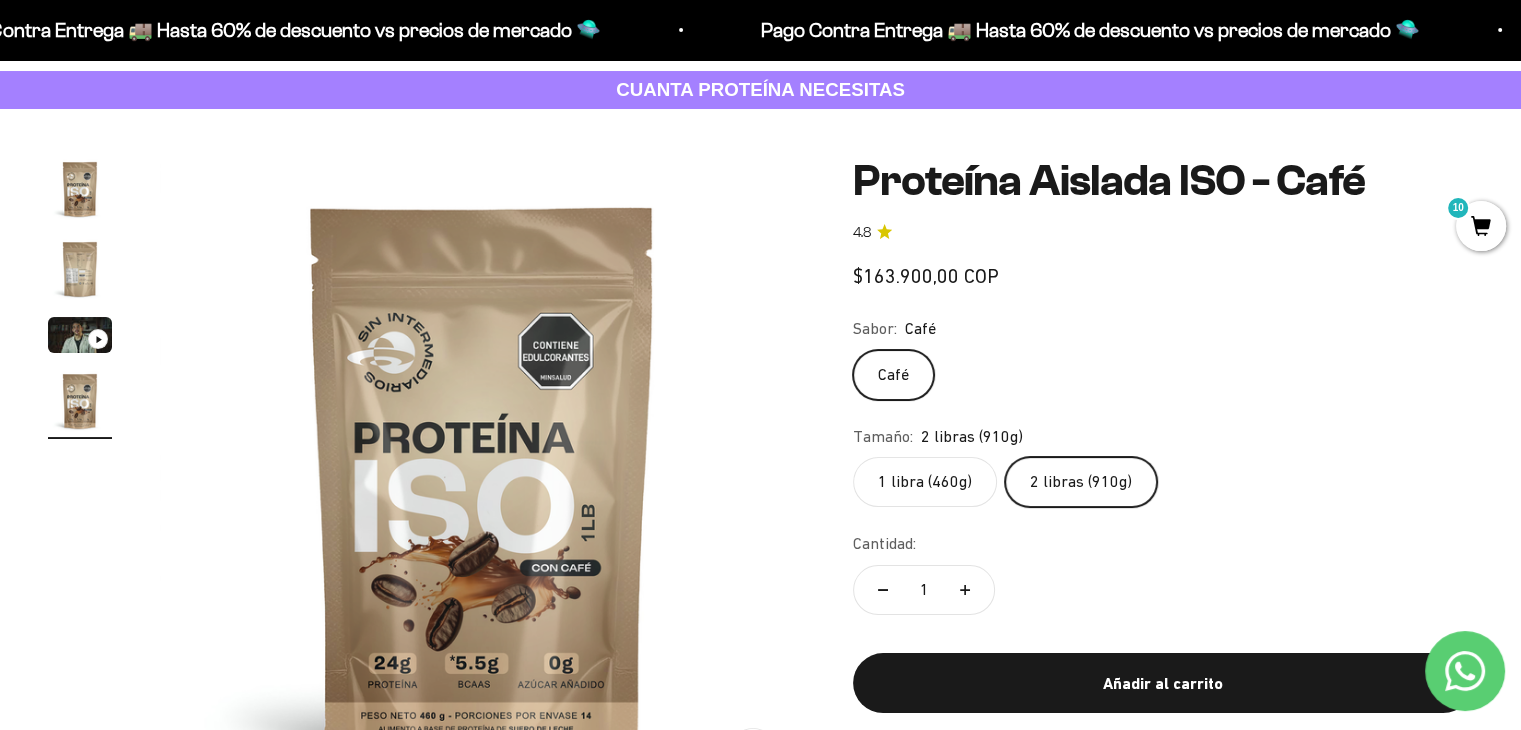 scroll, scrollTop: 0, scrollLeft: 2007, axis: horizontal 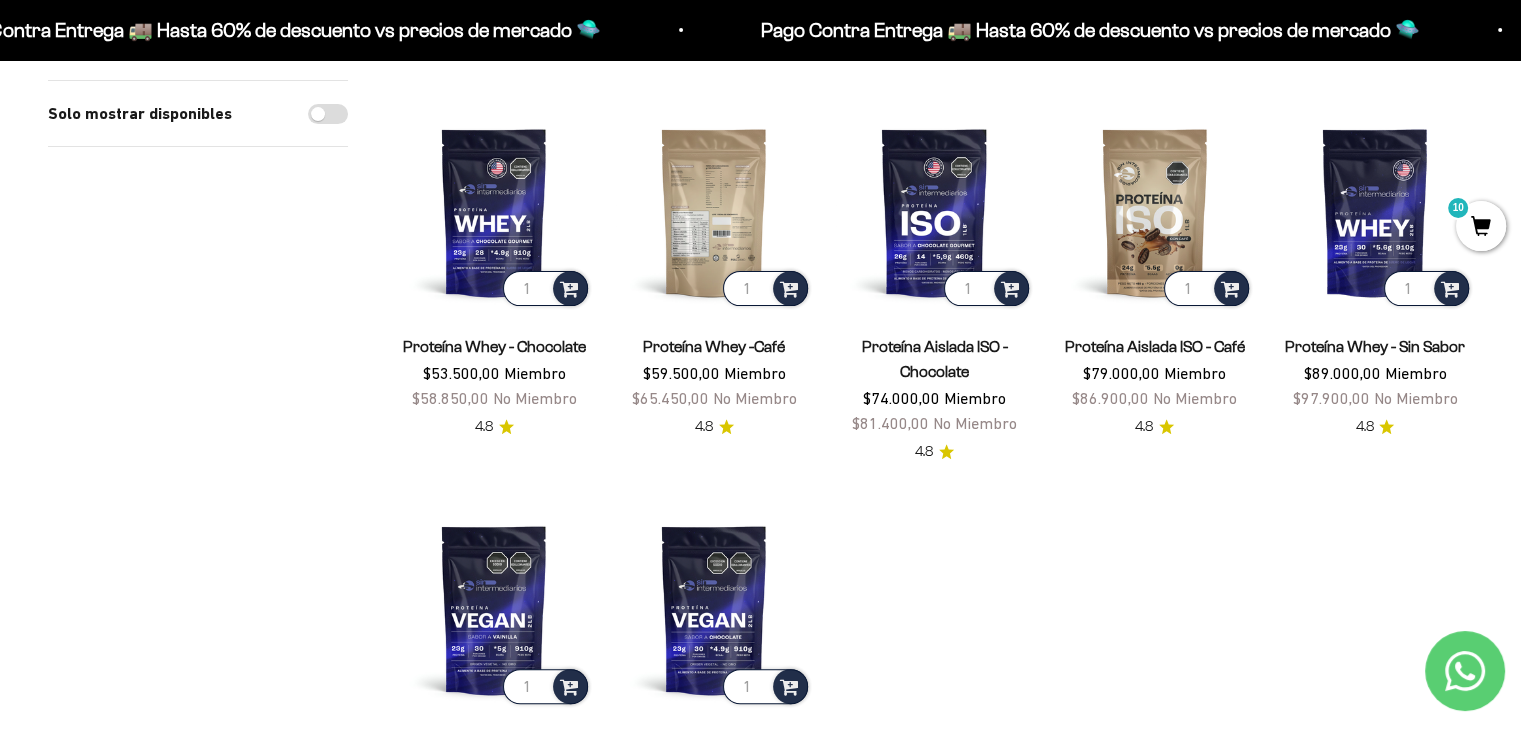 click at bounding box center [714, 212] 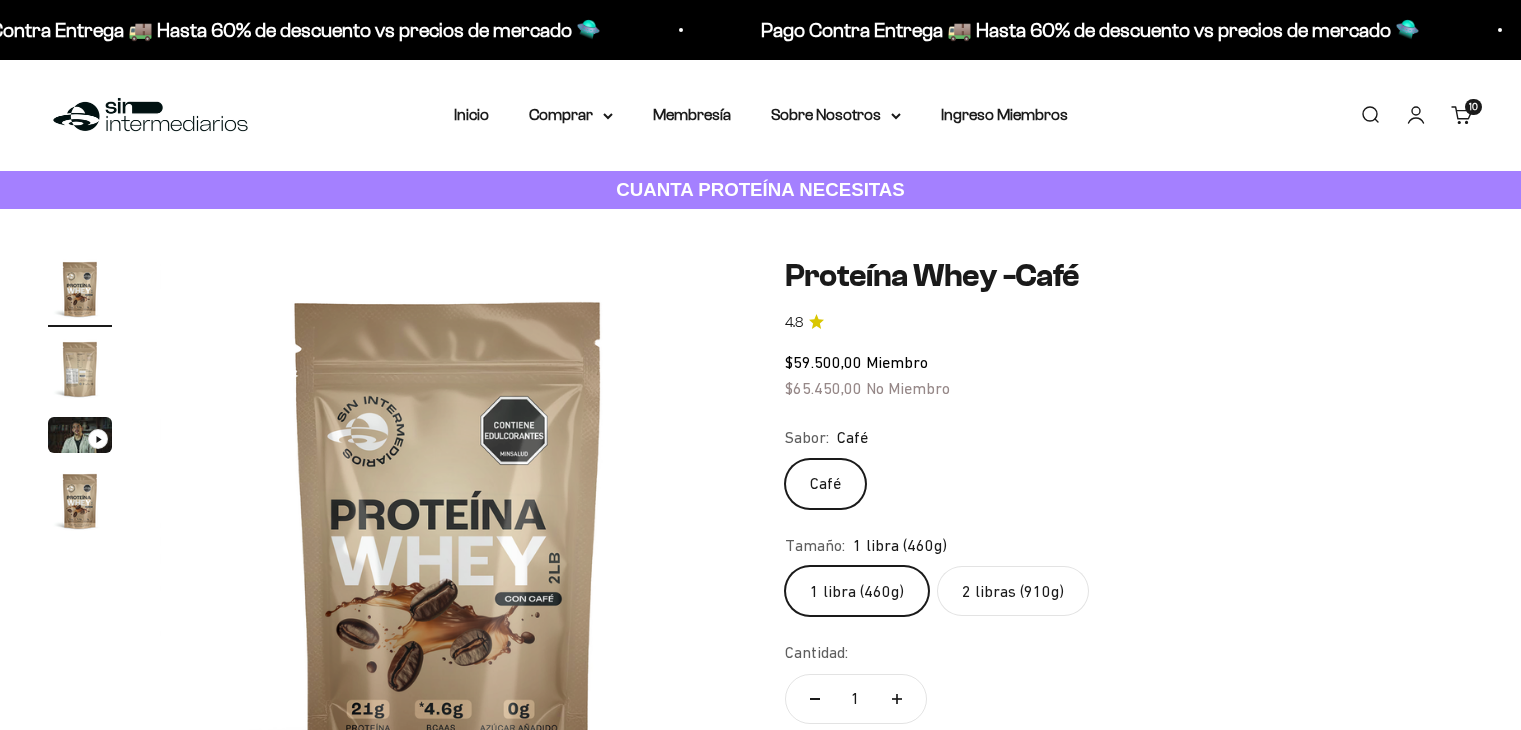 scroll, scrollTop: 200, scrollLeft: 0, axis: vertical 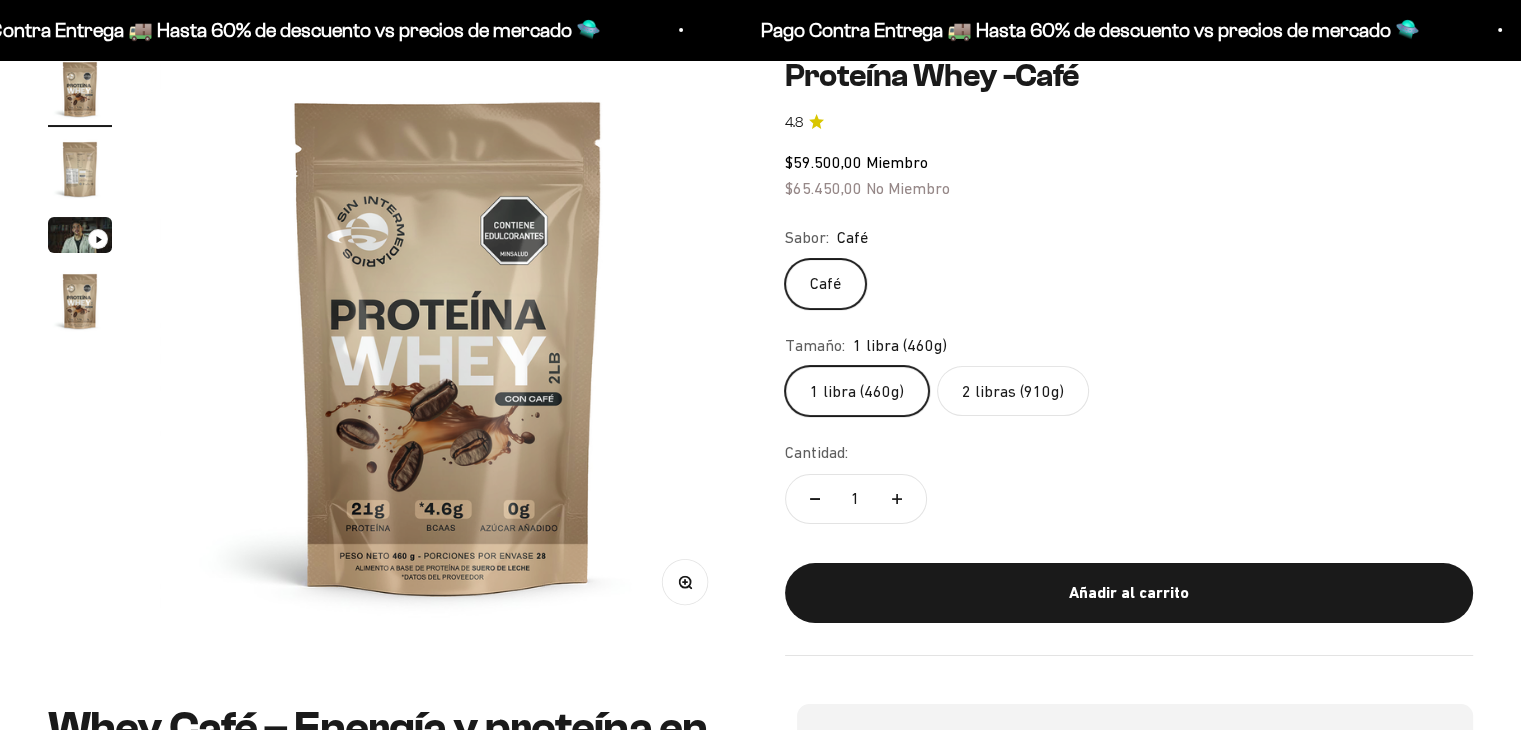 click on "2 libras (910g)" 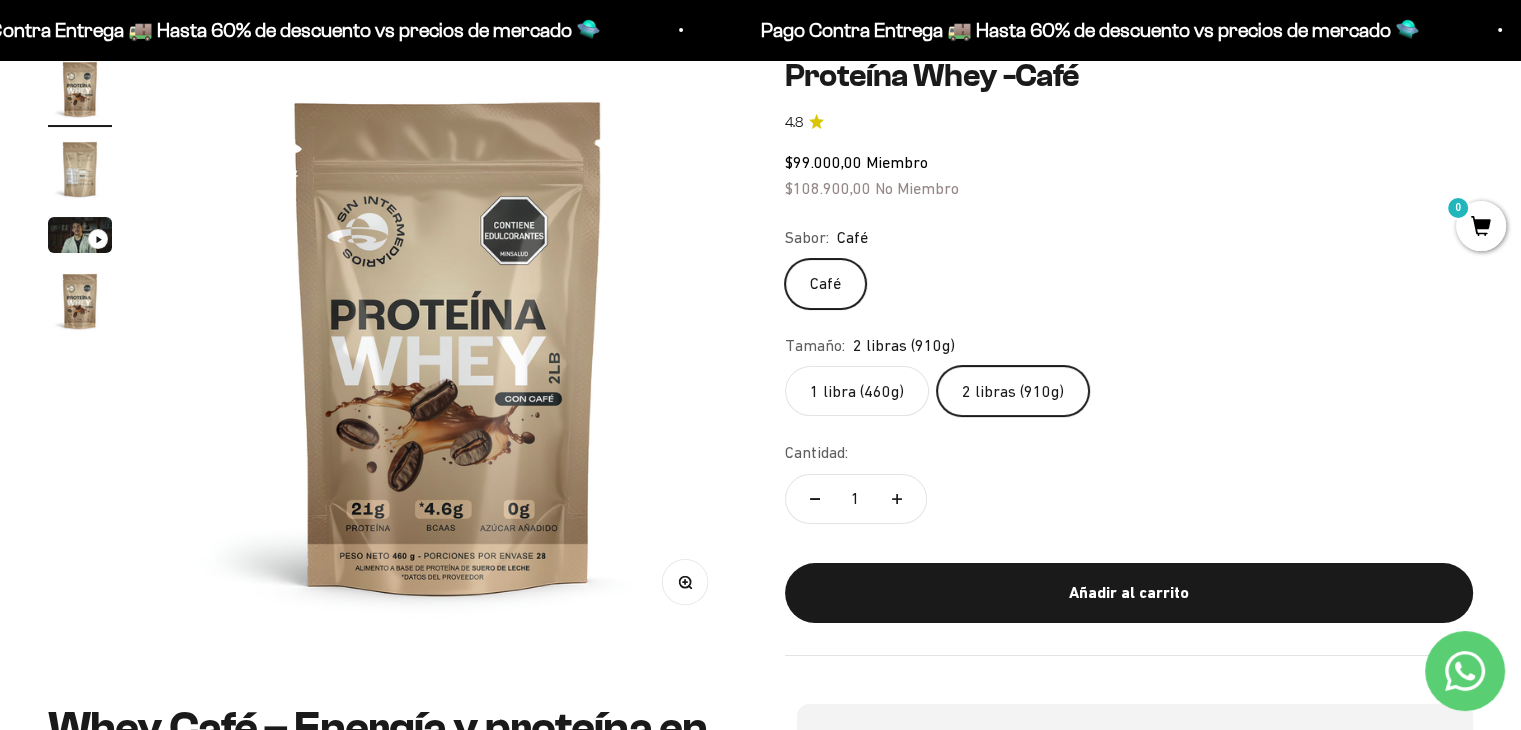 scroll, scrollTop: 0, scrollLeft: 0, axis: both 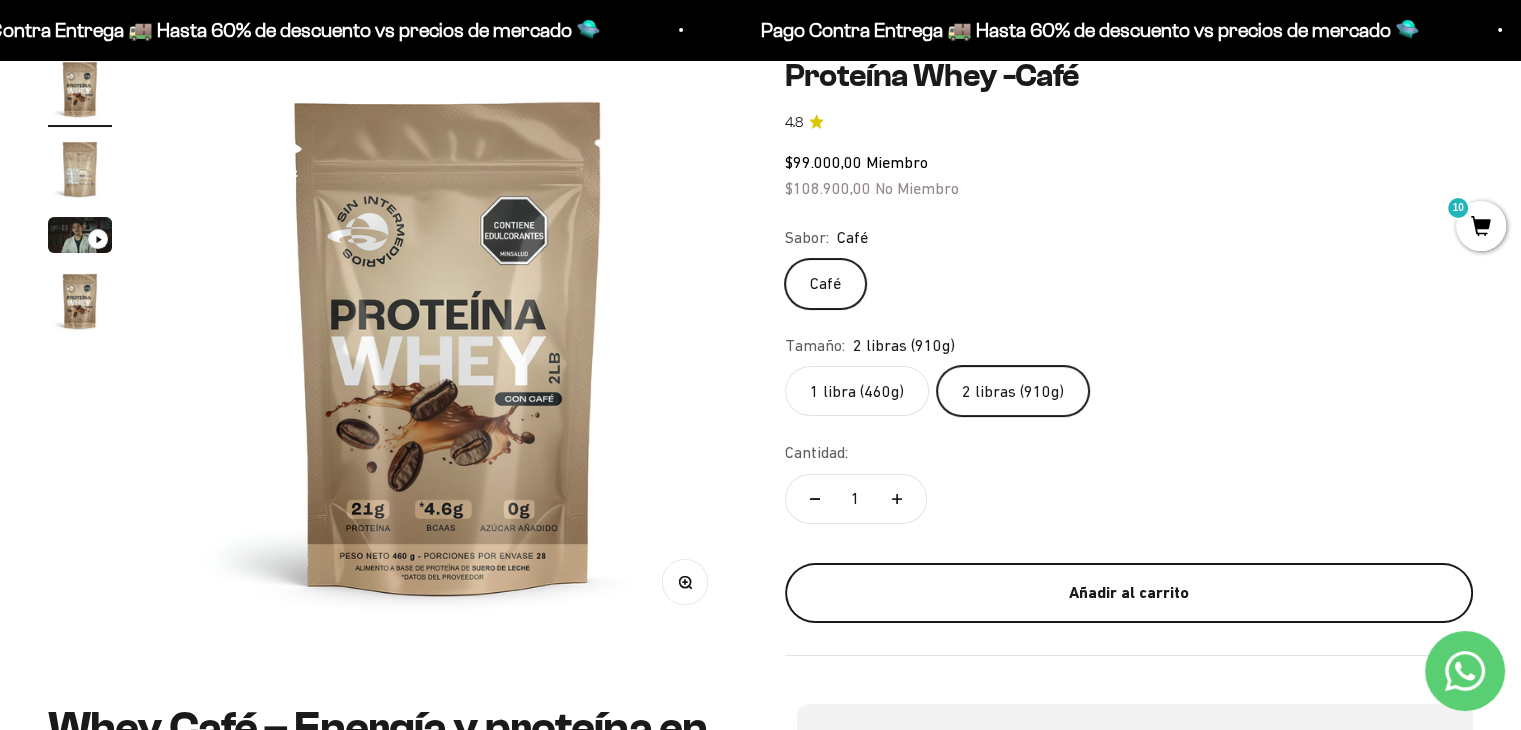 click on "Añadir al carrito" at bounding box center (1129, 593) 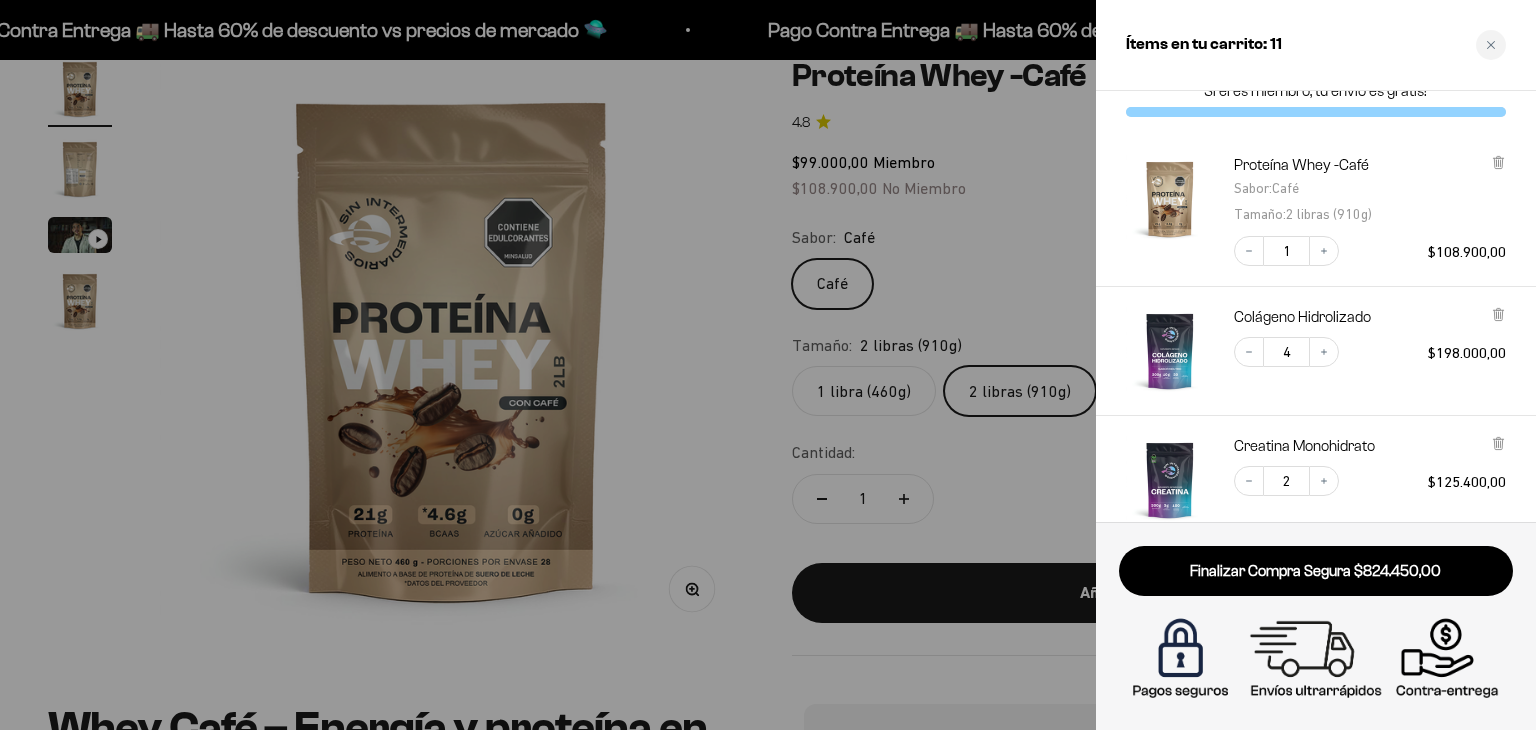 scroll, scrollTop: 0, scrollLeft: 0, axis: both 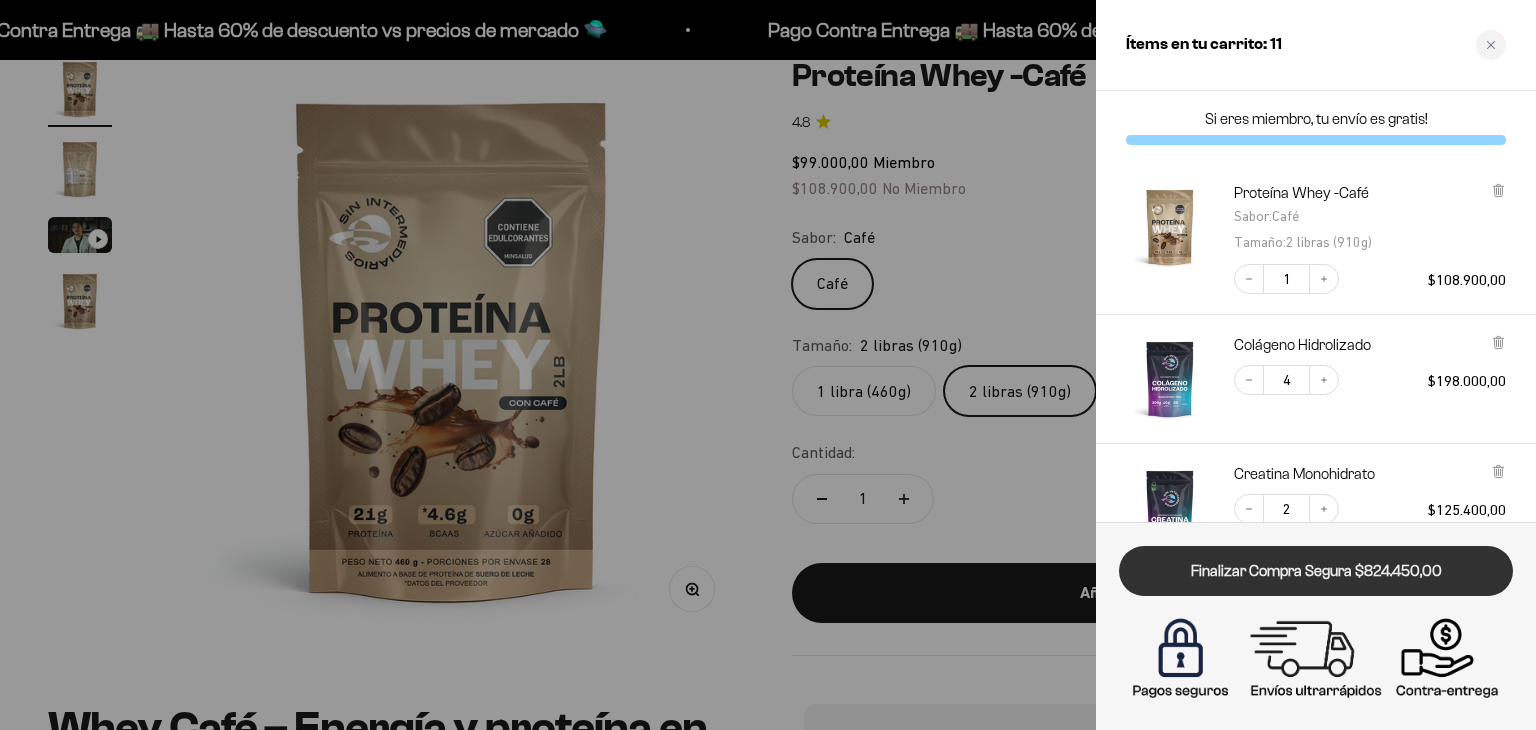 click on "Finalizar Compra Segura $824.450,00" at bounding box center [1316, 571] 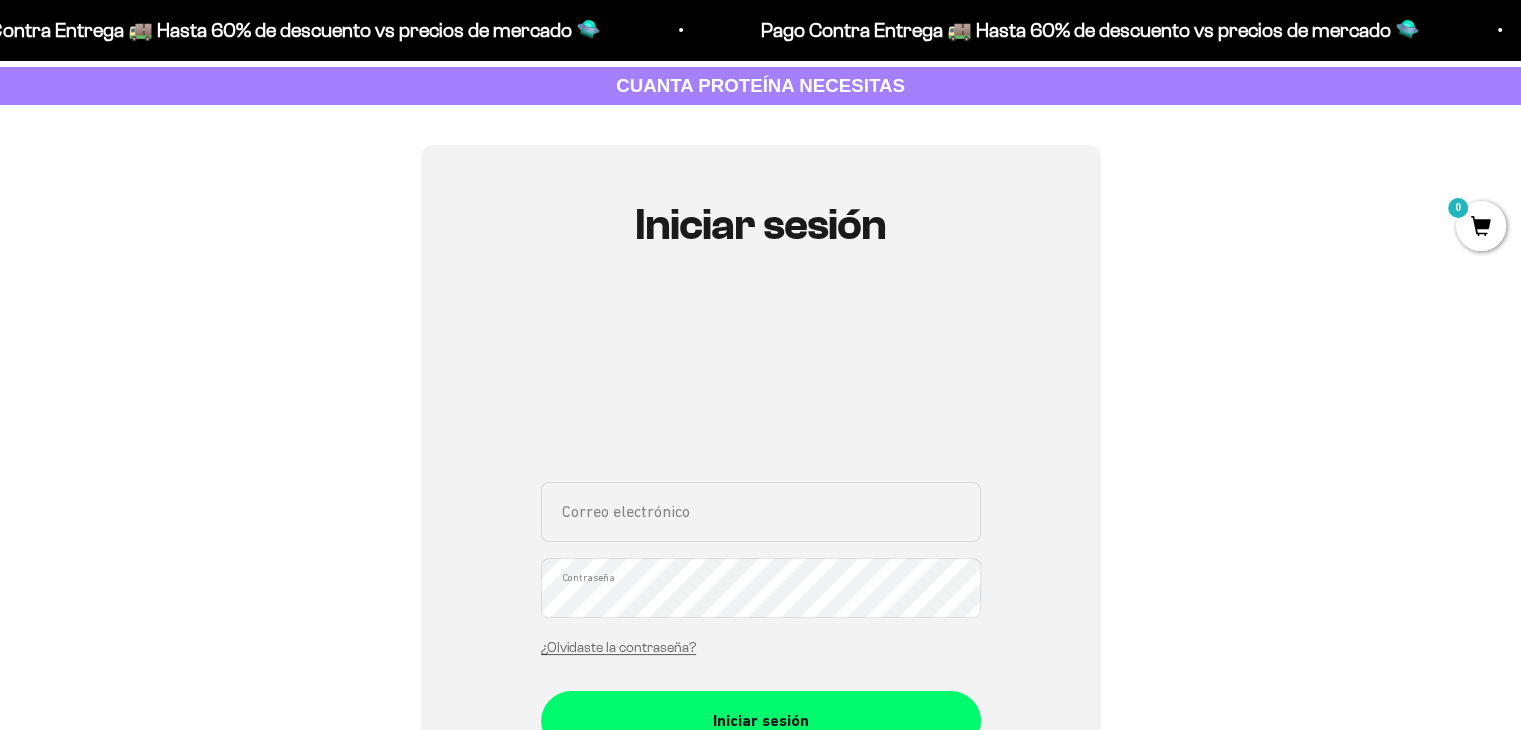 scroll, scrollTop: 200, scrollLeft: 0, axis: vertical 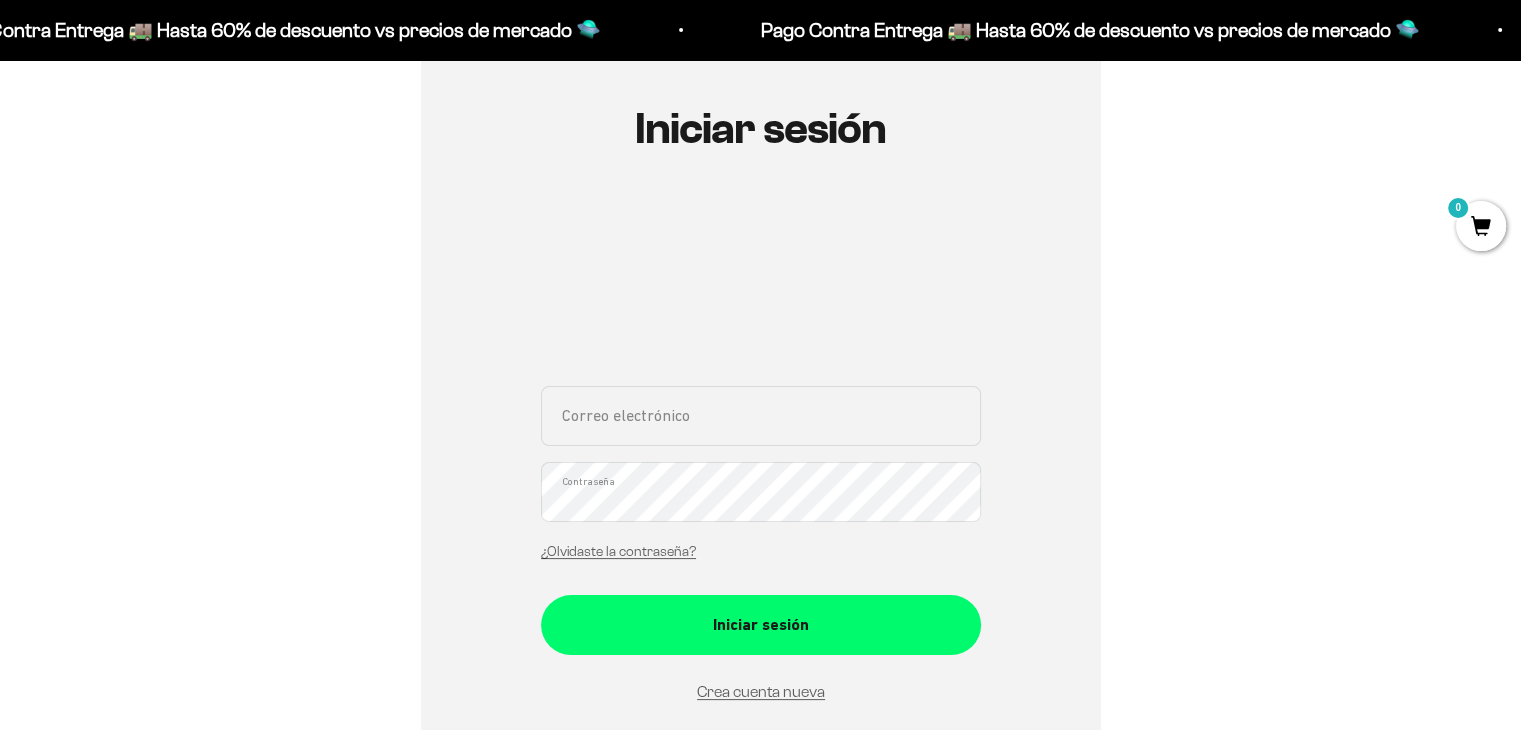 drag, startPoint x: 673, startPoint y: 429, endPoint x: 682, endPoint y: 445, distance: 18.35756 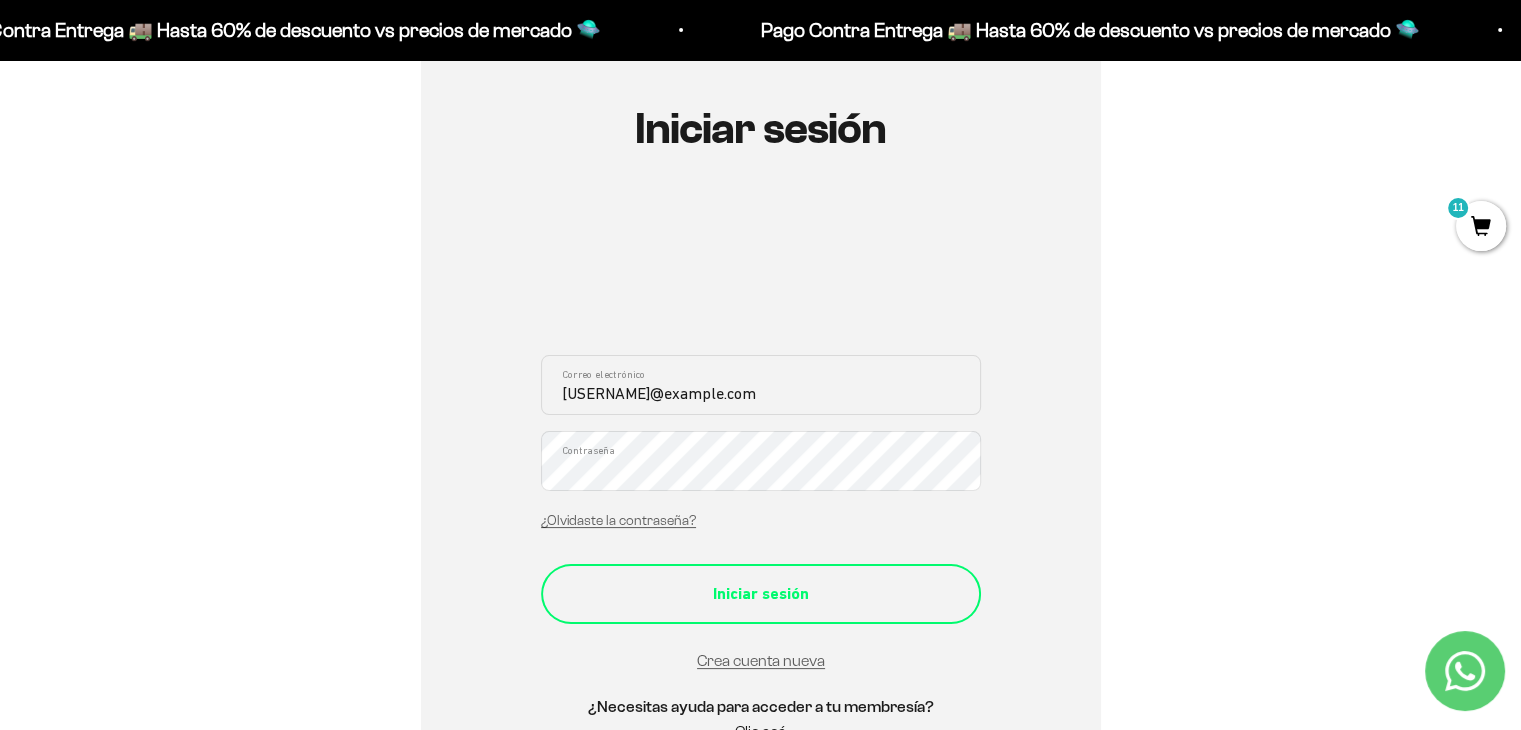 click on "Iniciar sesión" at bounding box center [761, 594] 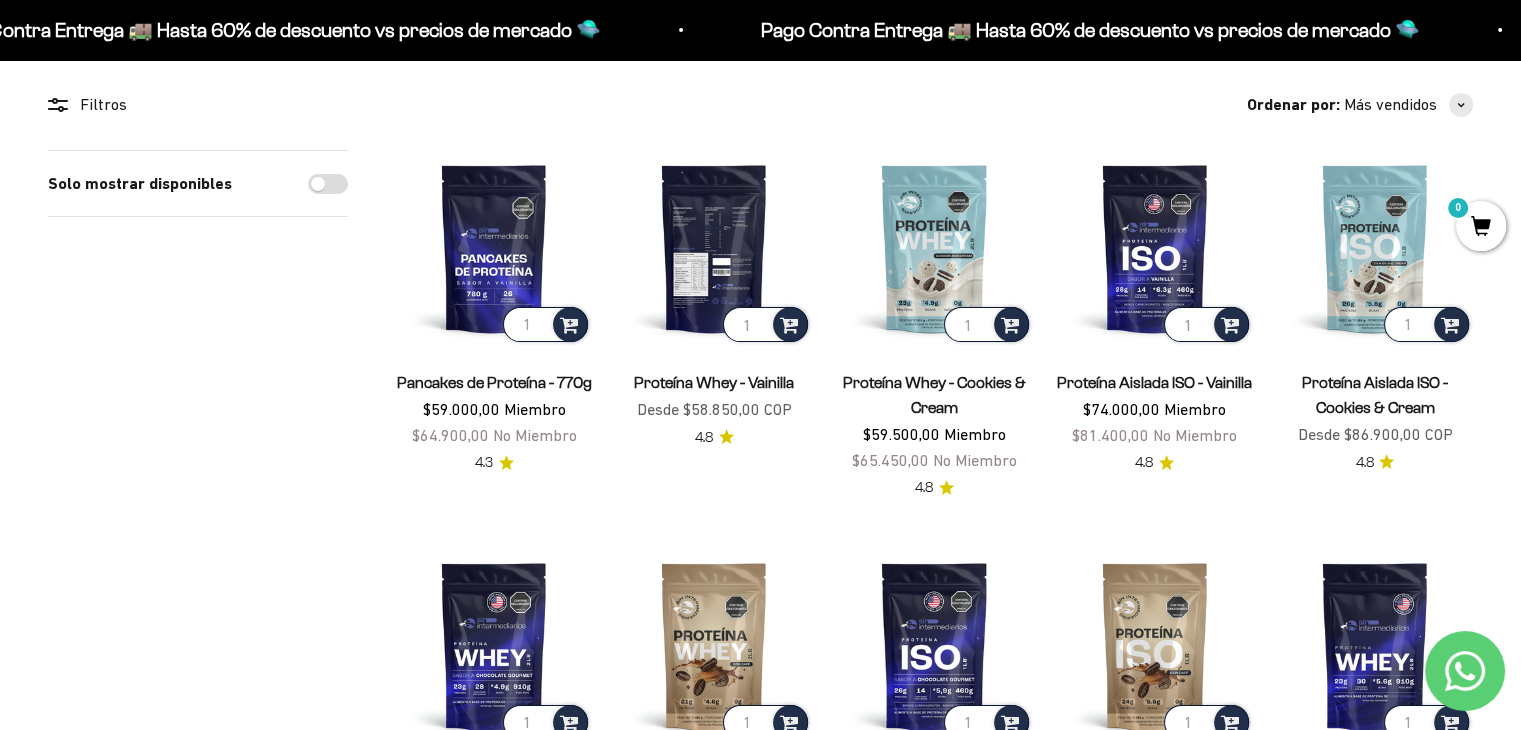 scroll, scrollTop: 200, scrollLeft: 0, axis: vertical 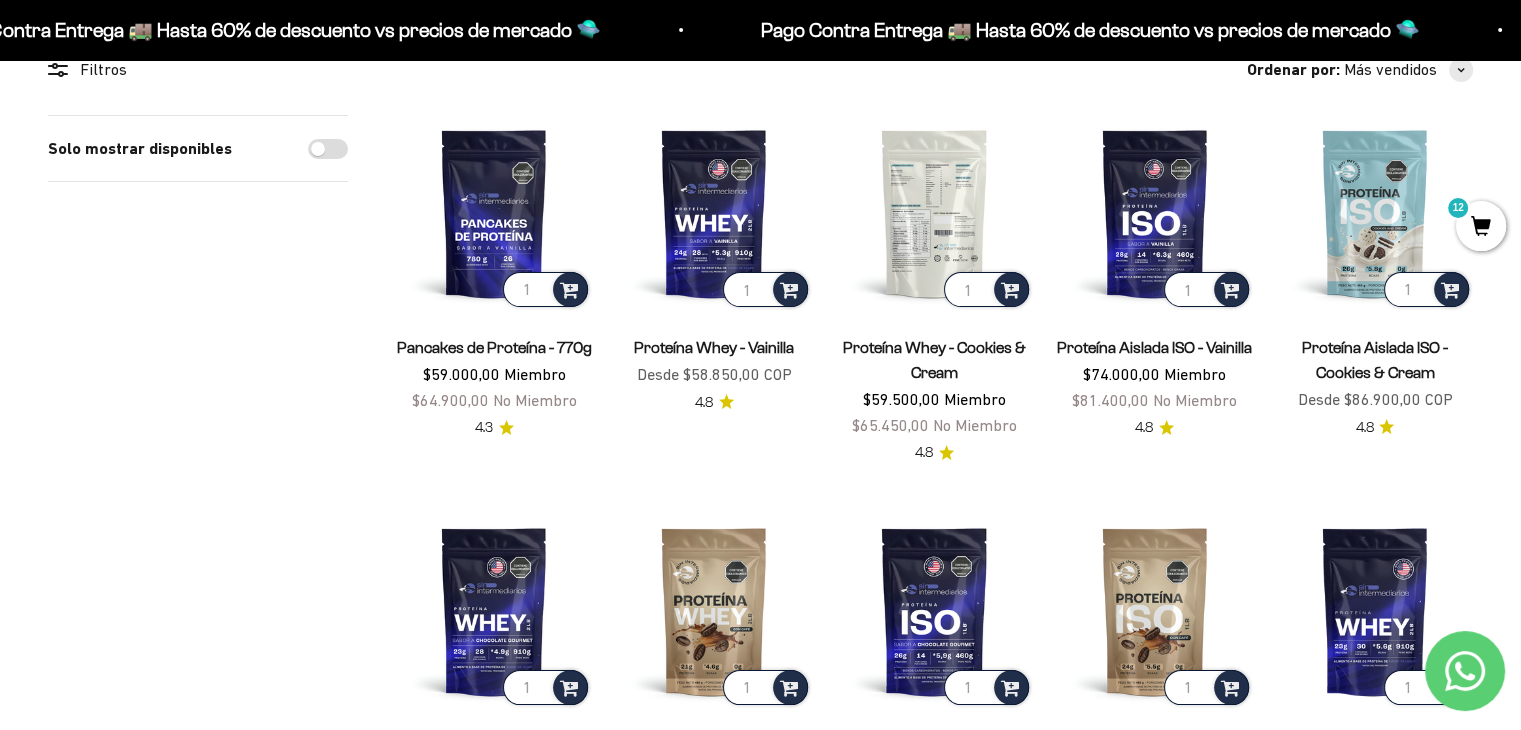 click at bounding box center [934, 213] 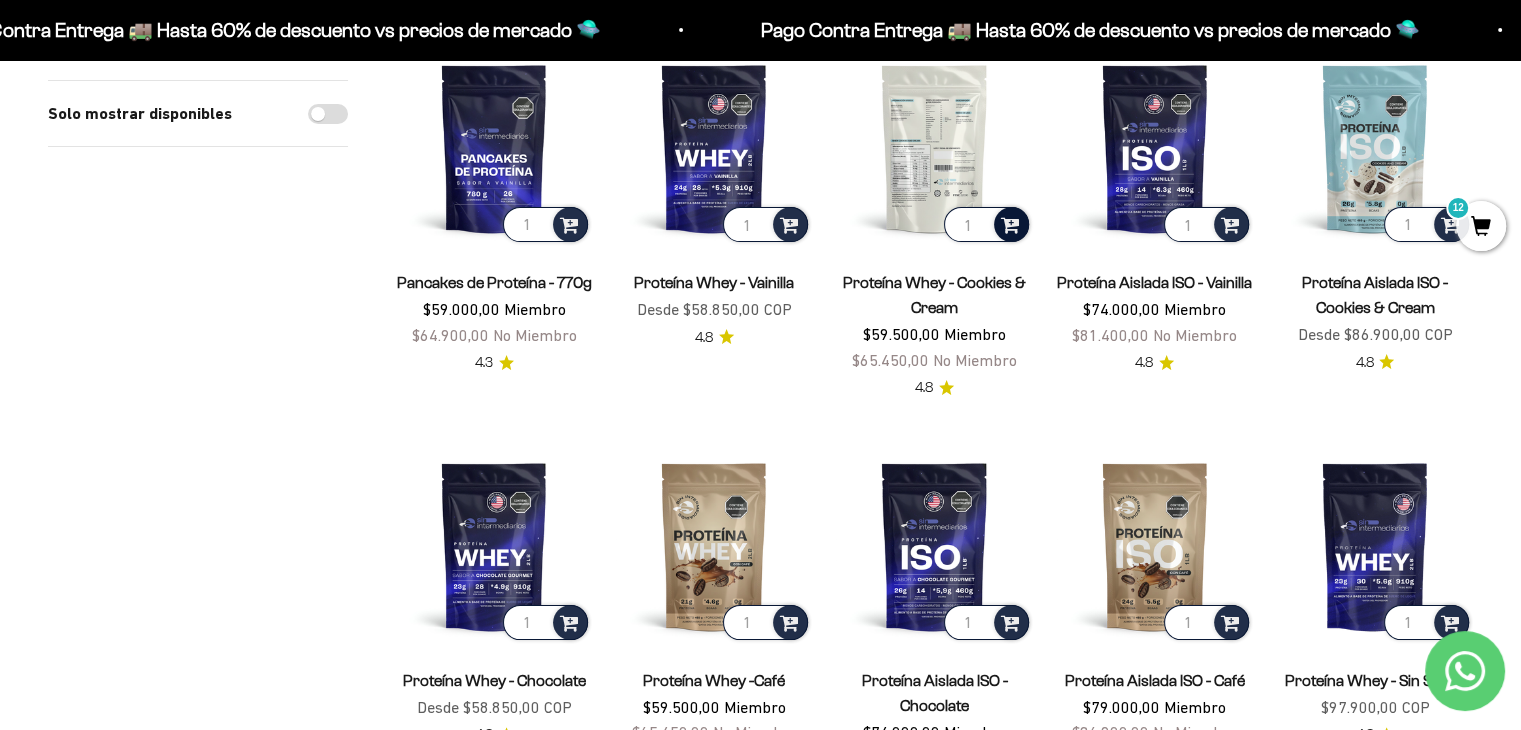scroll, scrollTop: 300, scrollLeft: 0, axis: vertical 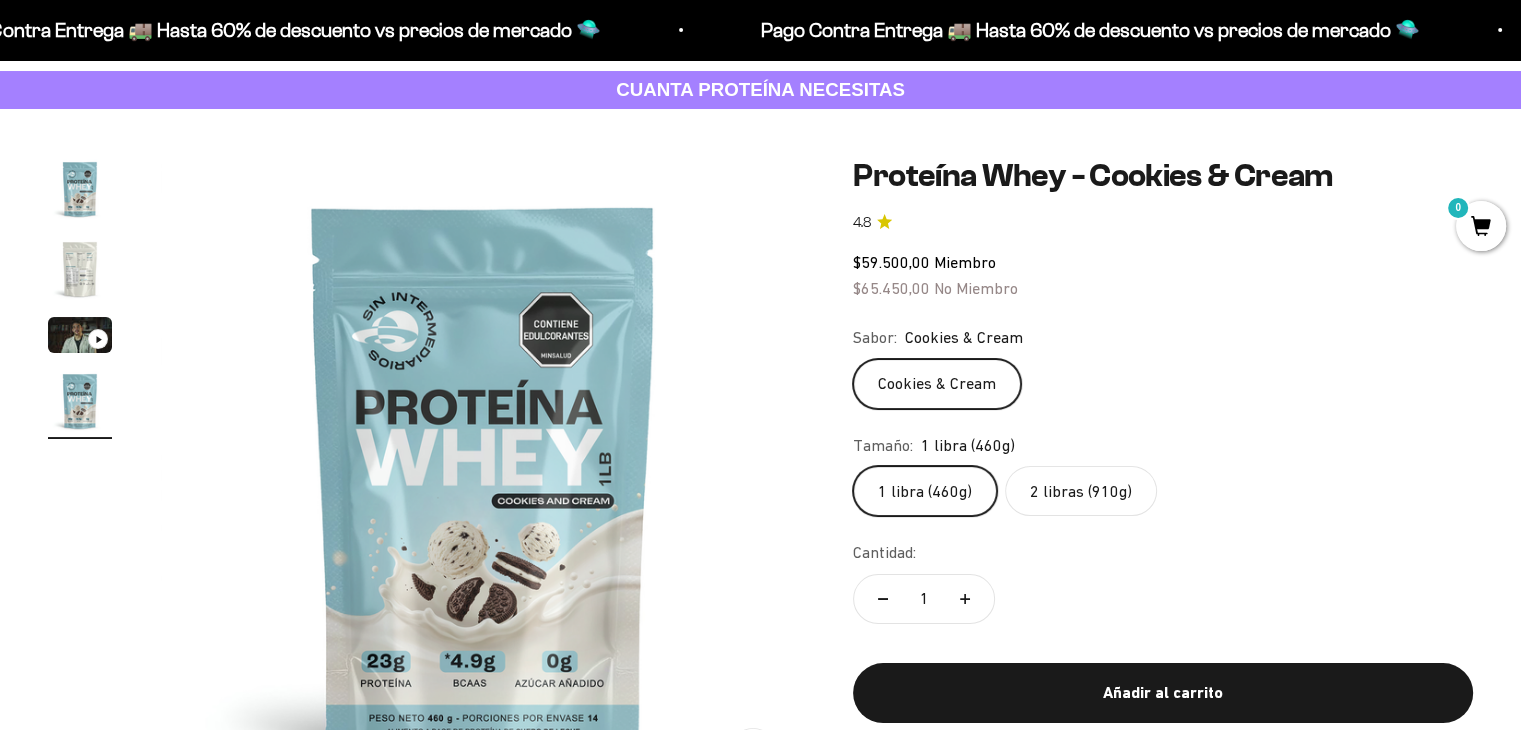 click on "2 libras (910g)" 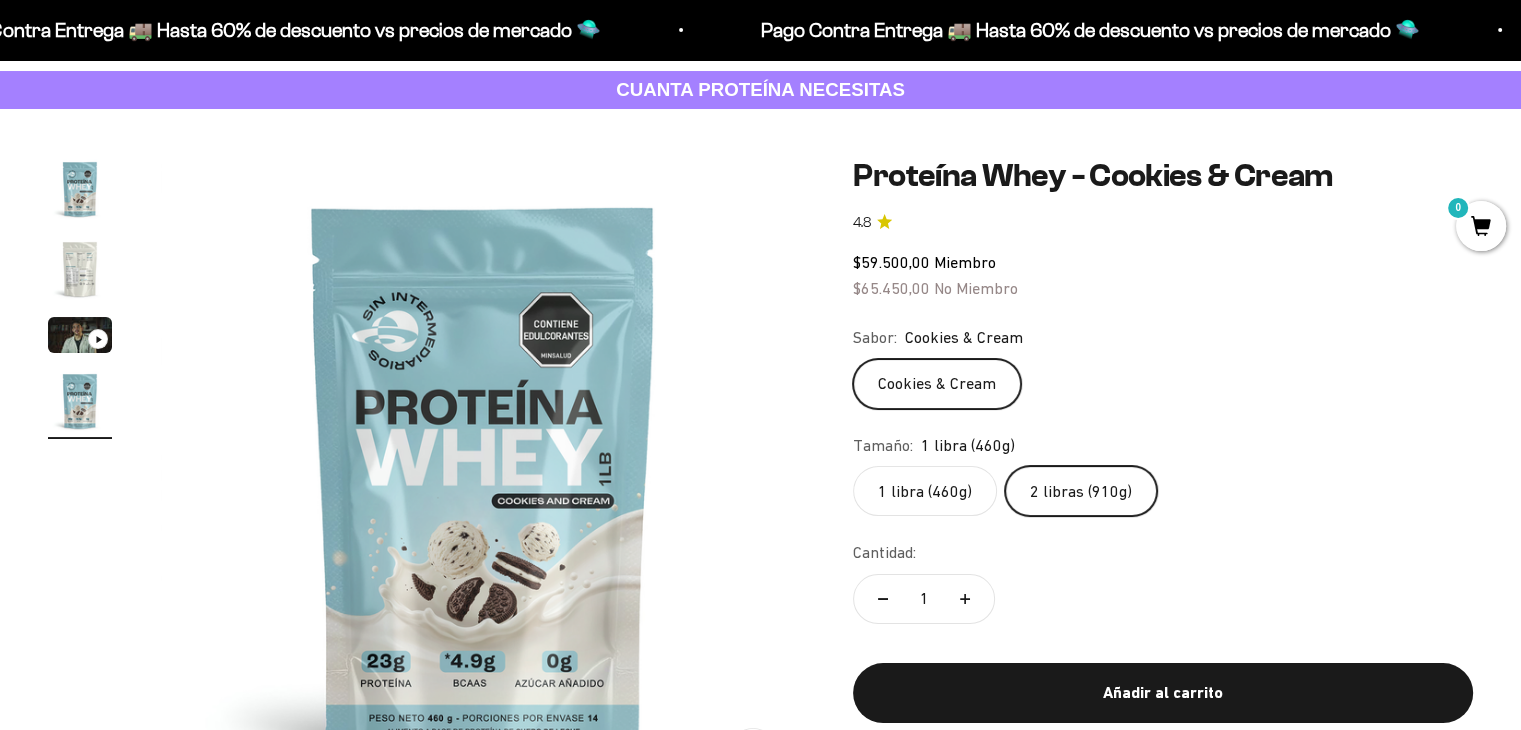 scroll, scrollTop: 0, scrollLeft: 0, axis: both 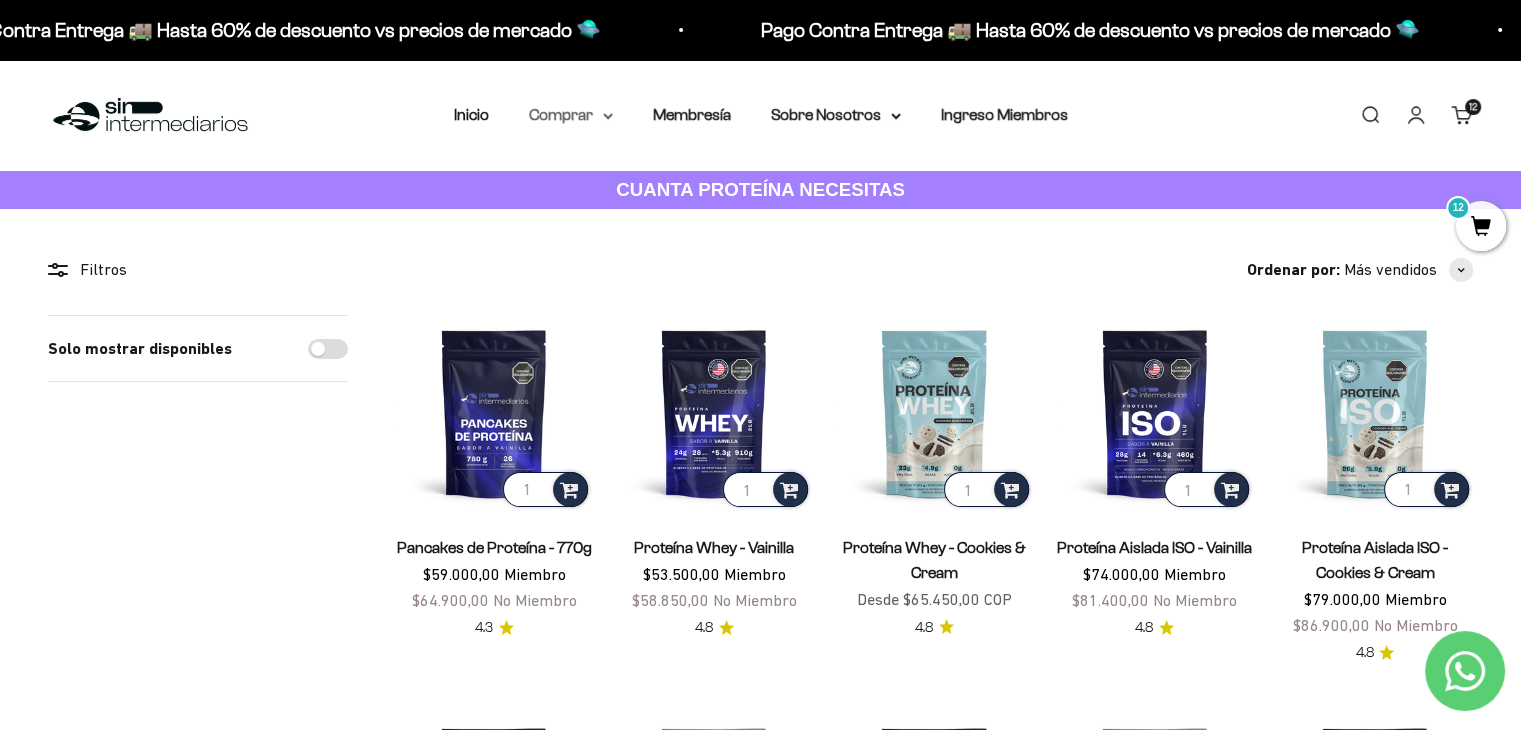 click on "Comprar" at bounding box center [571, 115] 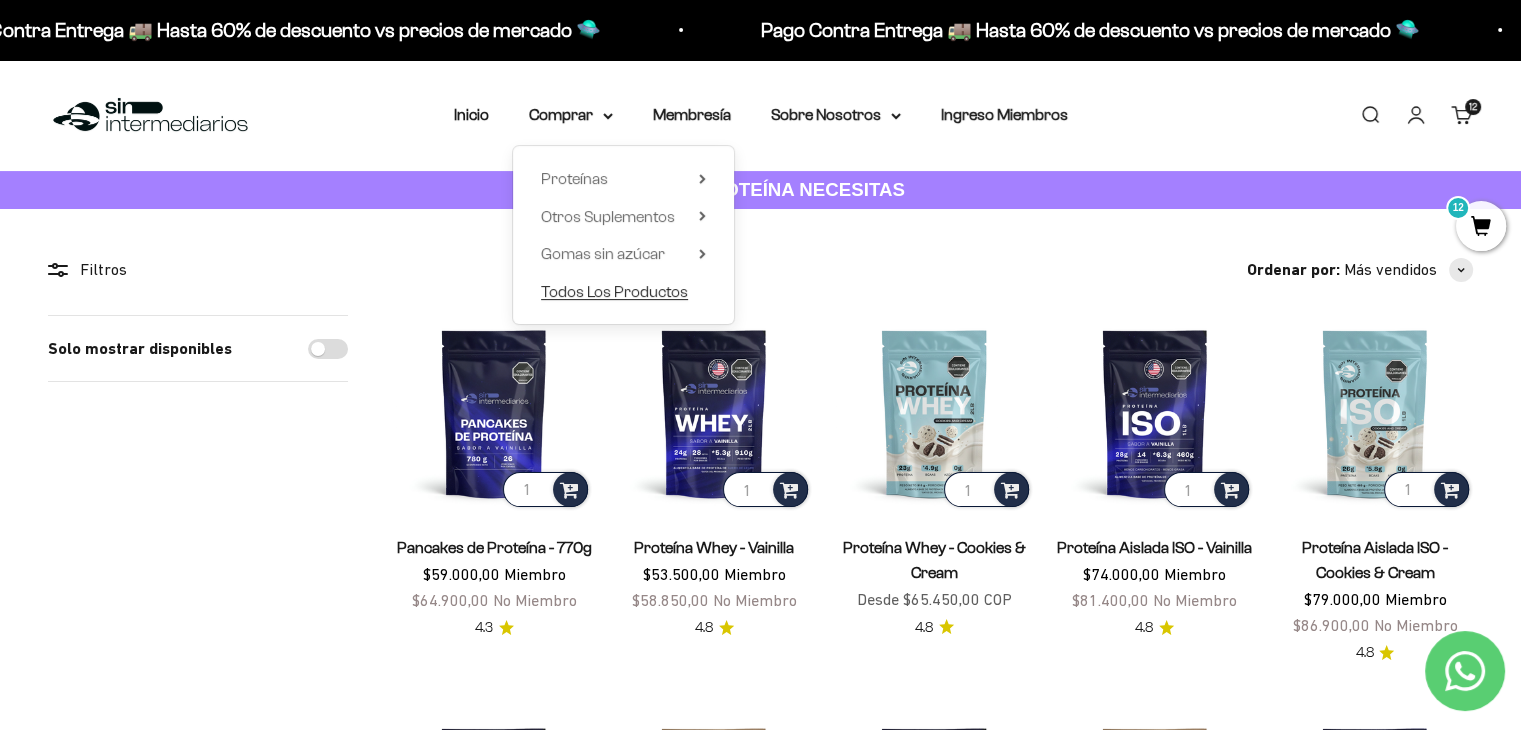 click on "Todos Los Productos" at bounding box center [614, 292] 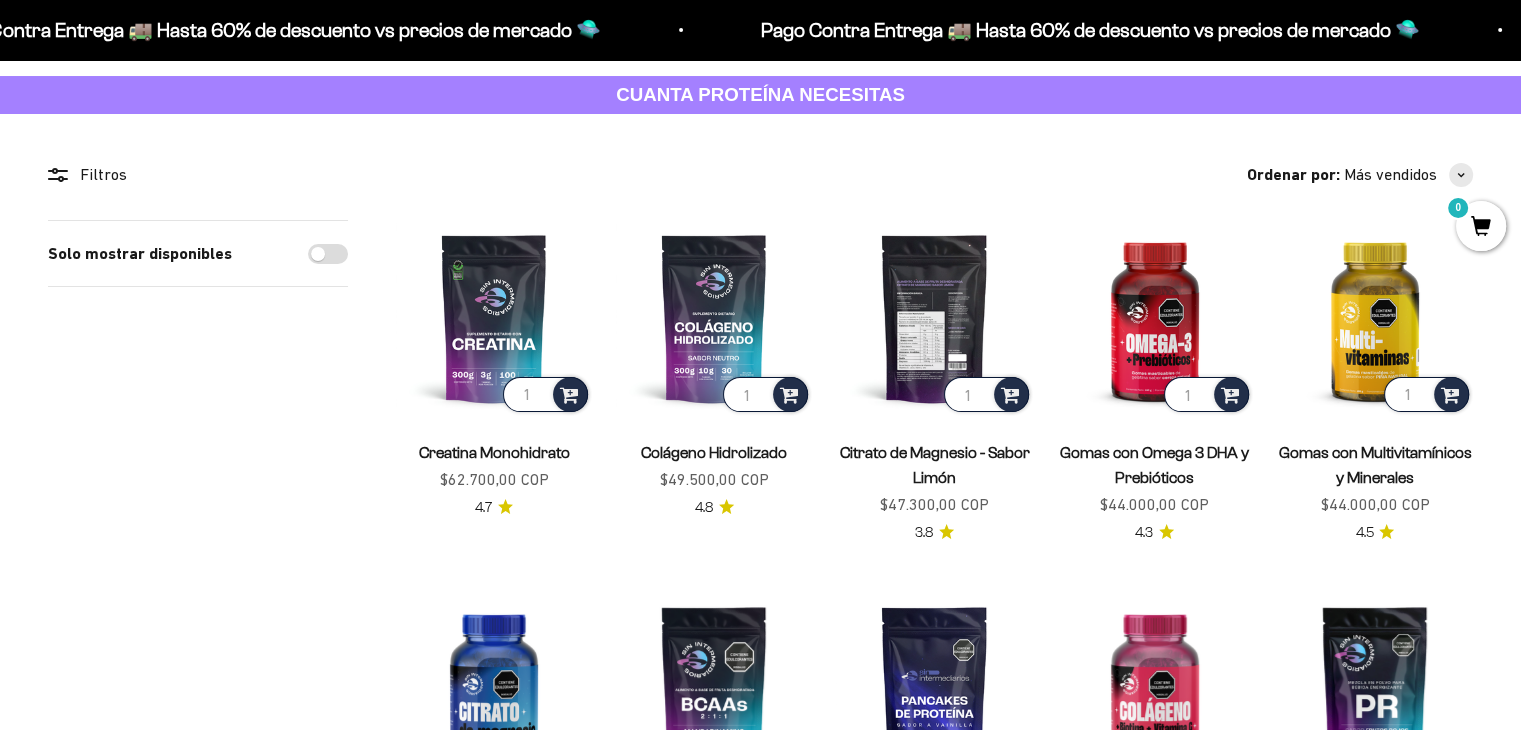 scroll, scrollTop: 100, scrollLeft: 0, axis: vertical 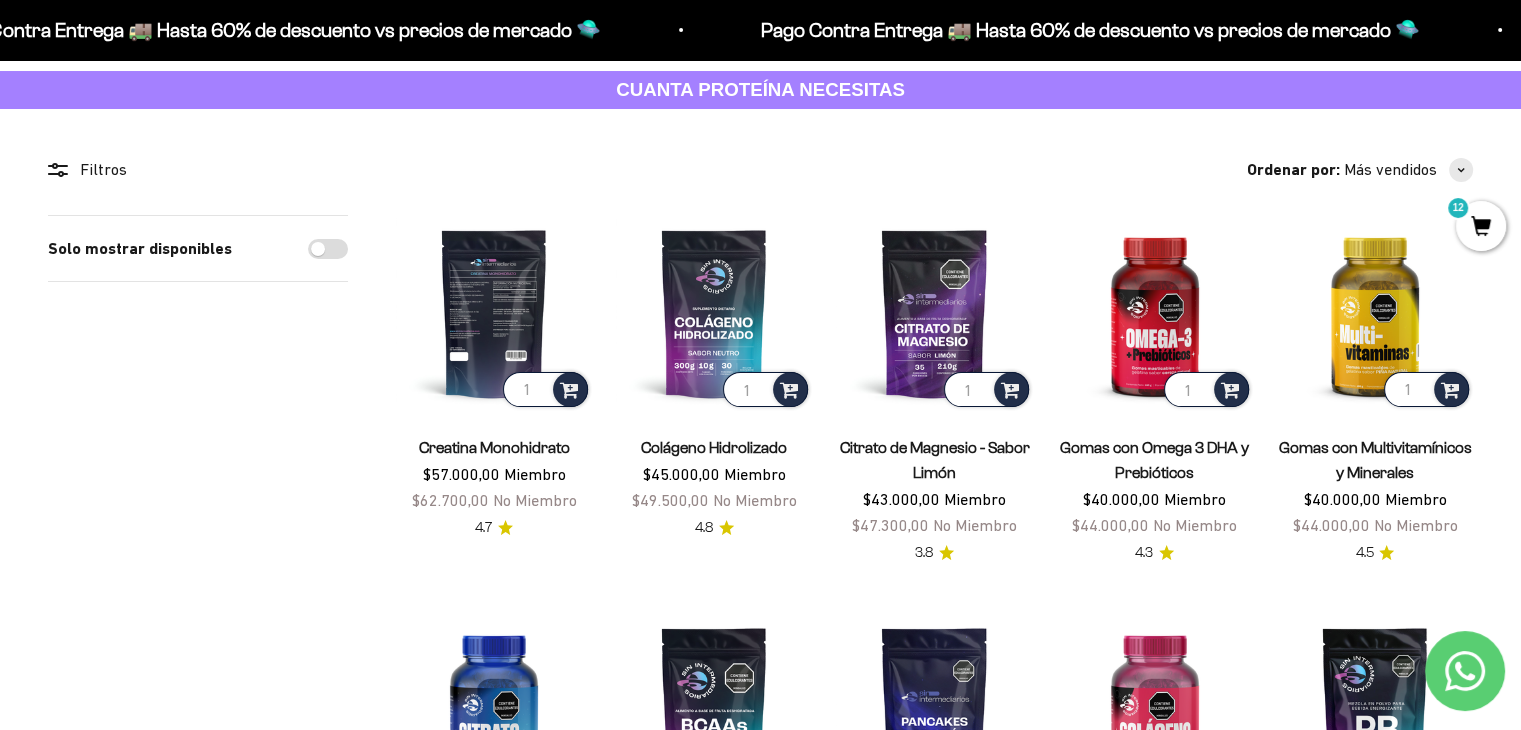 click at bounding box center (494, 313) 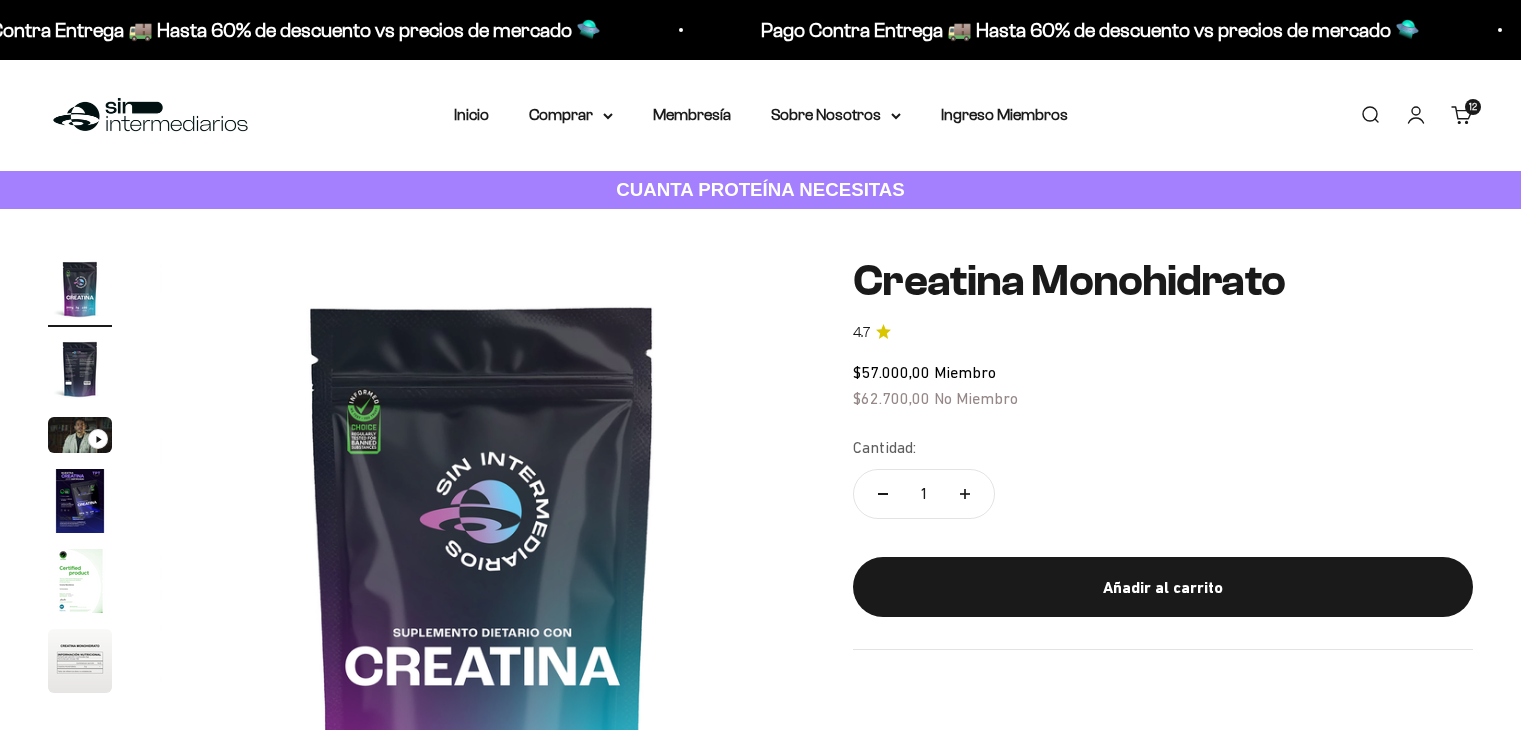 scroll, scrollTop: 0, scrollLeft: 0, axis: both 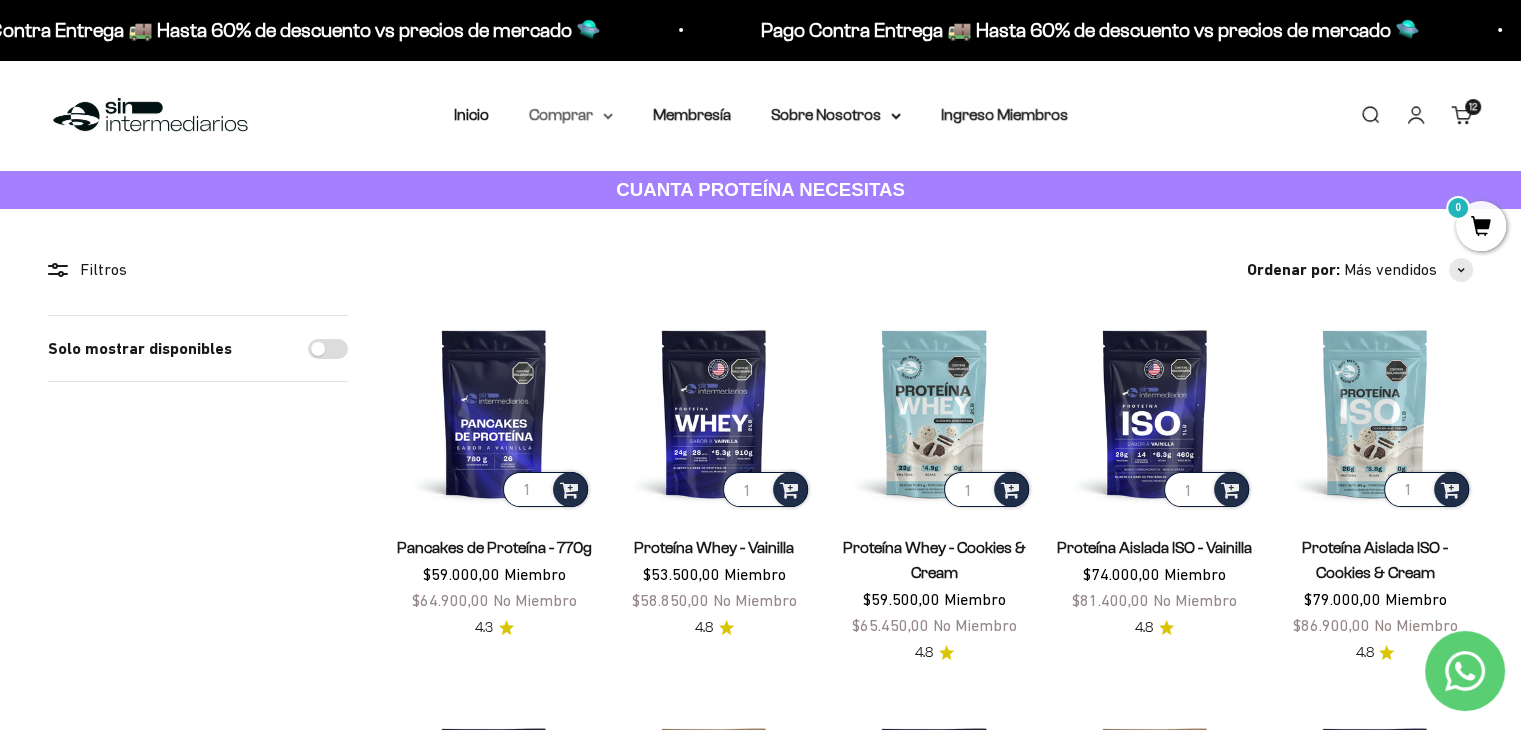 click on "Comprar" at bounding box center (571, 115) 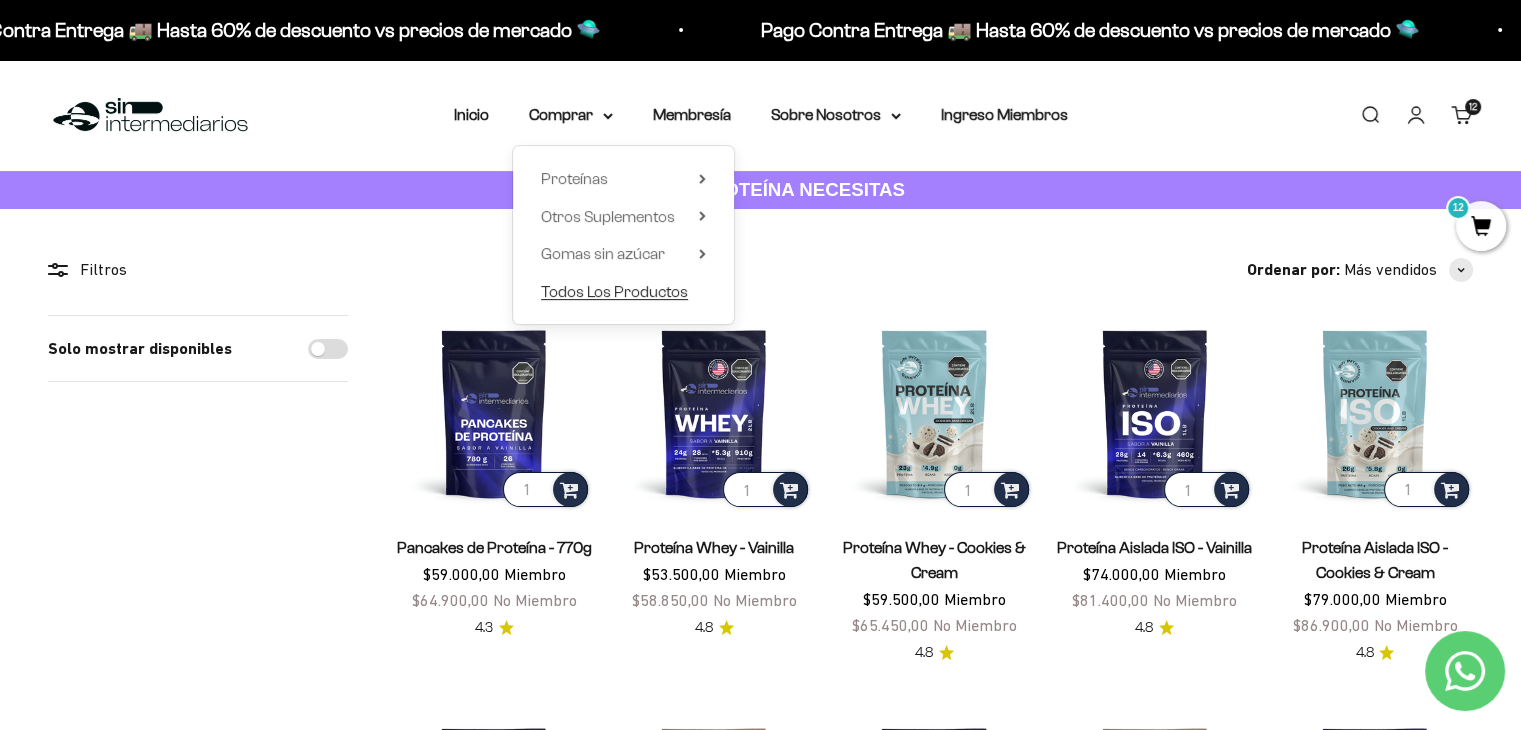 click on "Todos Los Productos" at bounding box center (614, 291) 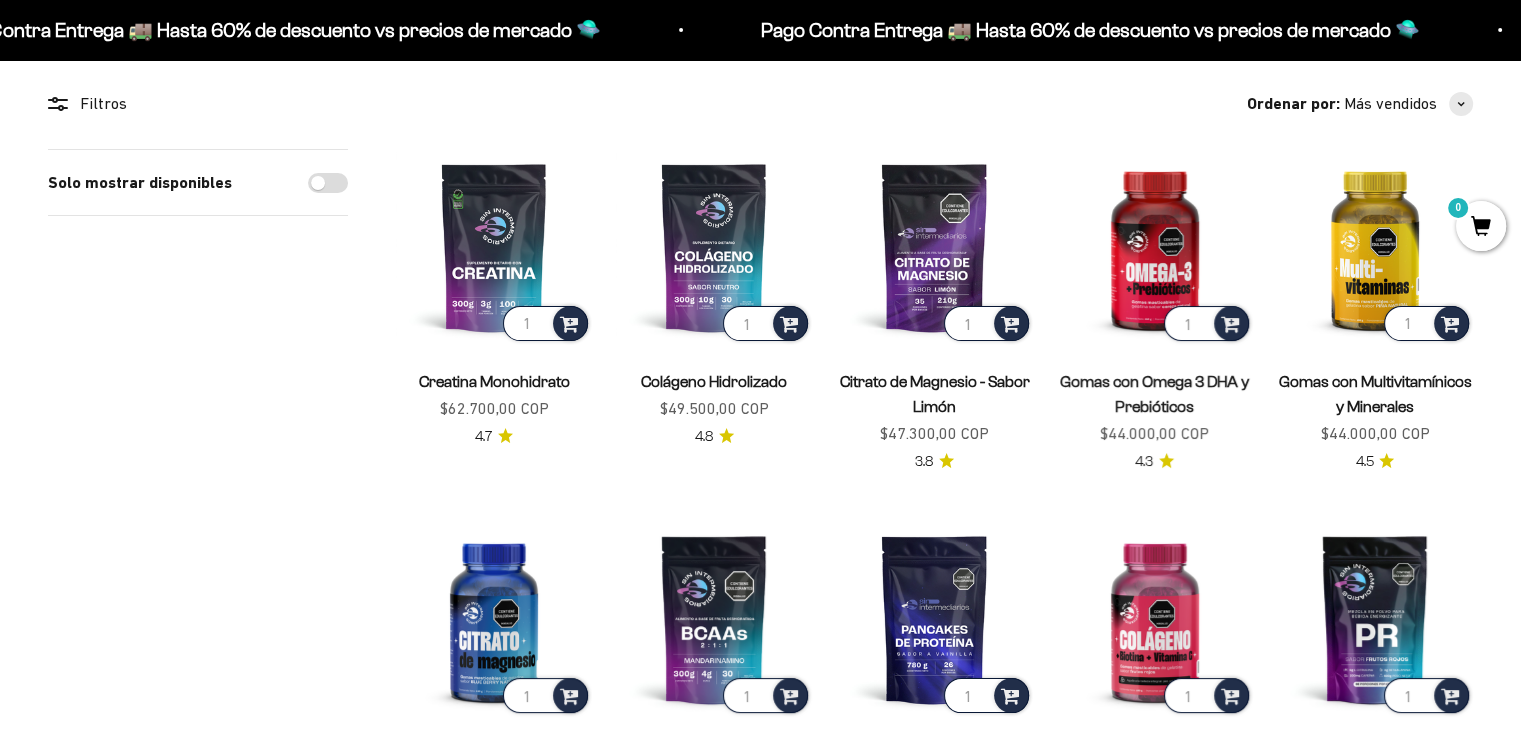 scroll, scrollTop: 200, scrollLeft: 0, axis: vertical 